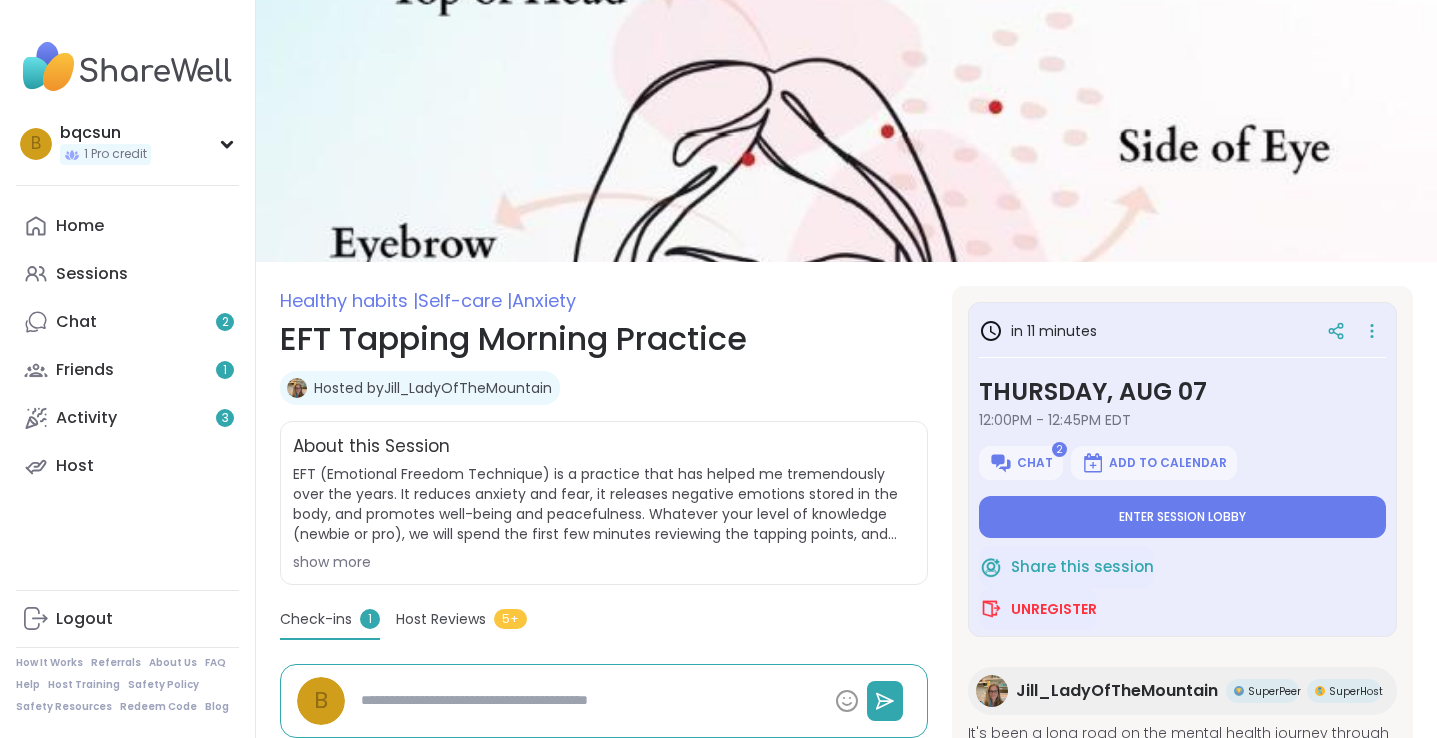 scroll, scrollTop: 0, scrollLeft: 0, axis: both 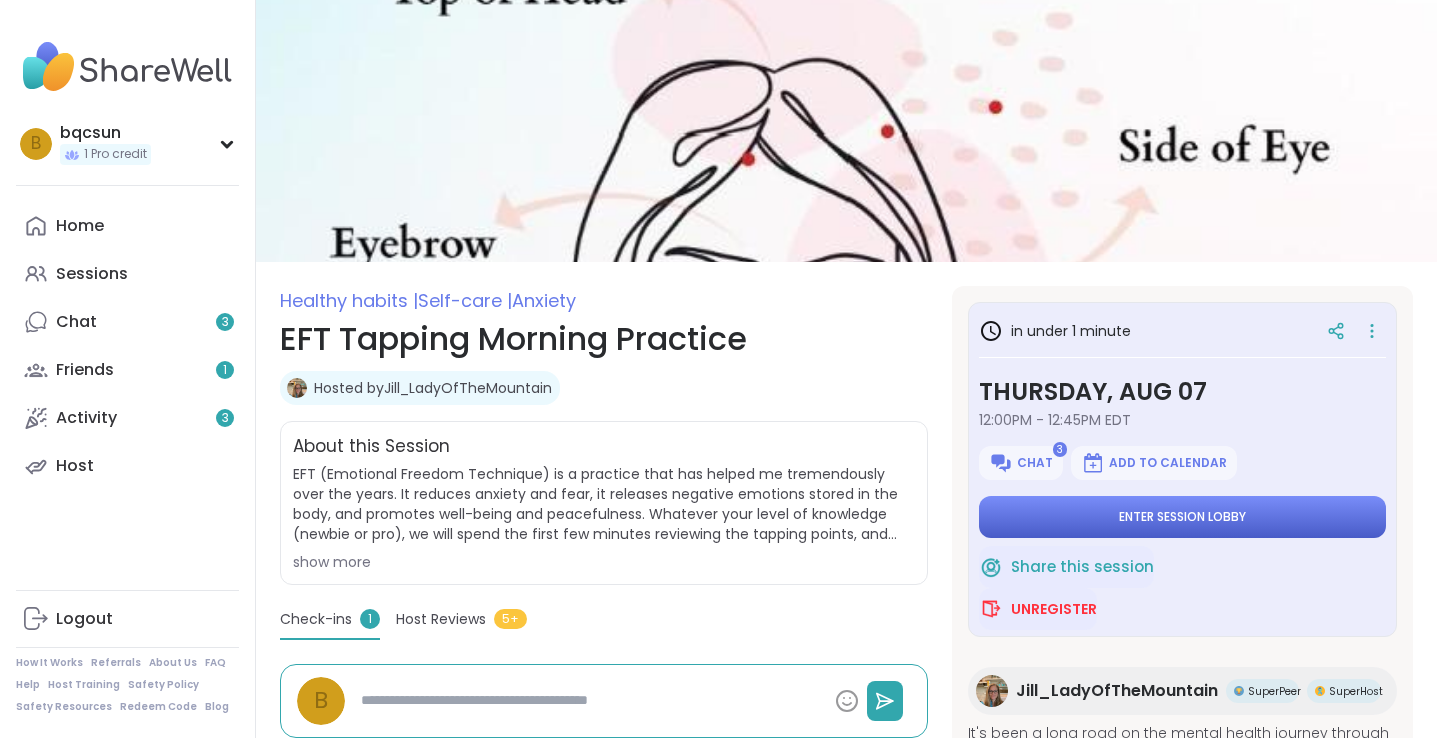 click on "Enter session lobby" at bounding box center [1182, 517] 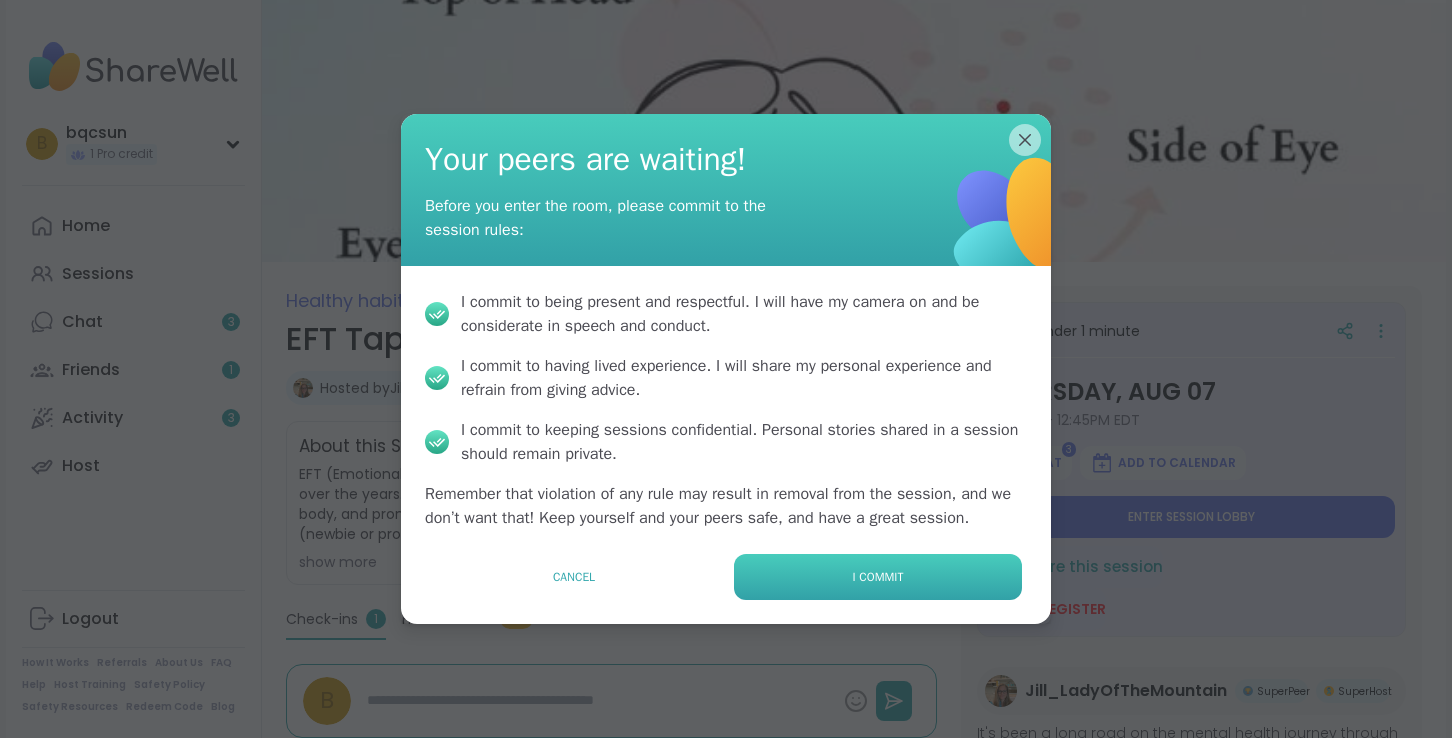 click on "I commit" at bounding box center (878, 577) 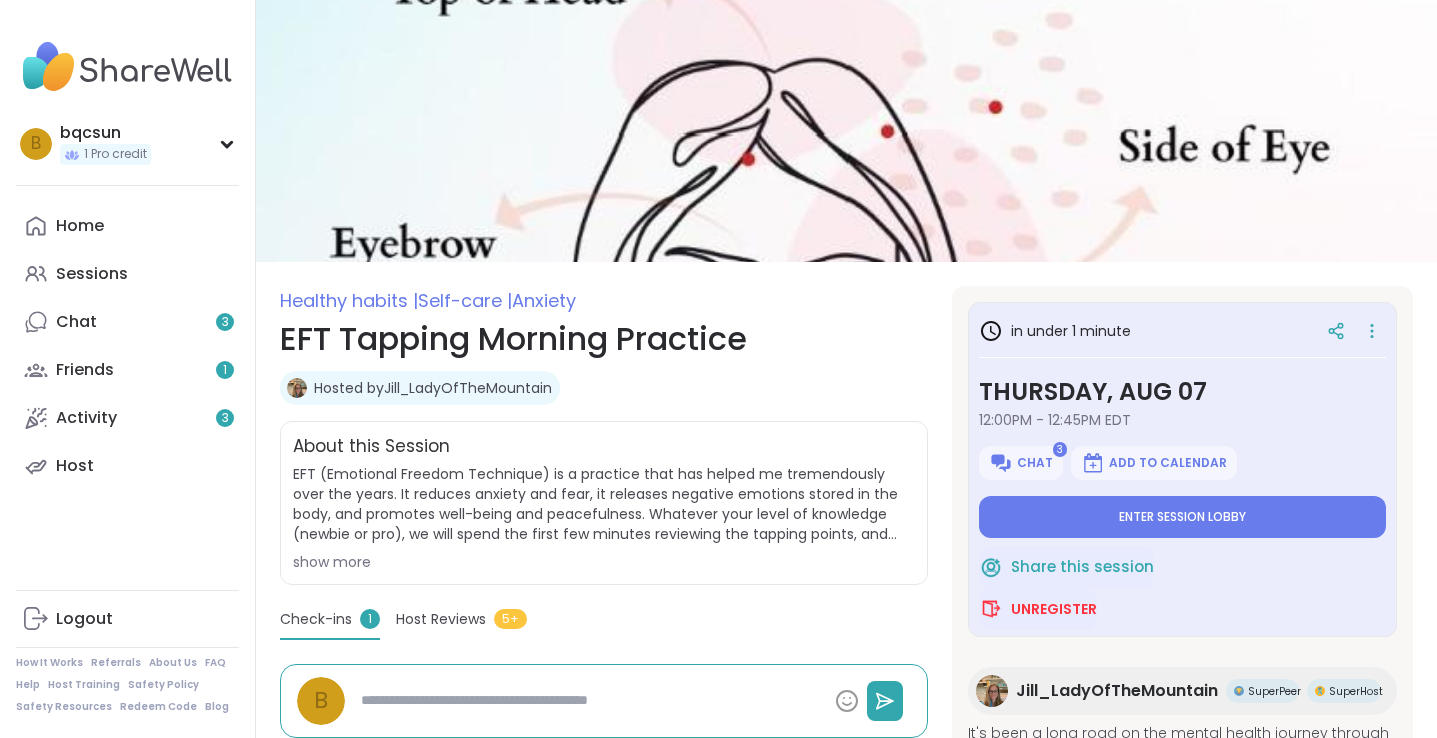 type on "*" 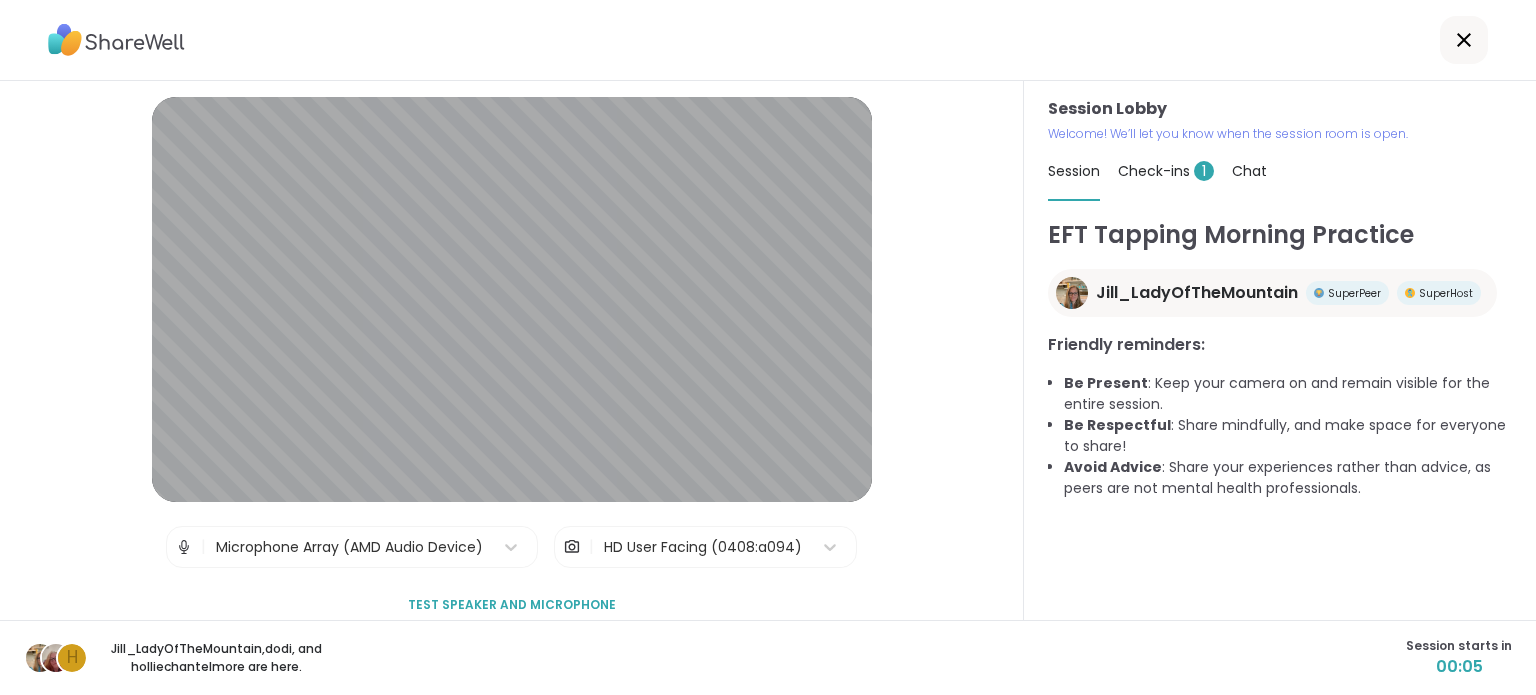 scroll, scrollTop: 20, scrollLeft: 0, axis: vertical 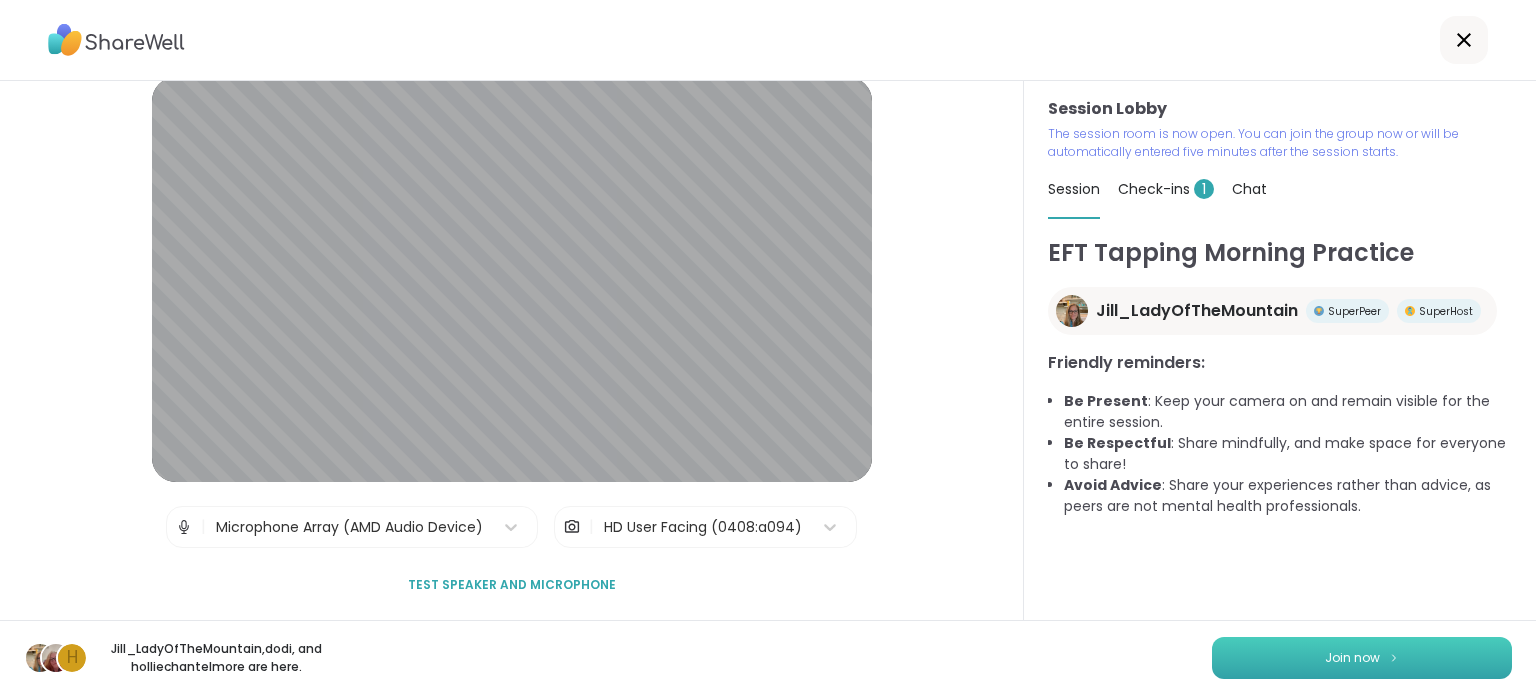 click on "Join now" at bounding box center (1362, 658) 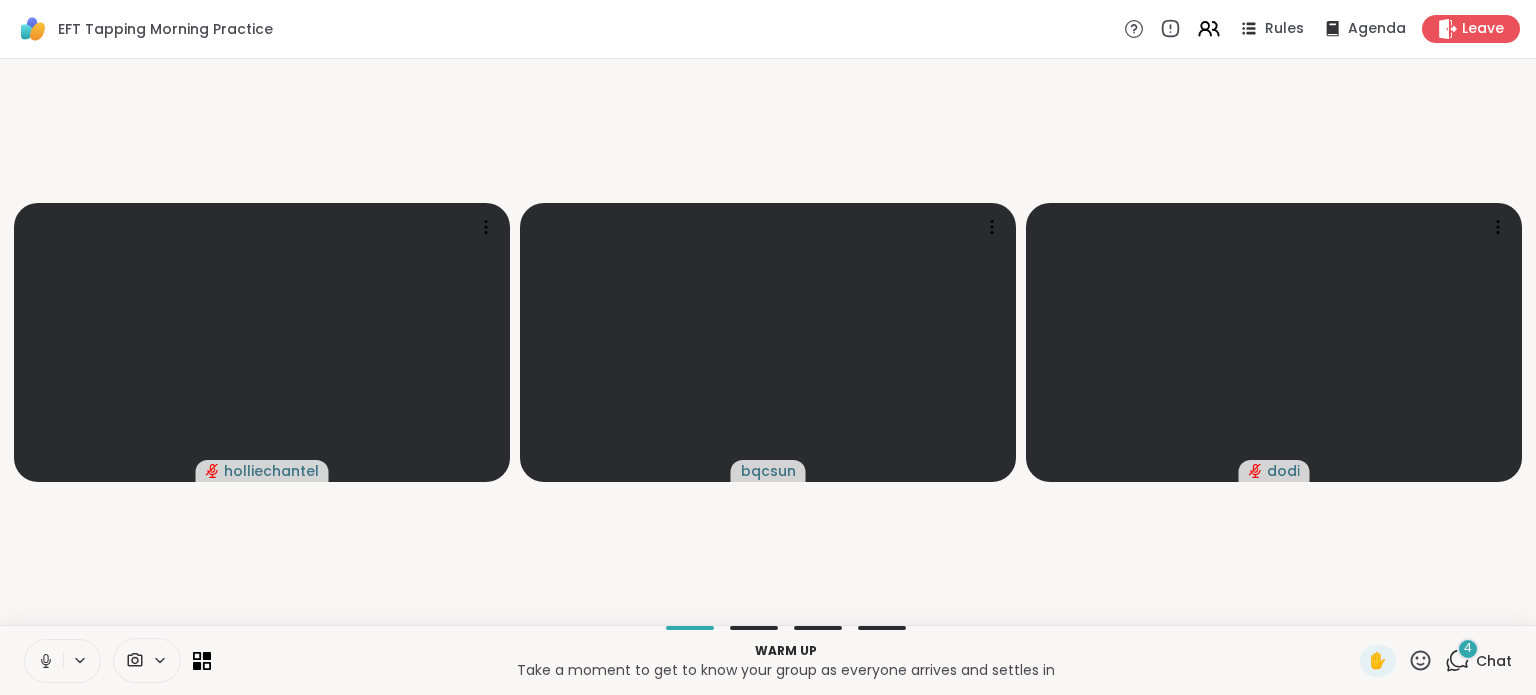 click 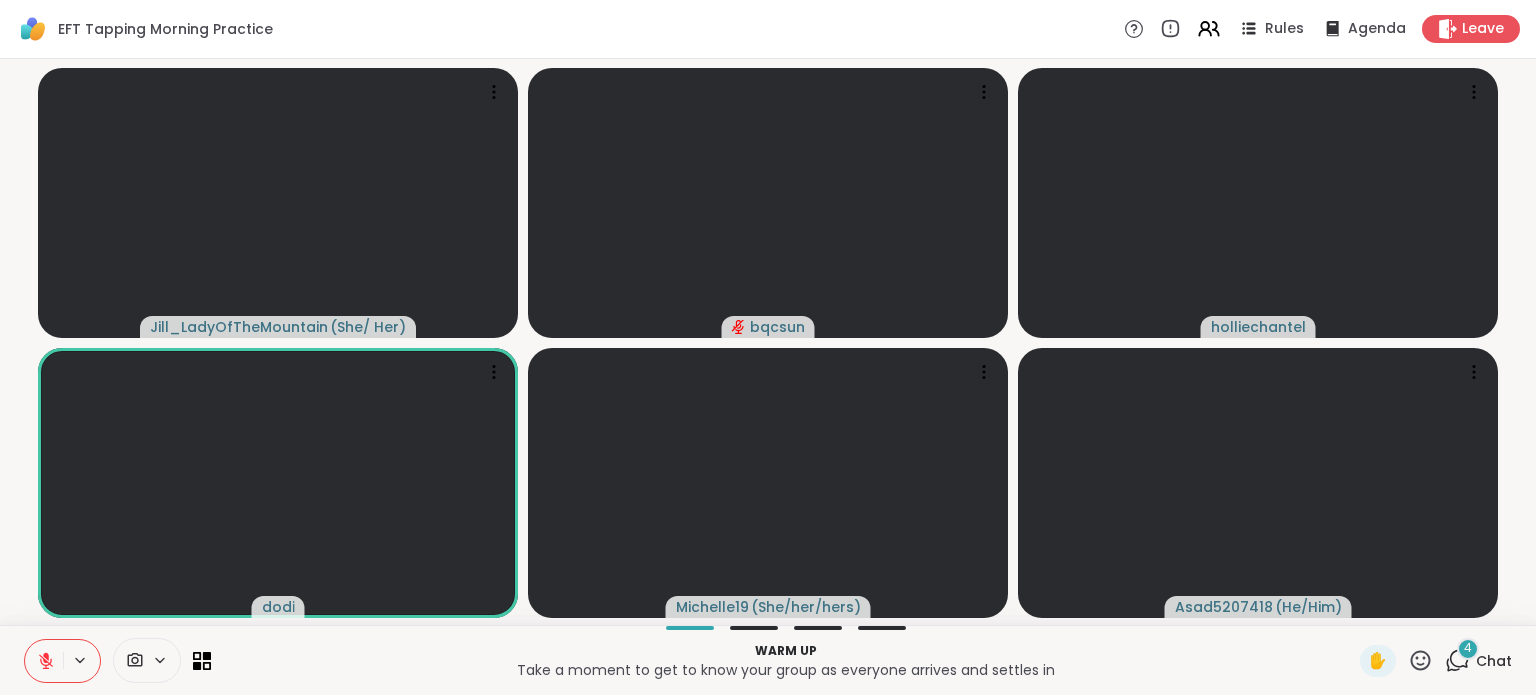 click on "Chat" at bounding box center (1494, 661) 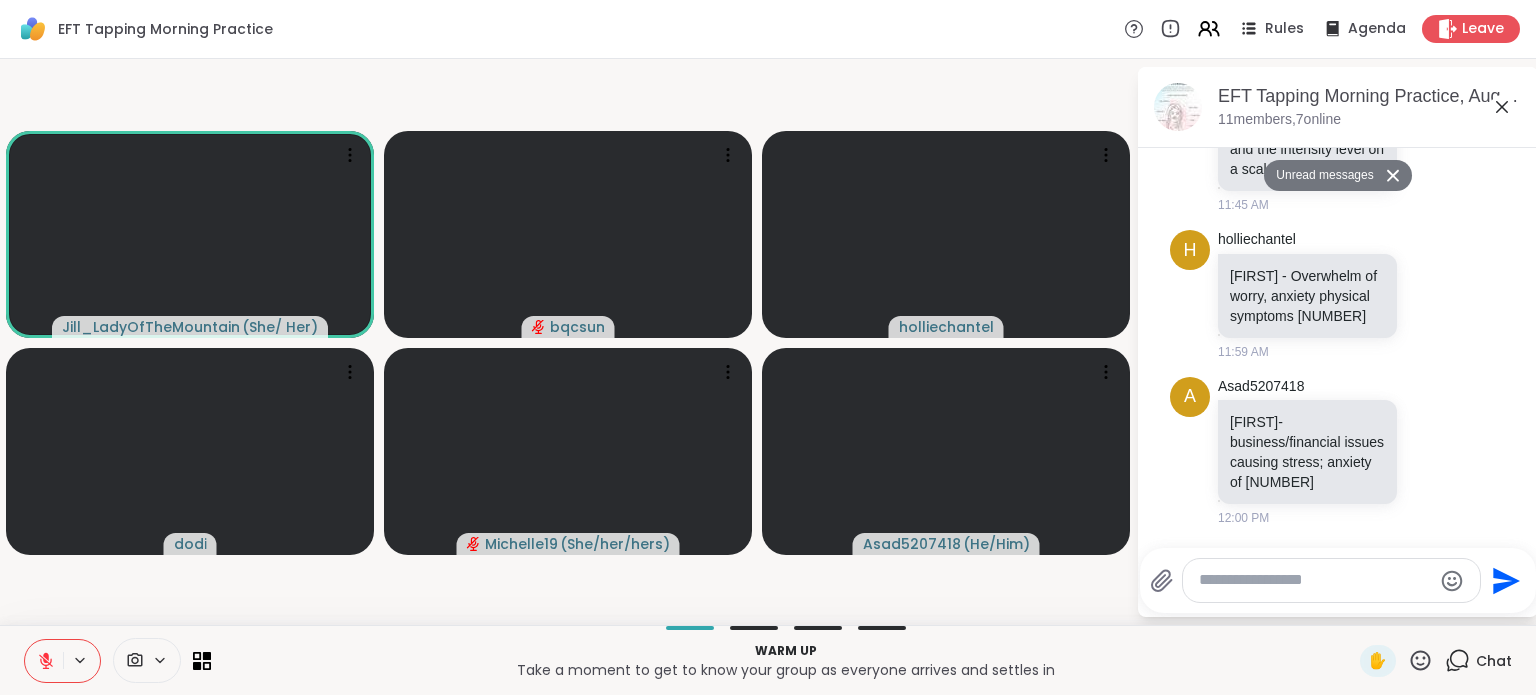 scroll, scrollTop: 902, scrollLeft: 0, axis: vertical 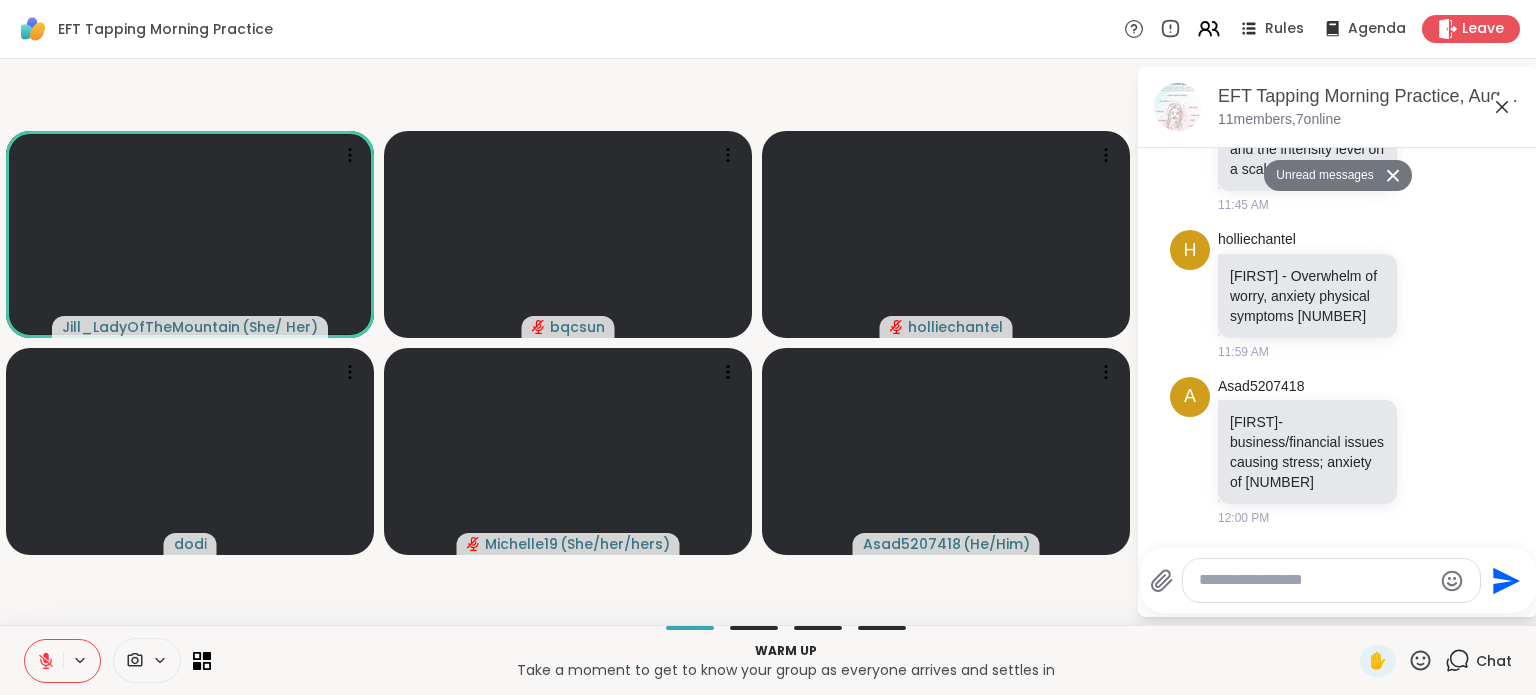click at bounding box center [1315, 580] 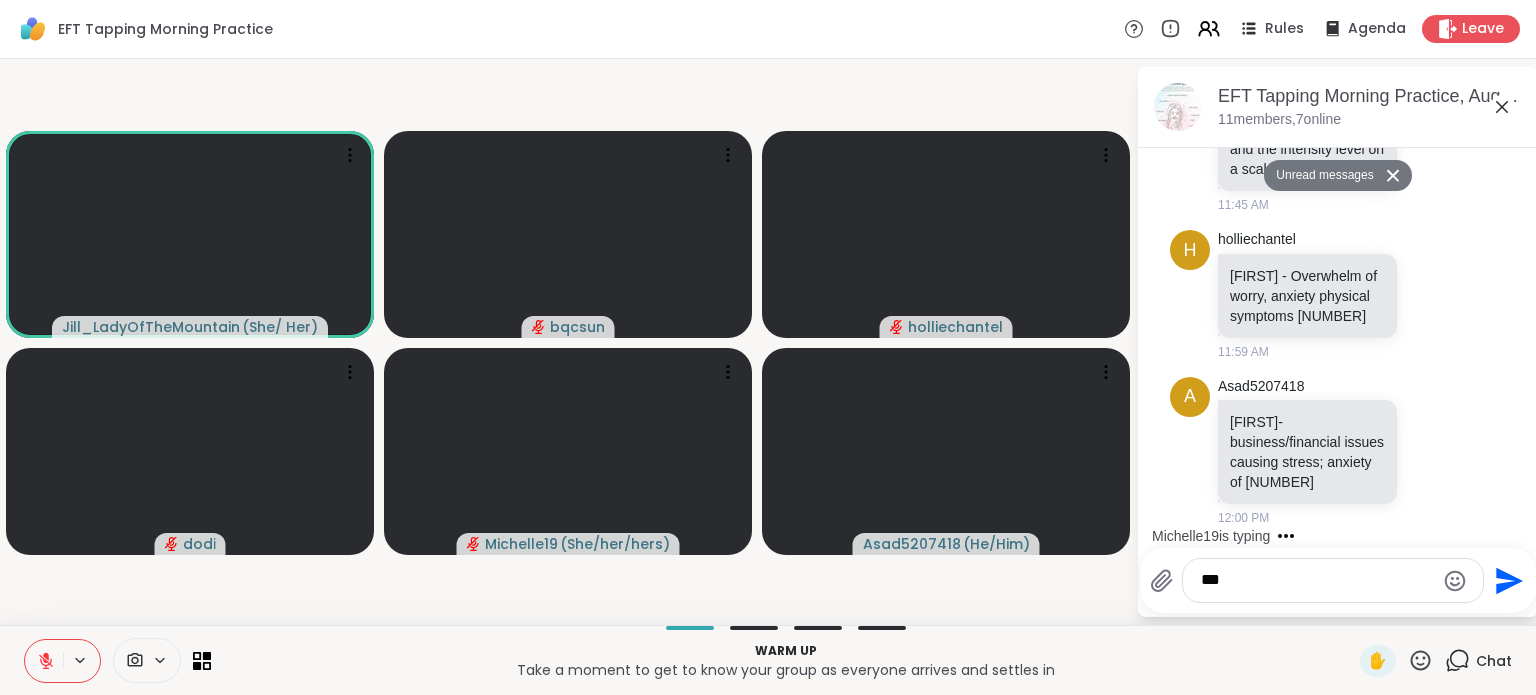 scroll, scrollTop: 980, scrollLeft: 0, axis: vertical 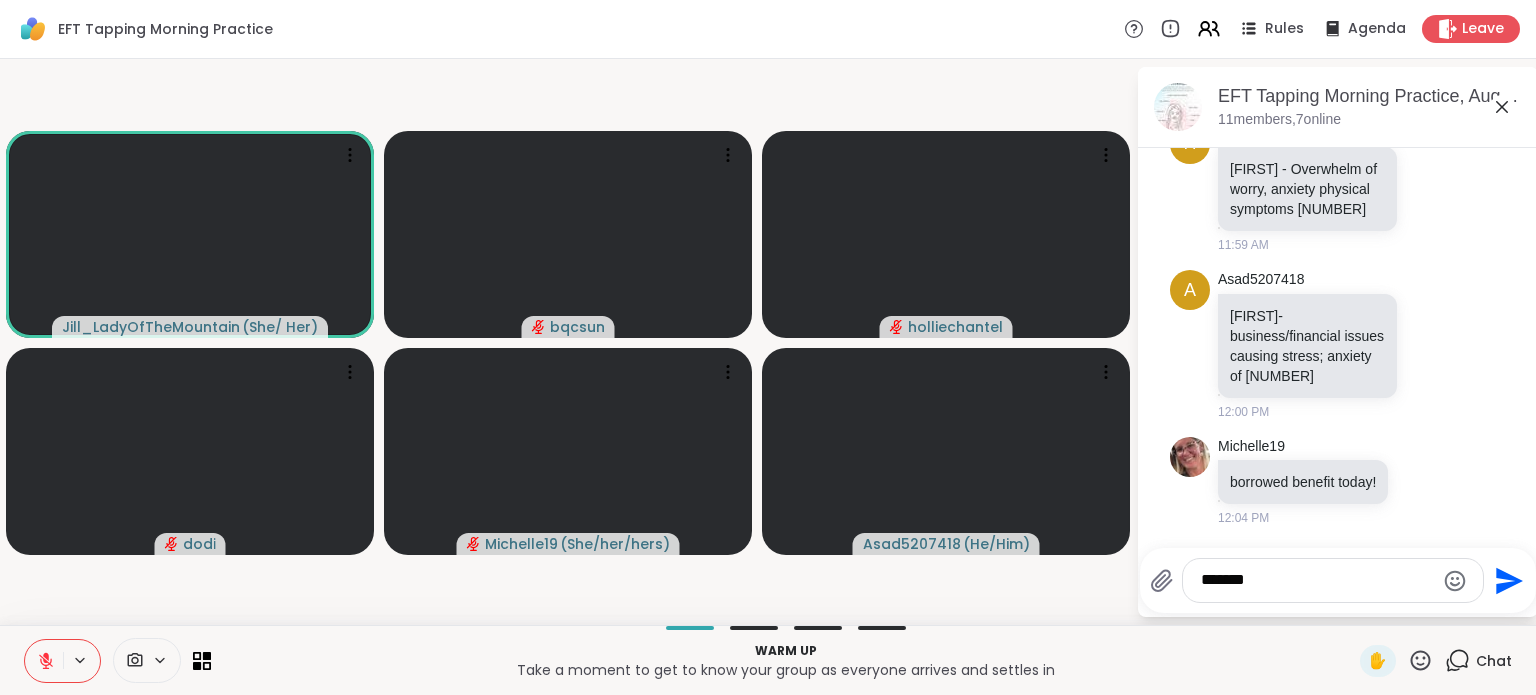 type on "*******" 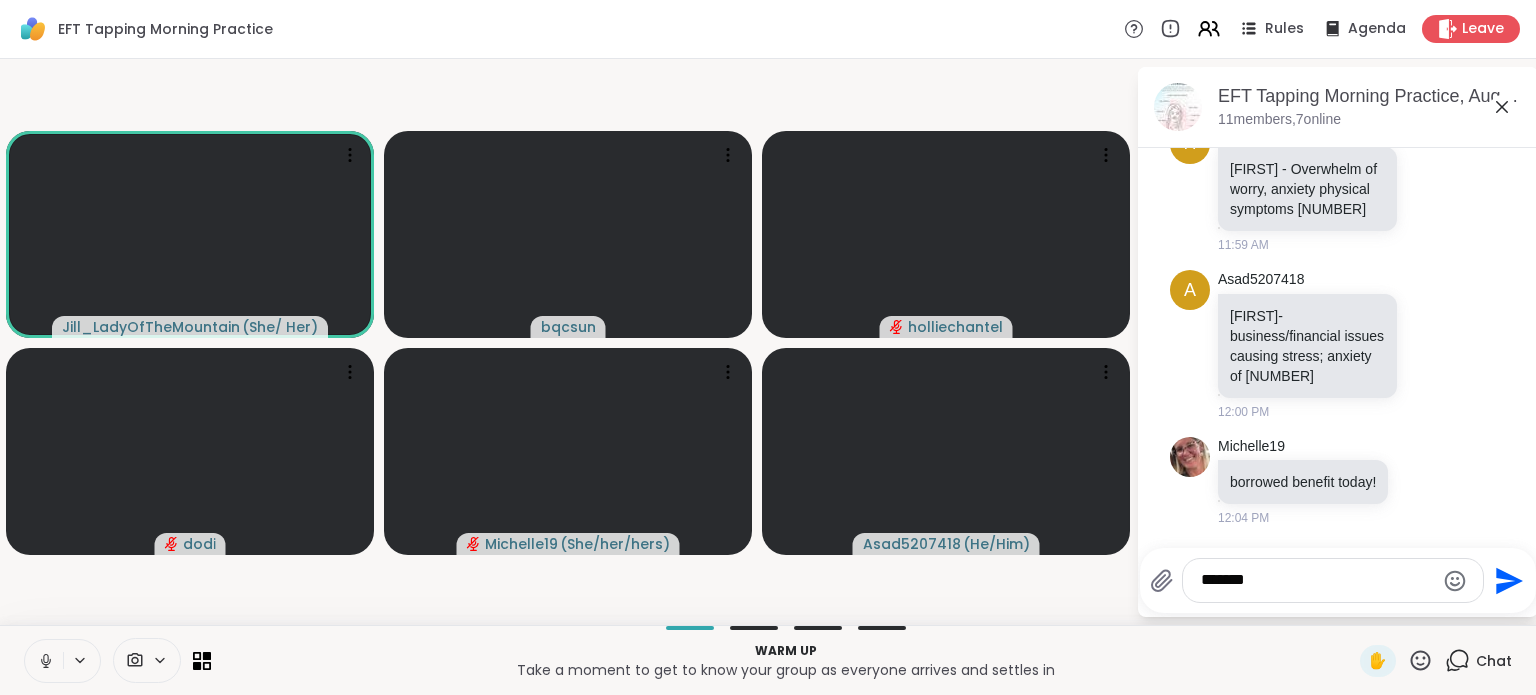 type 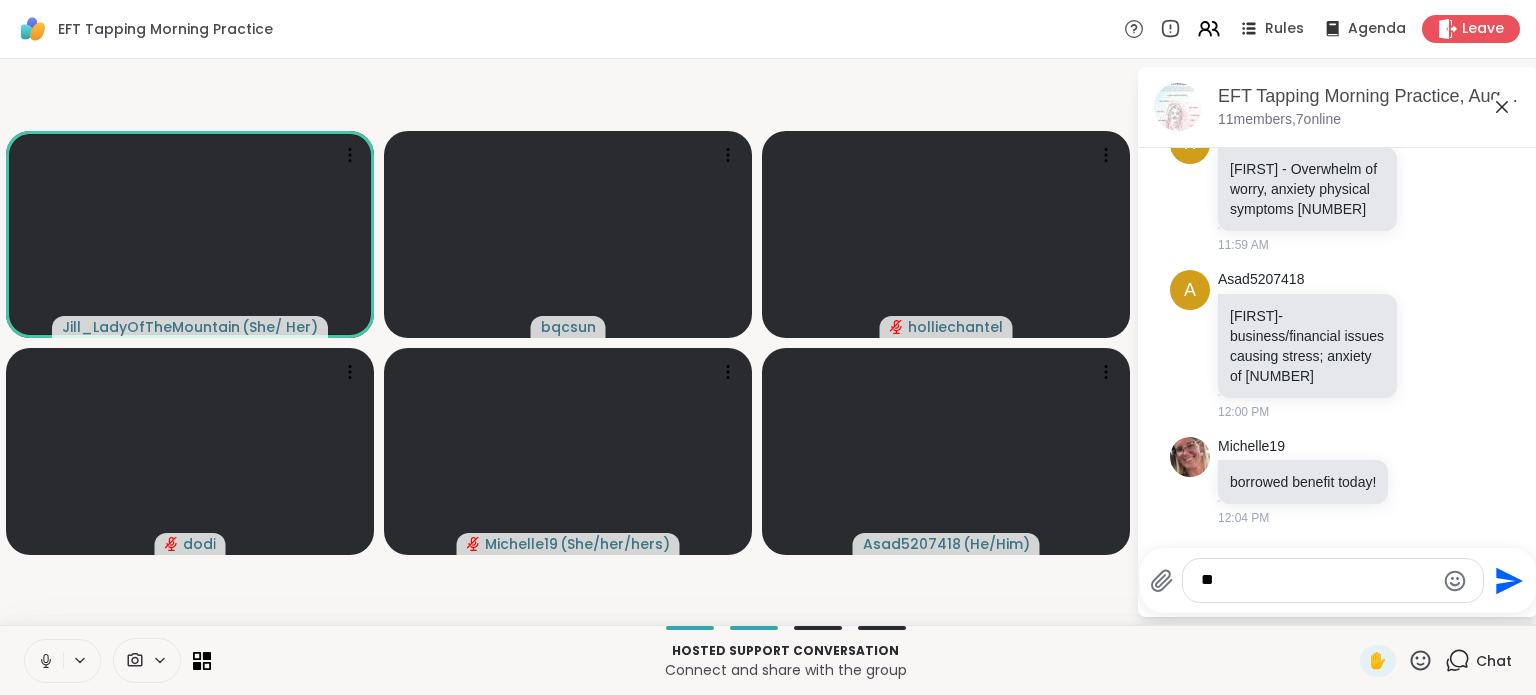 type on "*" 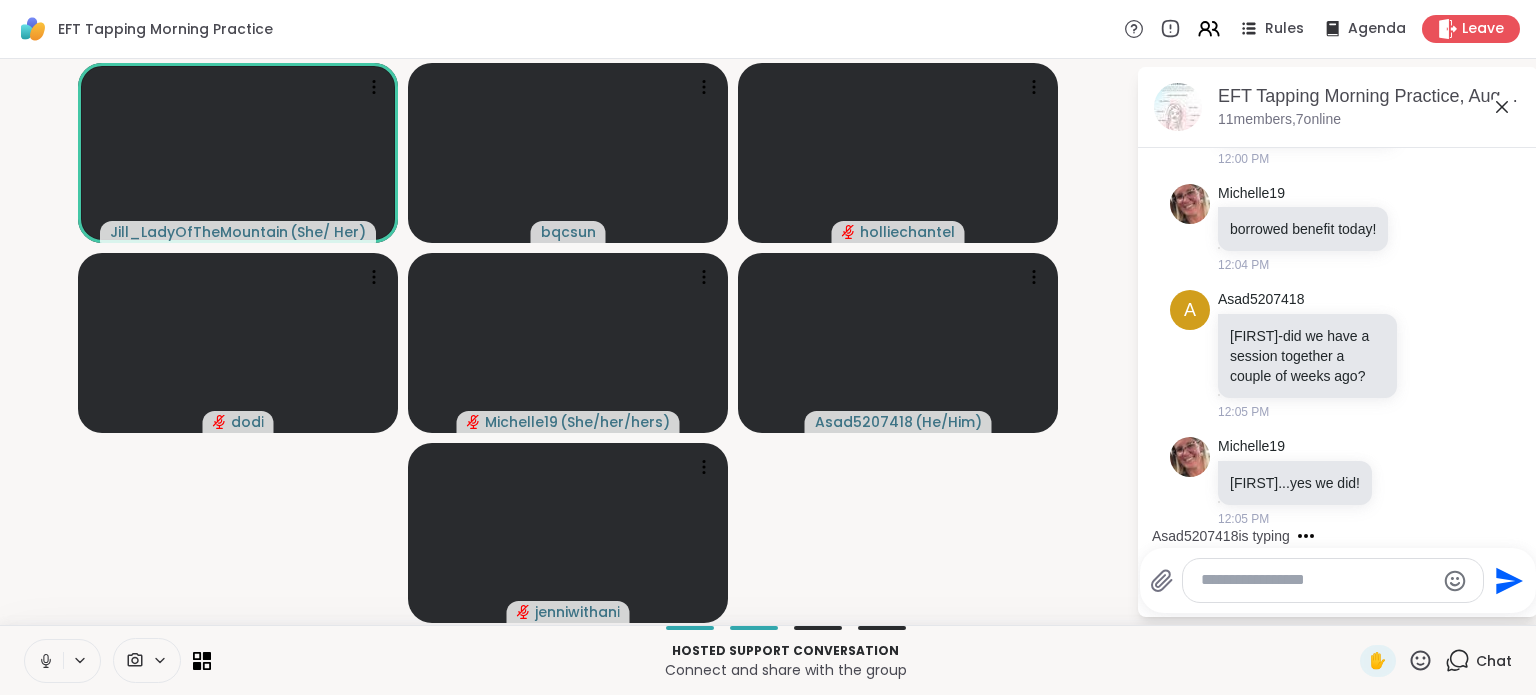 scroll, scrollTop: 1340, scrollLeft: 0, axis: vertical 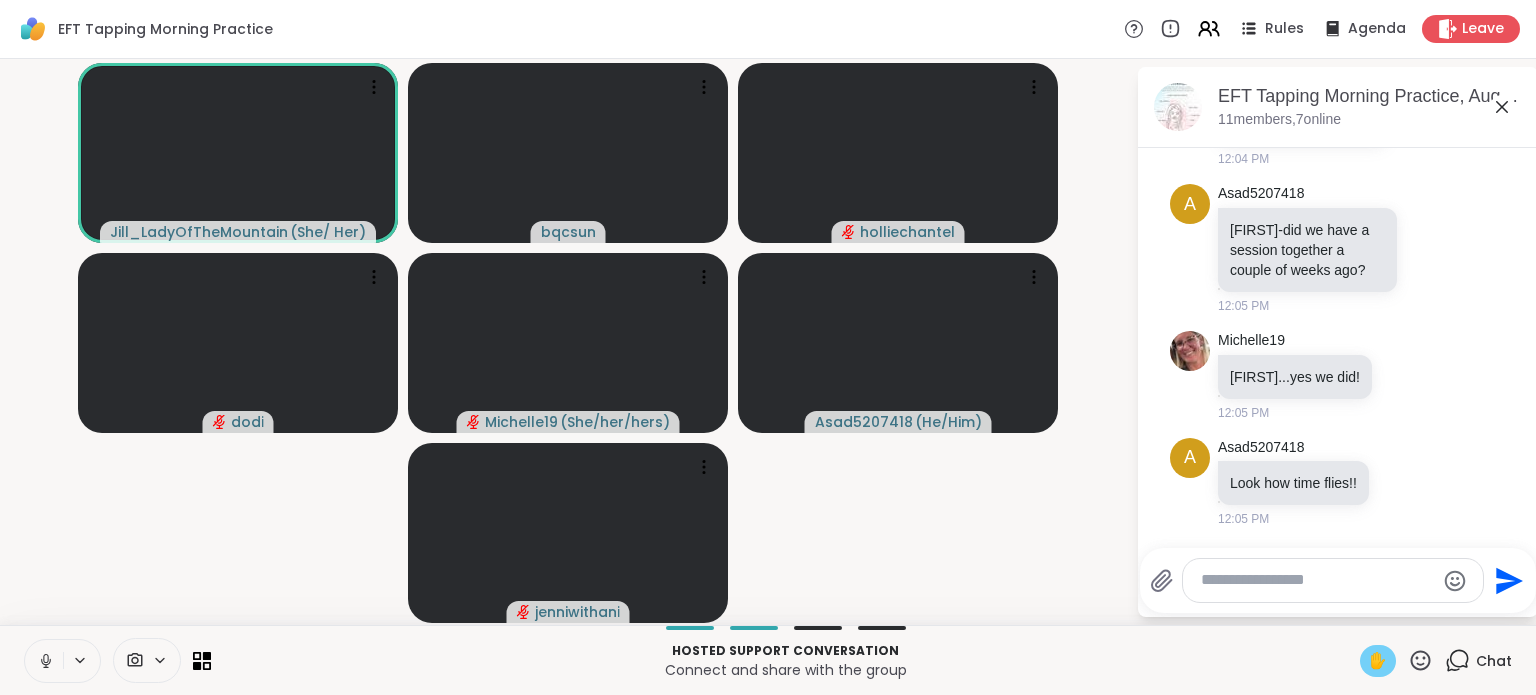 click on "✋" at bounding box center [1378, 661] 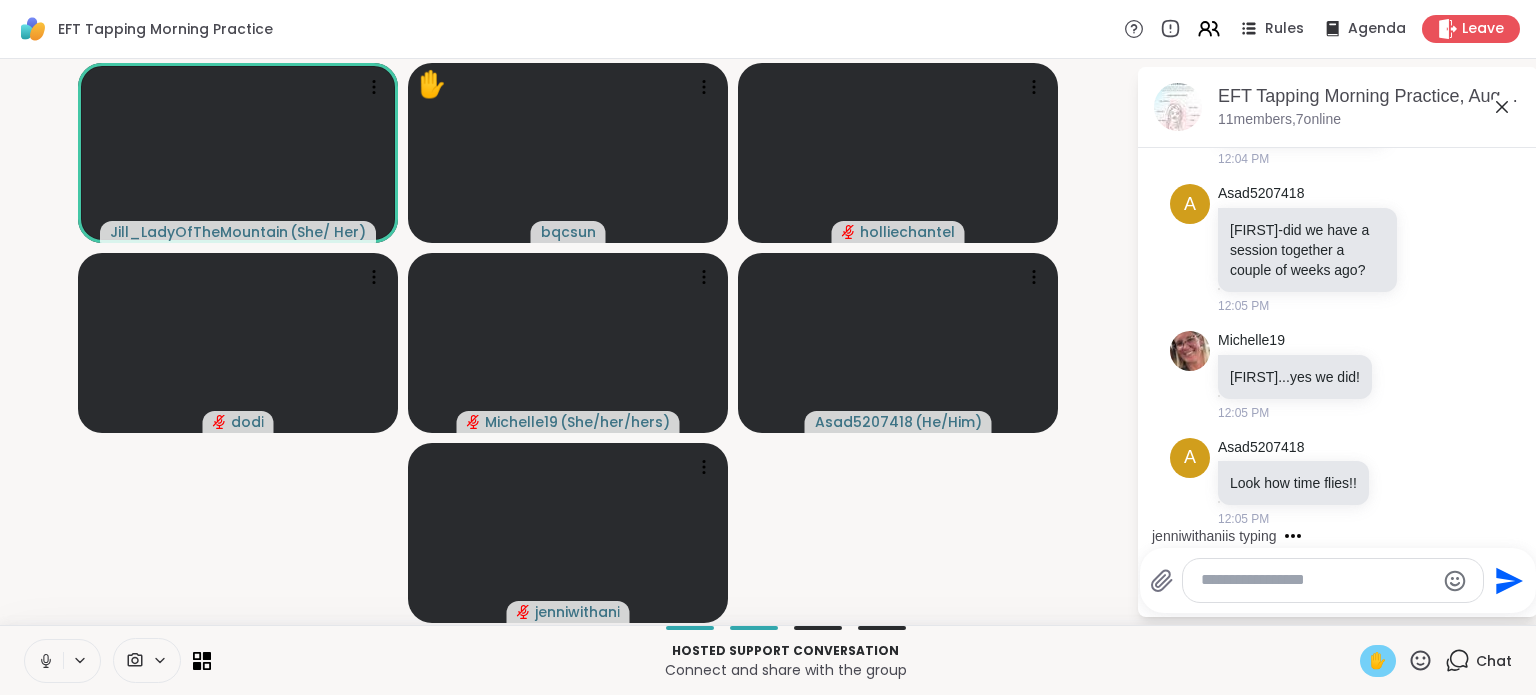 click on "✋" at bounding box center [1378, 661] 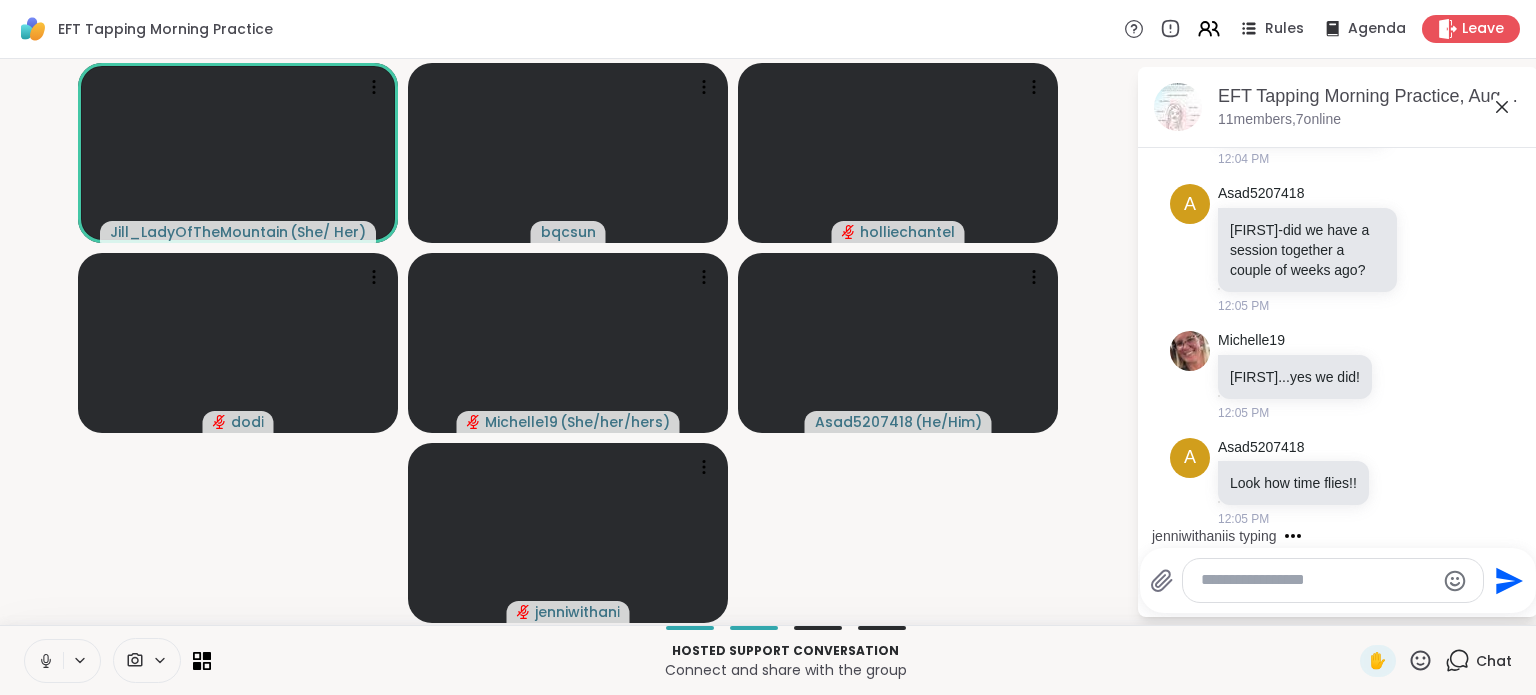 click 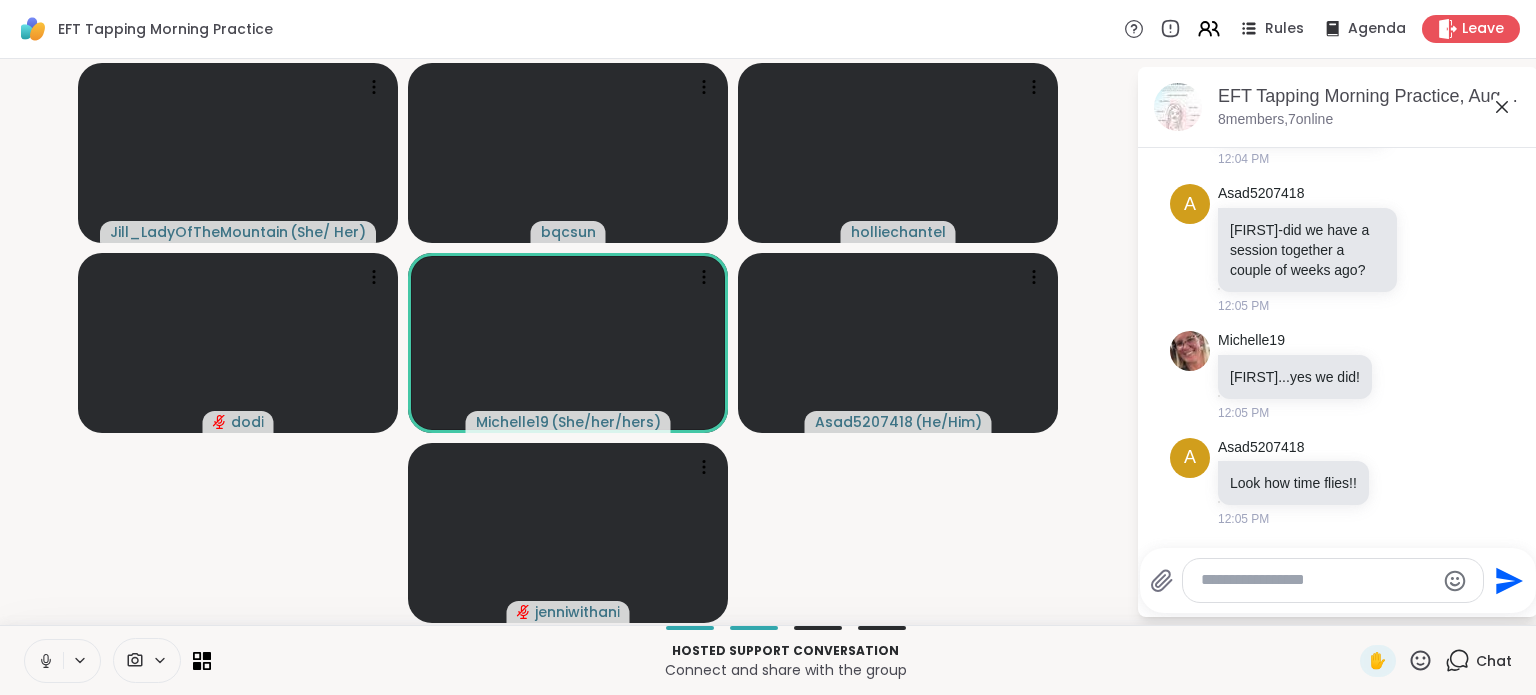click 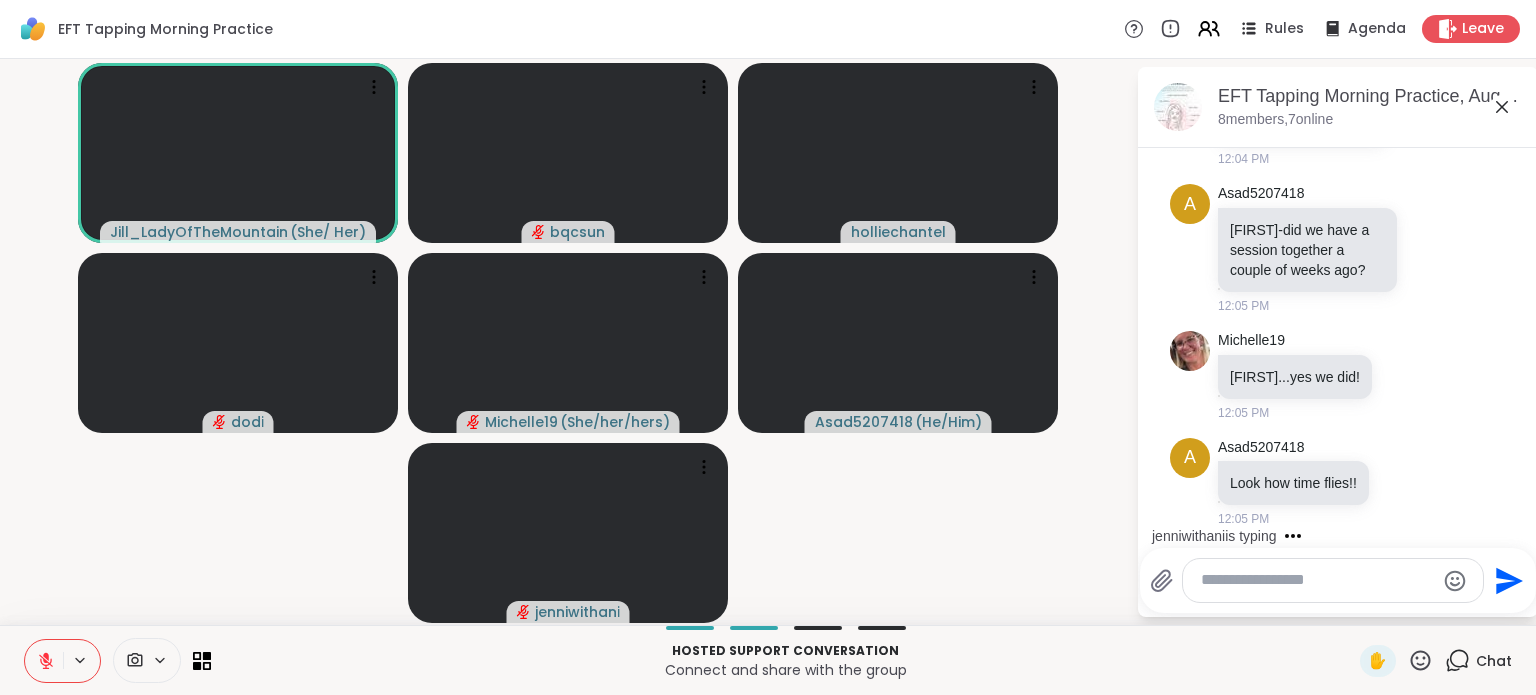 scroll, scrollTop: 1368, scrollLeft: 0, axis: vertical 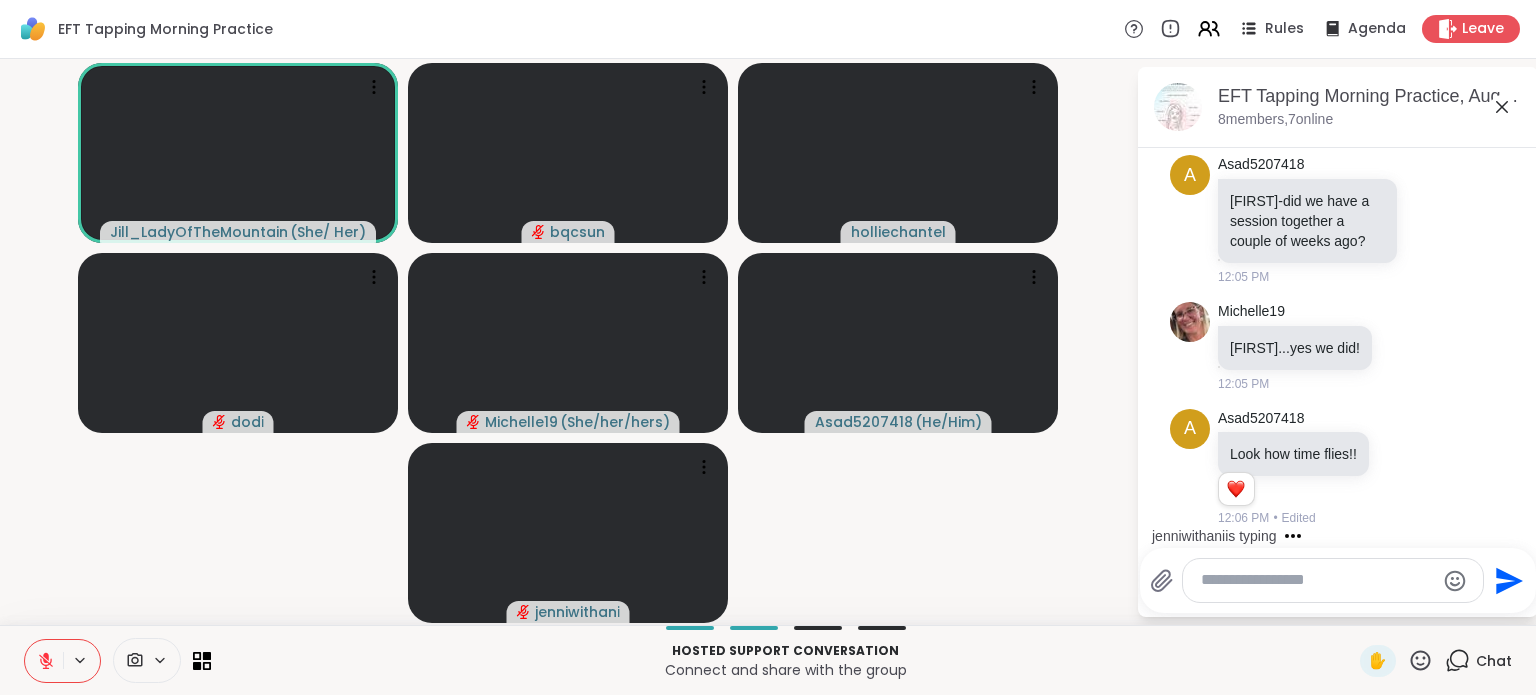 click at bounding box center [1317, 580] 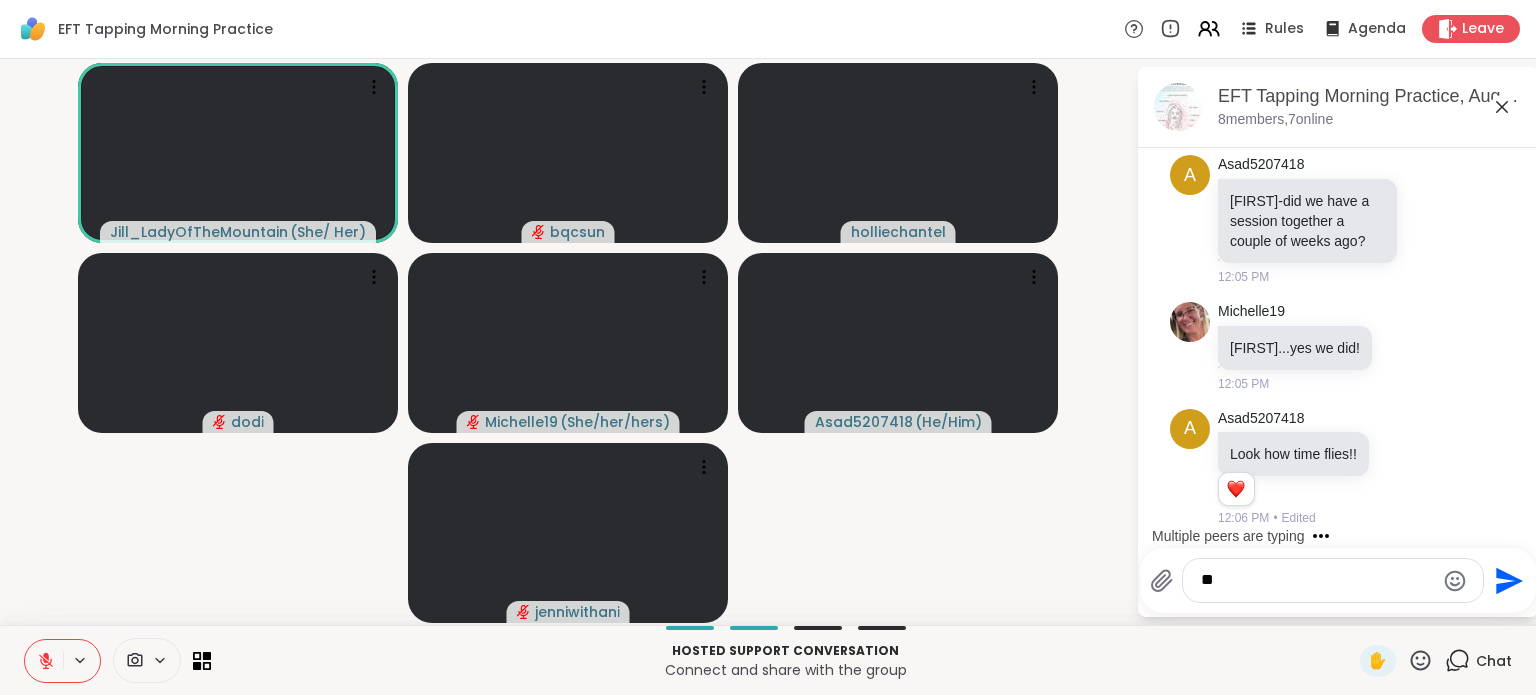 type on "*" 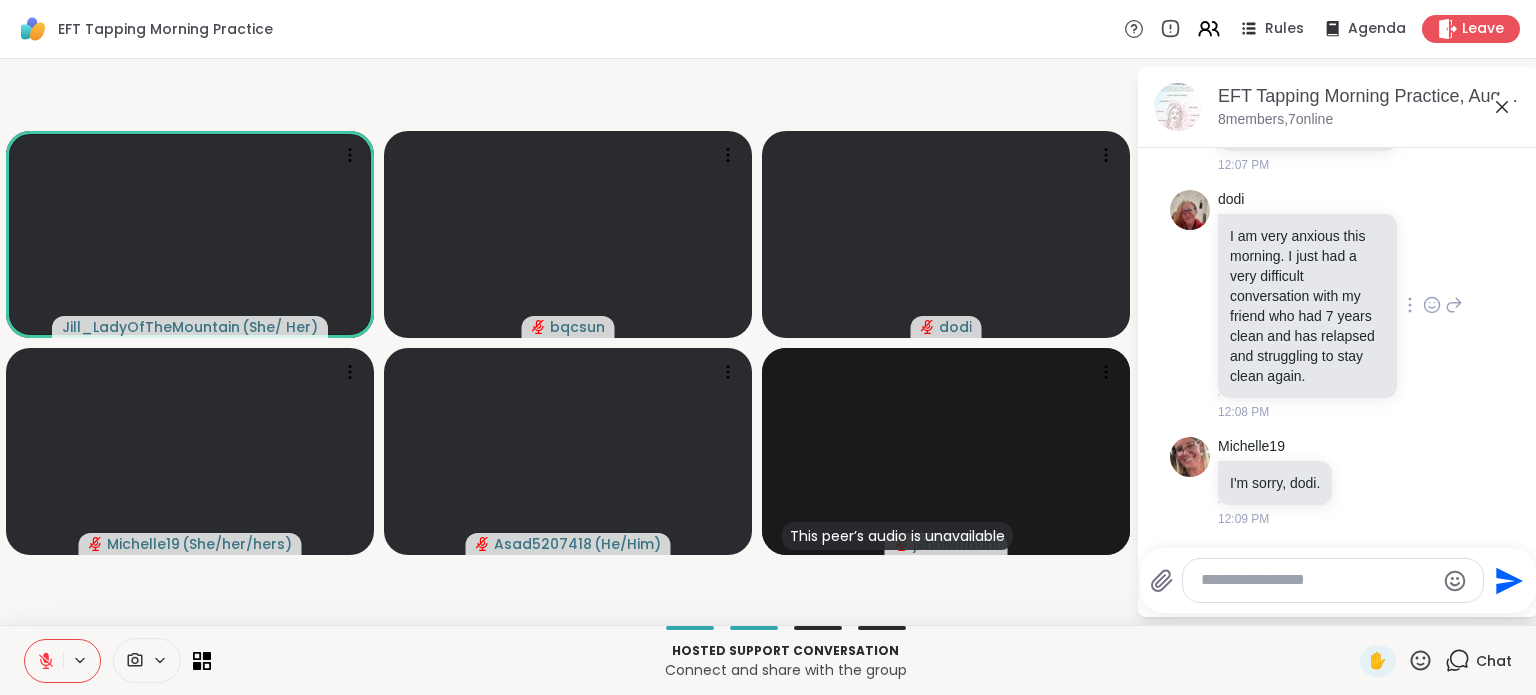 scroll, scrollTop: 1867, scrollLeft: 0, axis: vertical 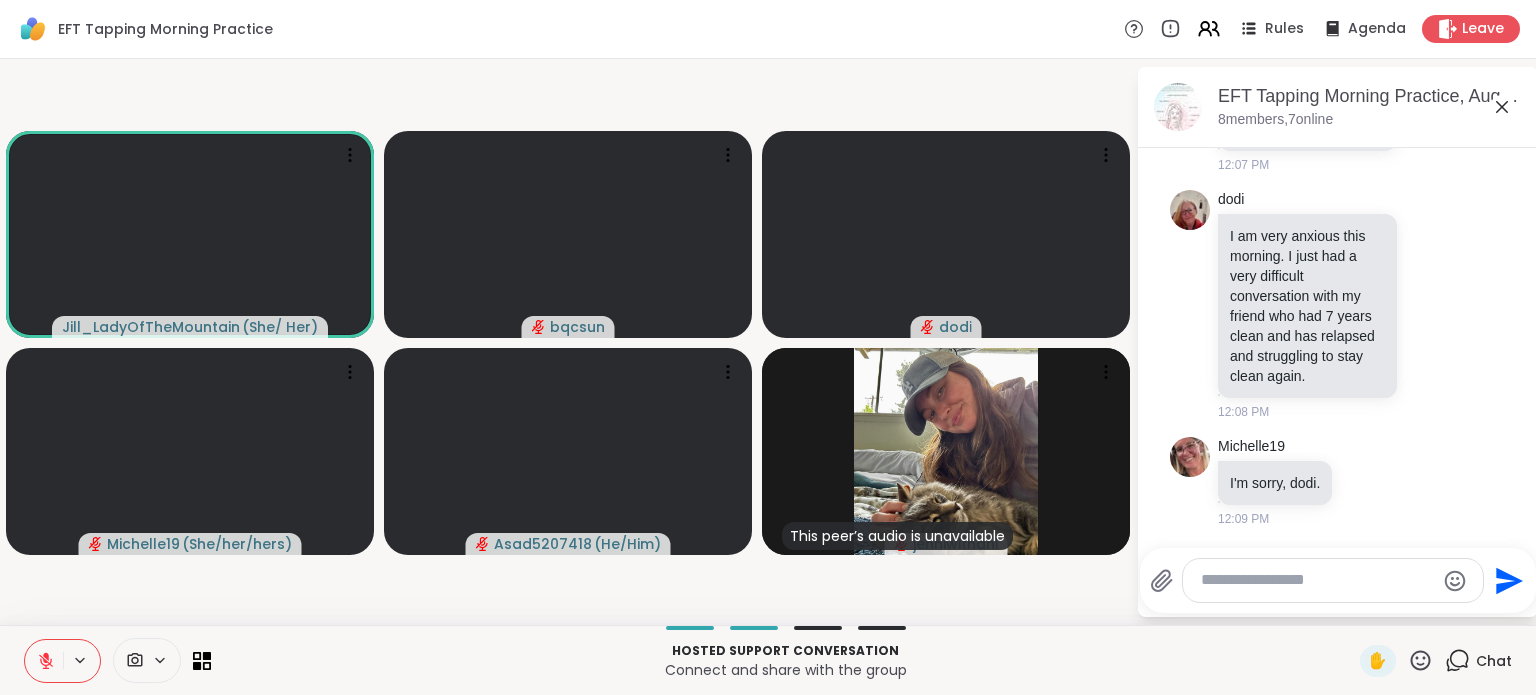 click 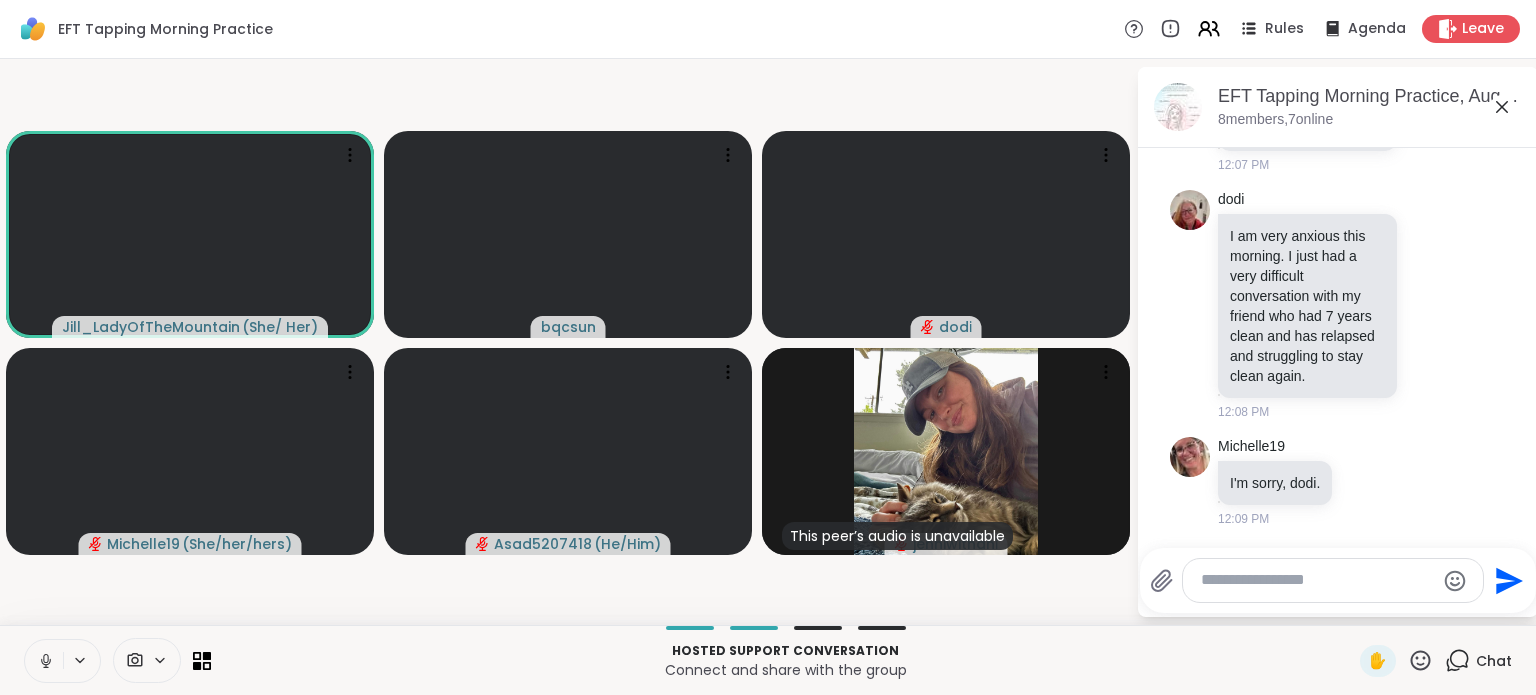 click at bounding box center (44, 661) 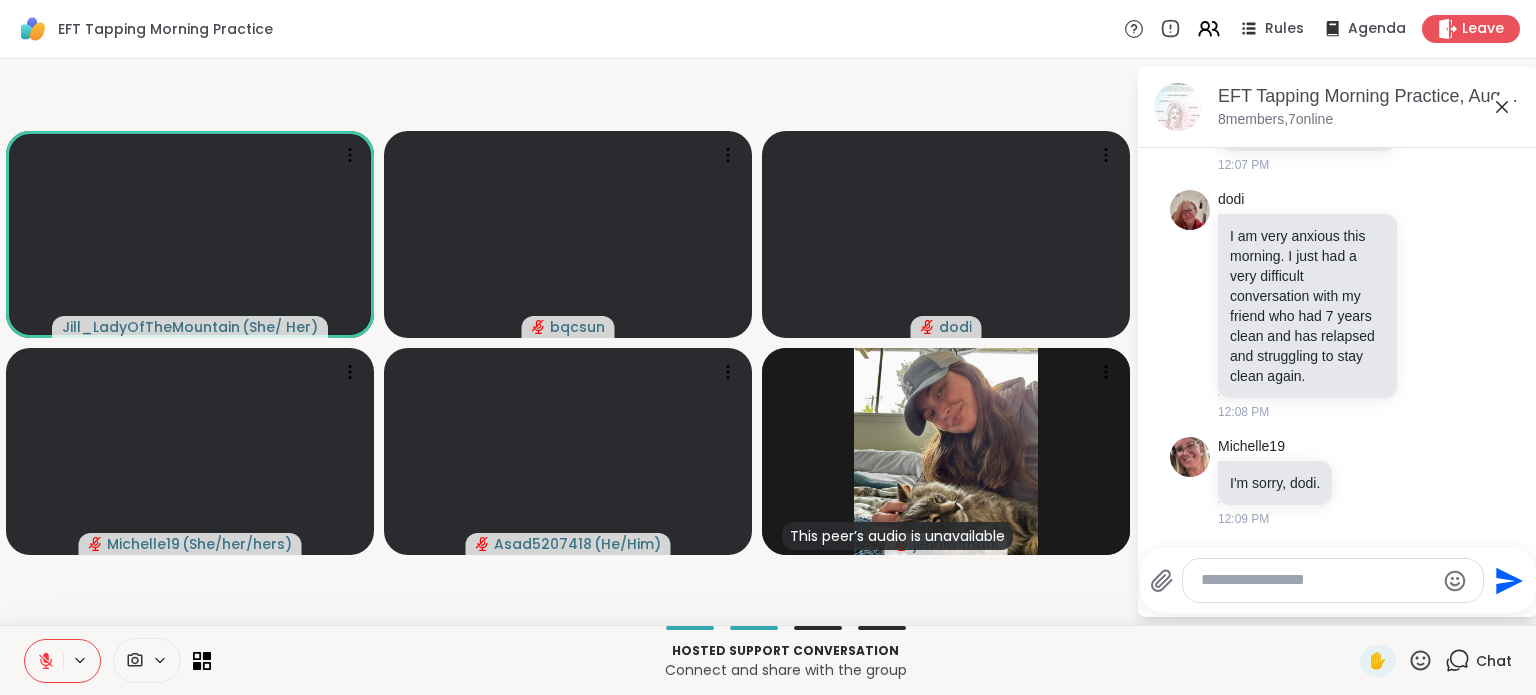 click at bounding box center [1317, 580] 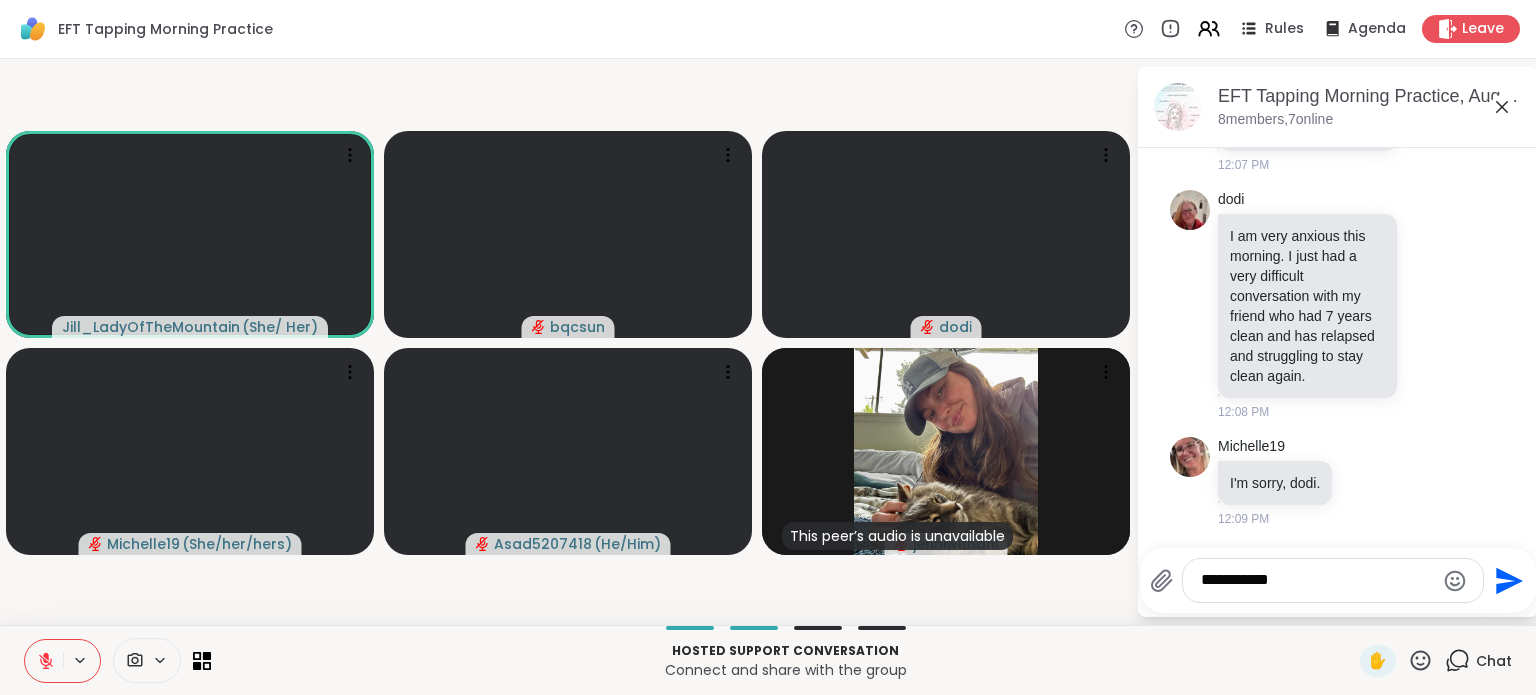 type on "**********" 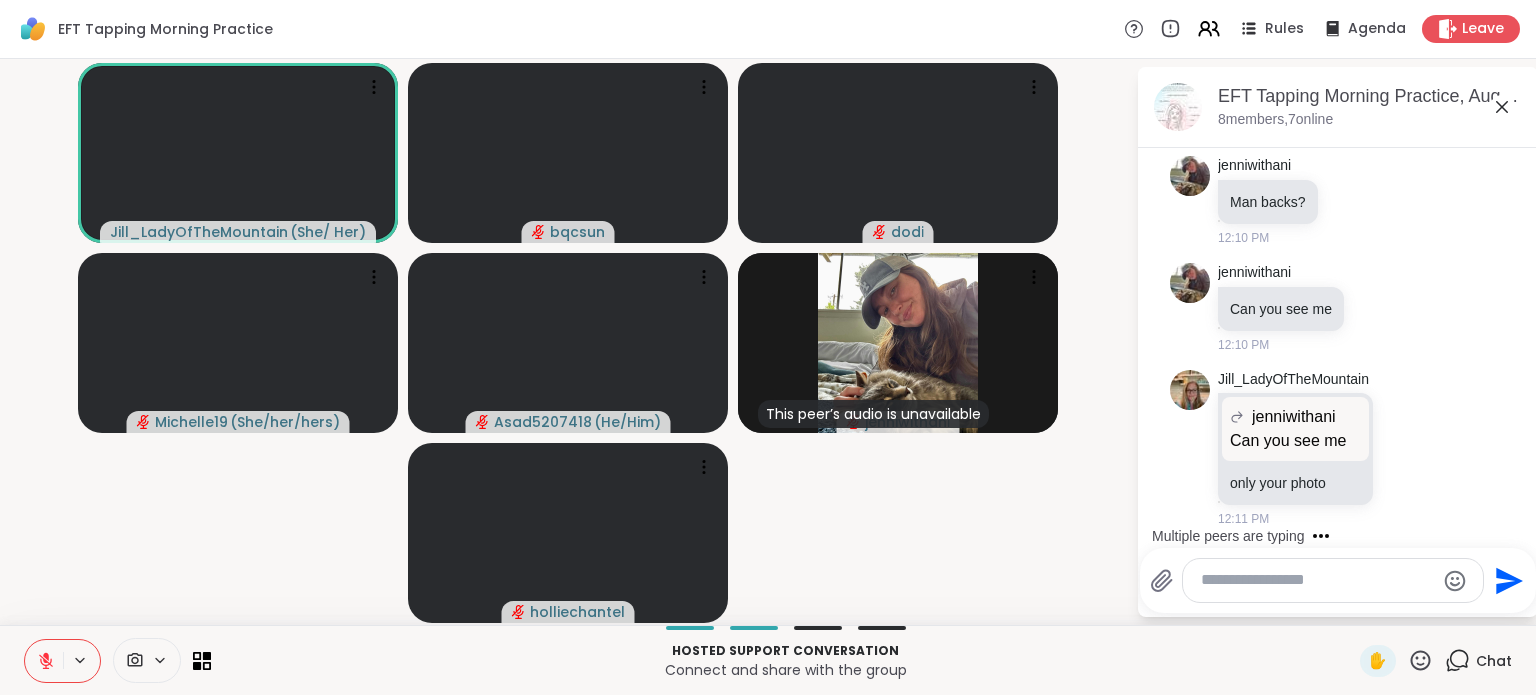 scroll, scrollTop: 2812, scrollLeft: 0, axis: vertical 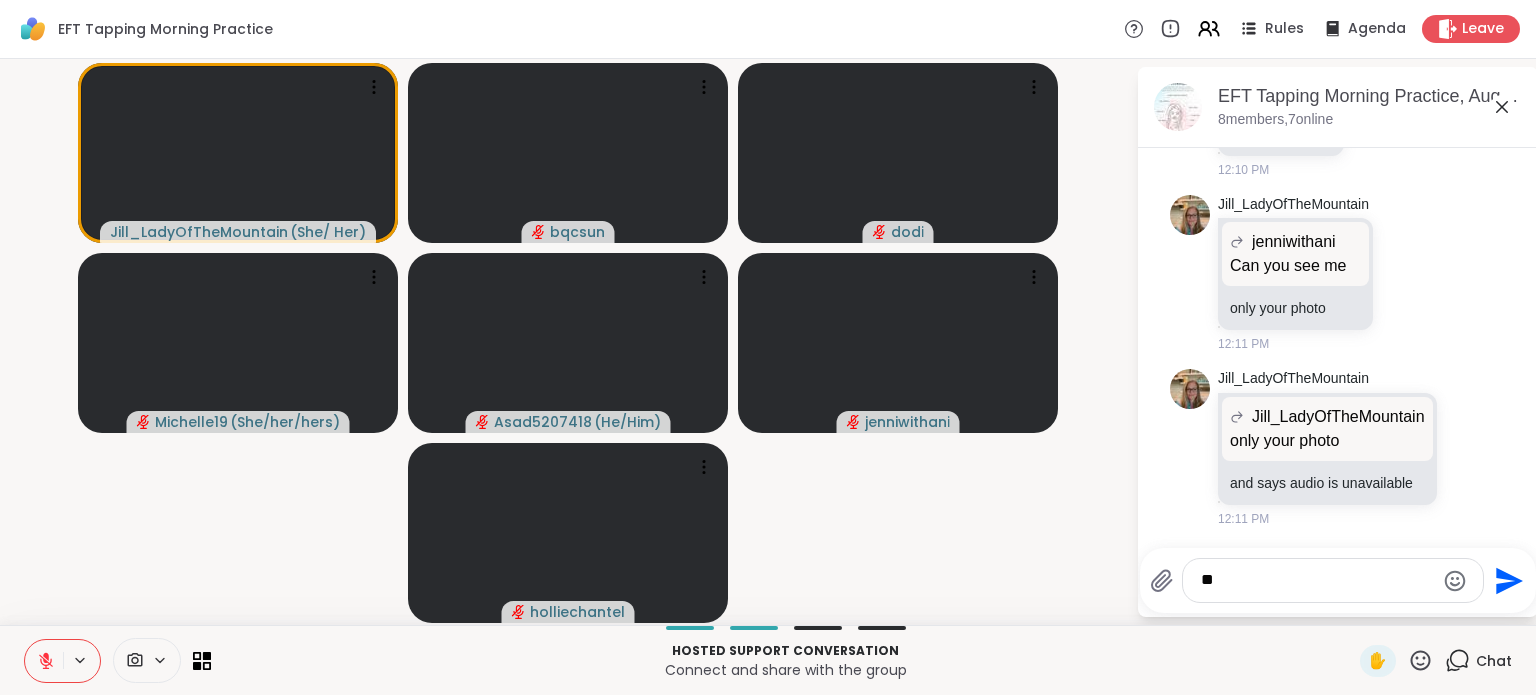 type on "*" 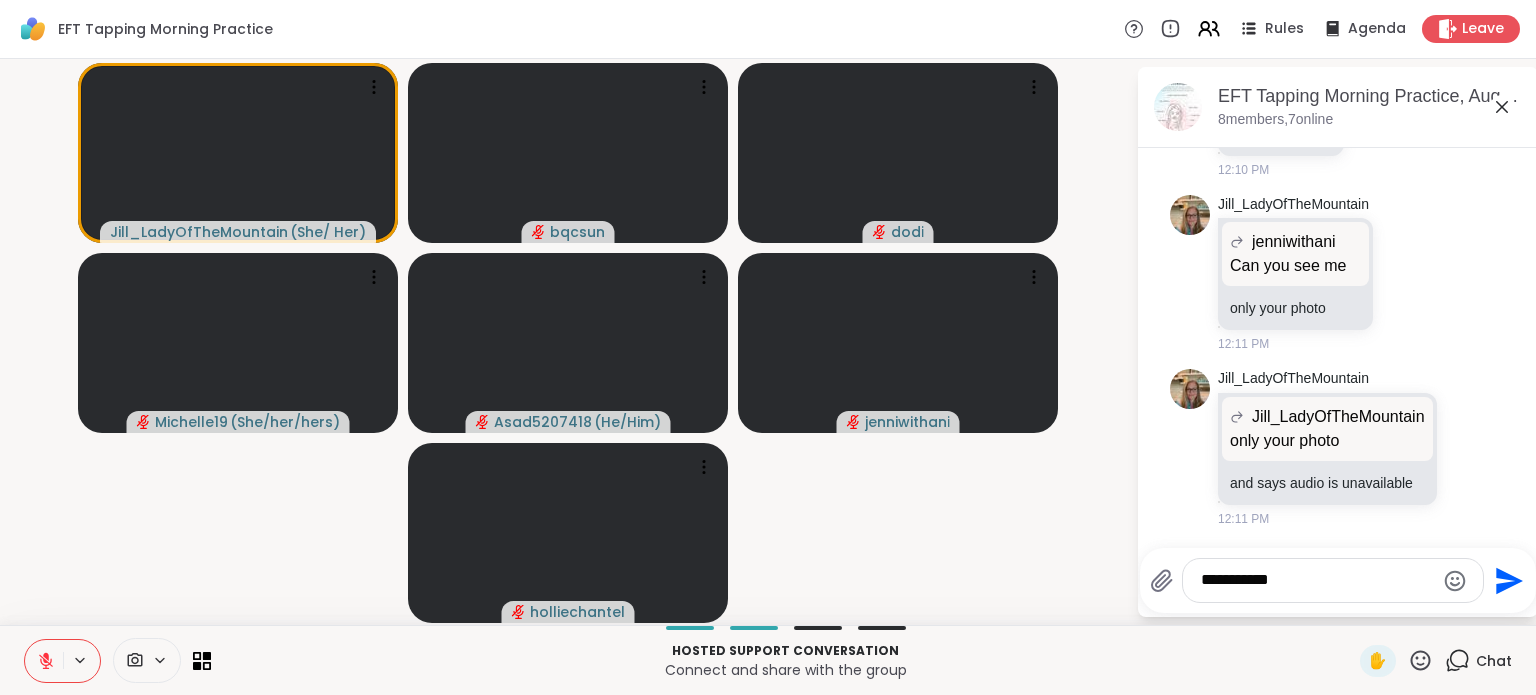 type on "**********" 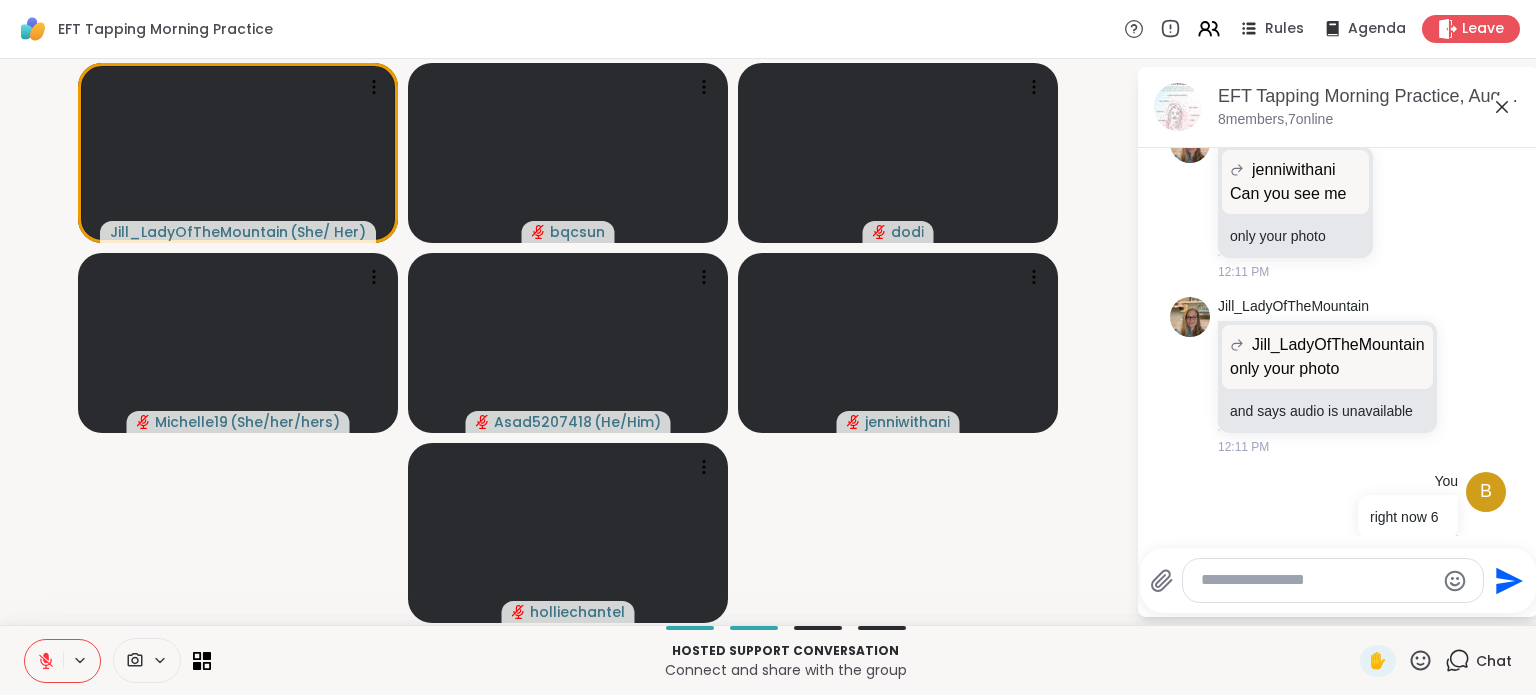 scroll, scrollTop: 2917, scrollLeft: 0, axis: vertical 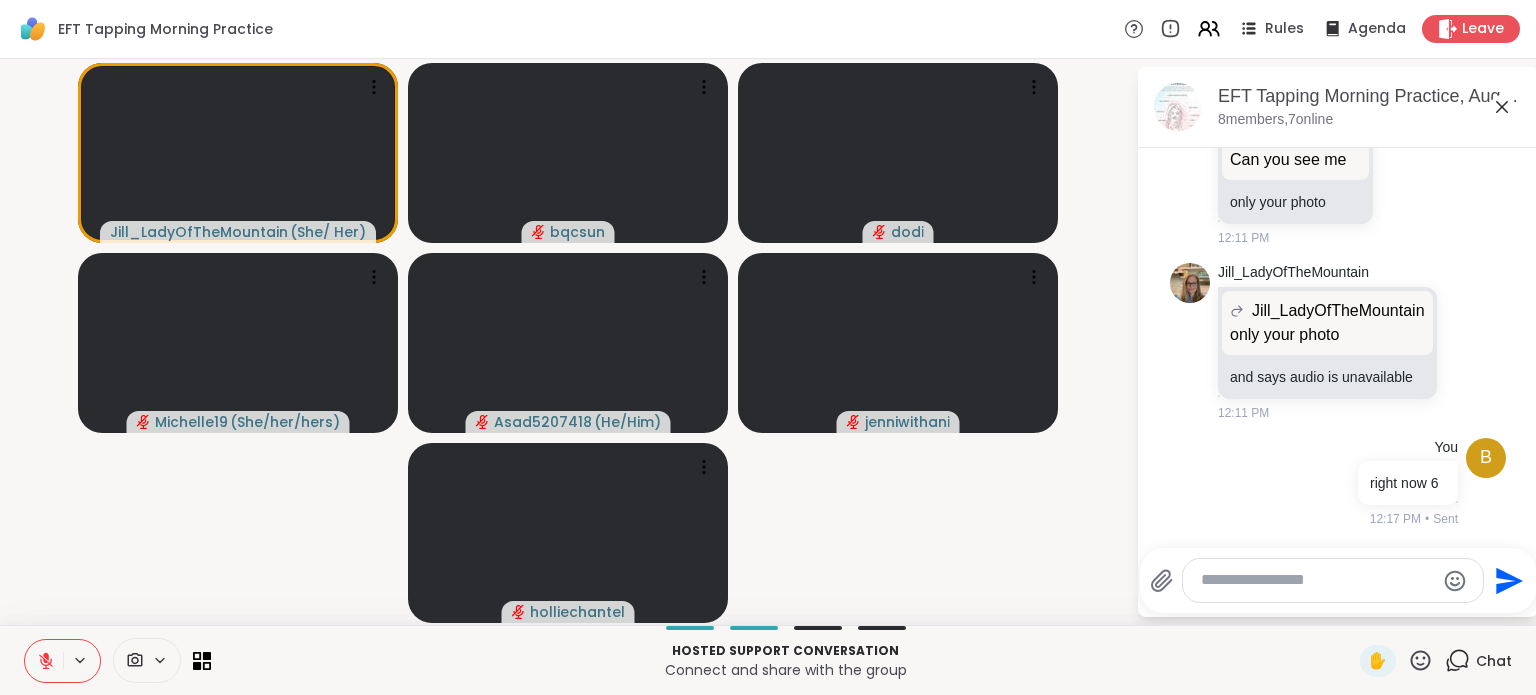 click at bounding box center (1317, 580) 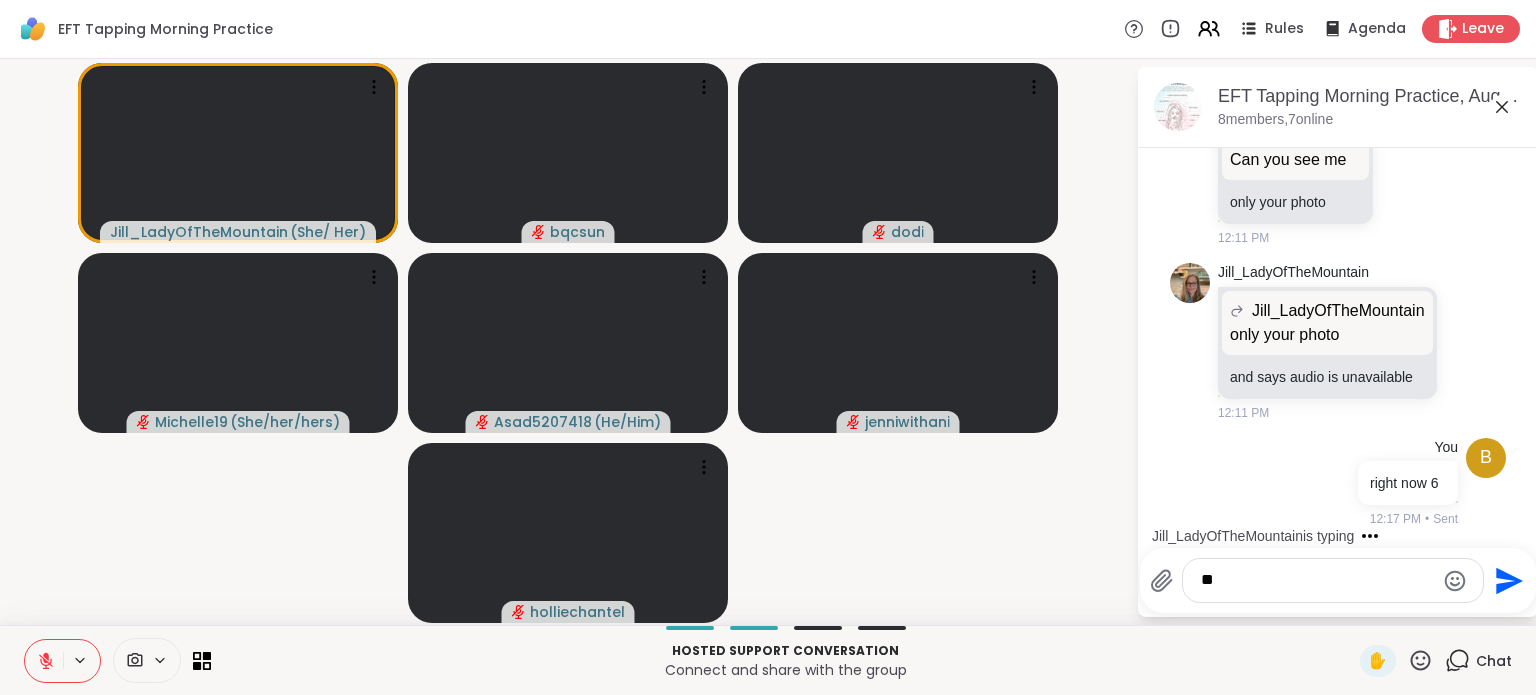 type on "*" 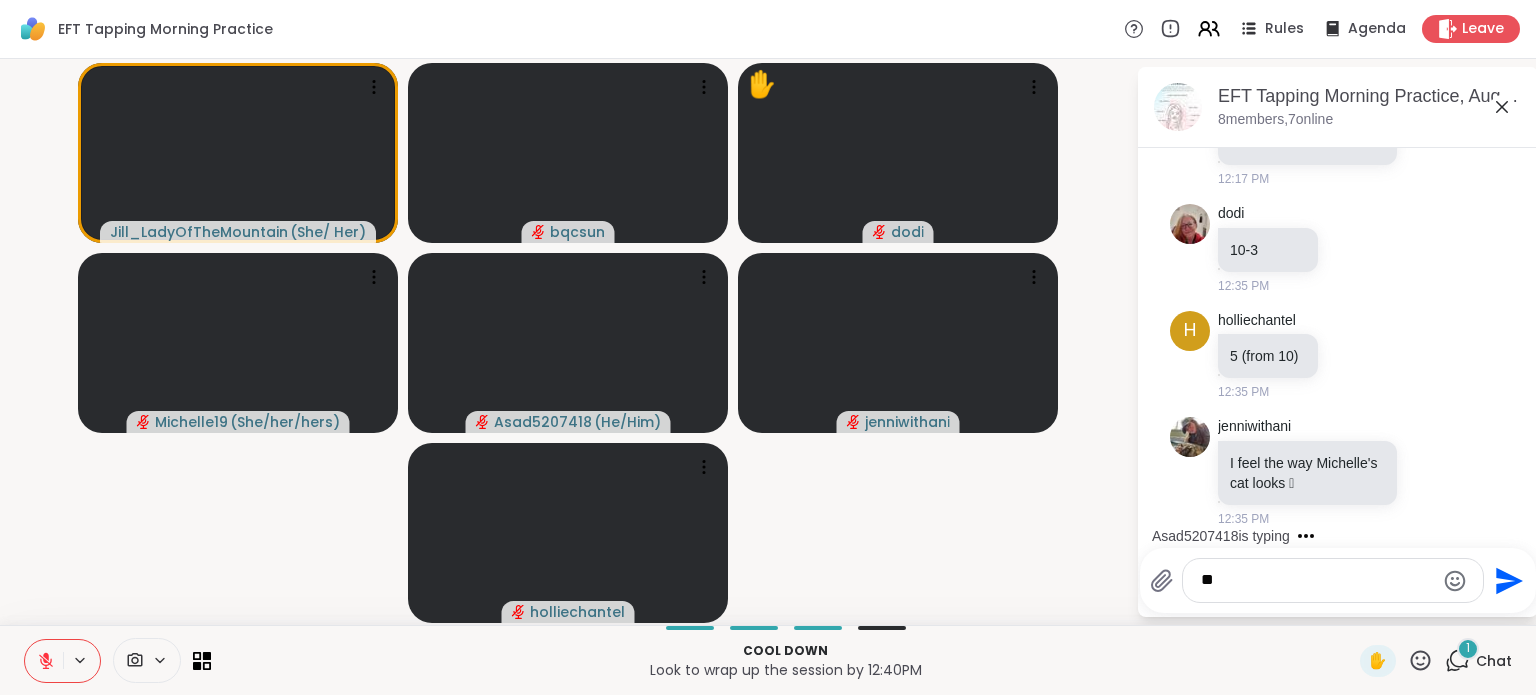 scroll, scrollTop: 3548, scrollLeft: 0, axis: vertical 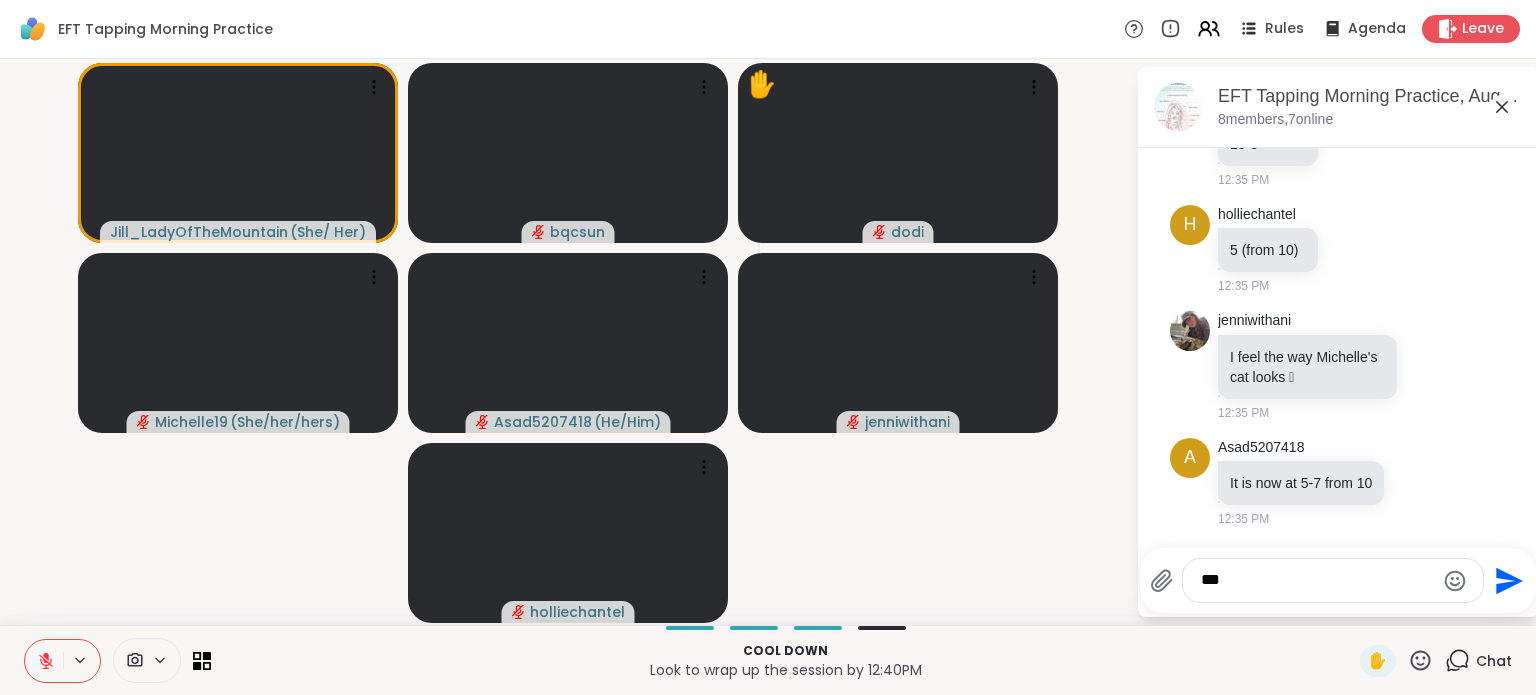 type on "***" 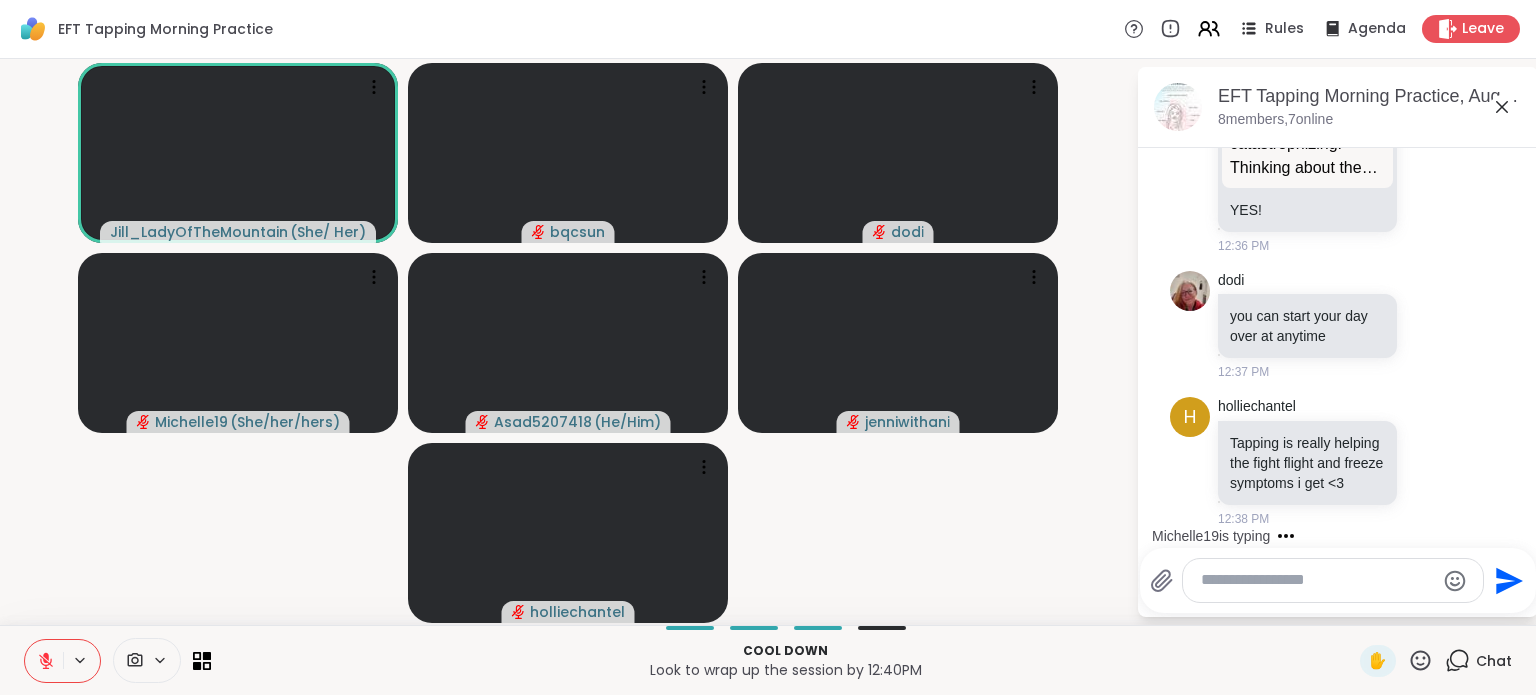 scroll, scrollTop: 4711, scrollLeft: 0, axis: vertical 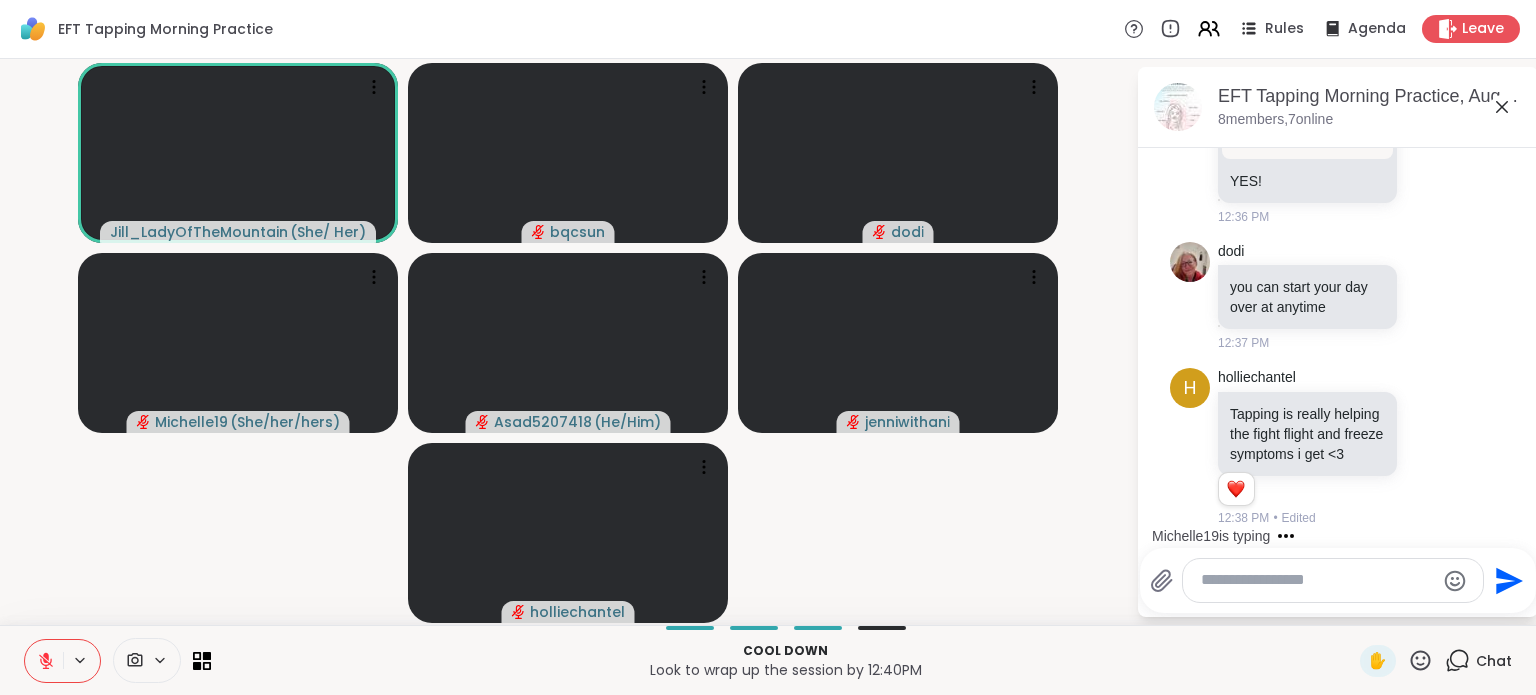 type 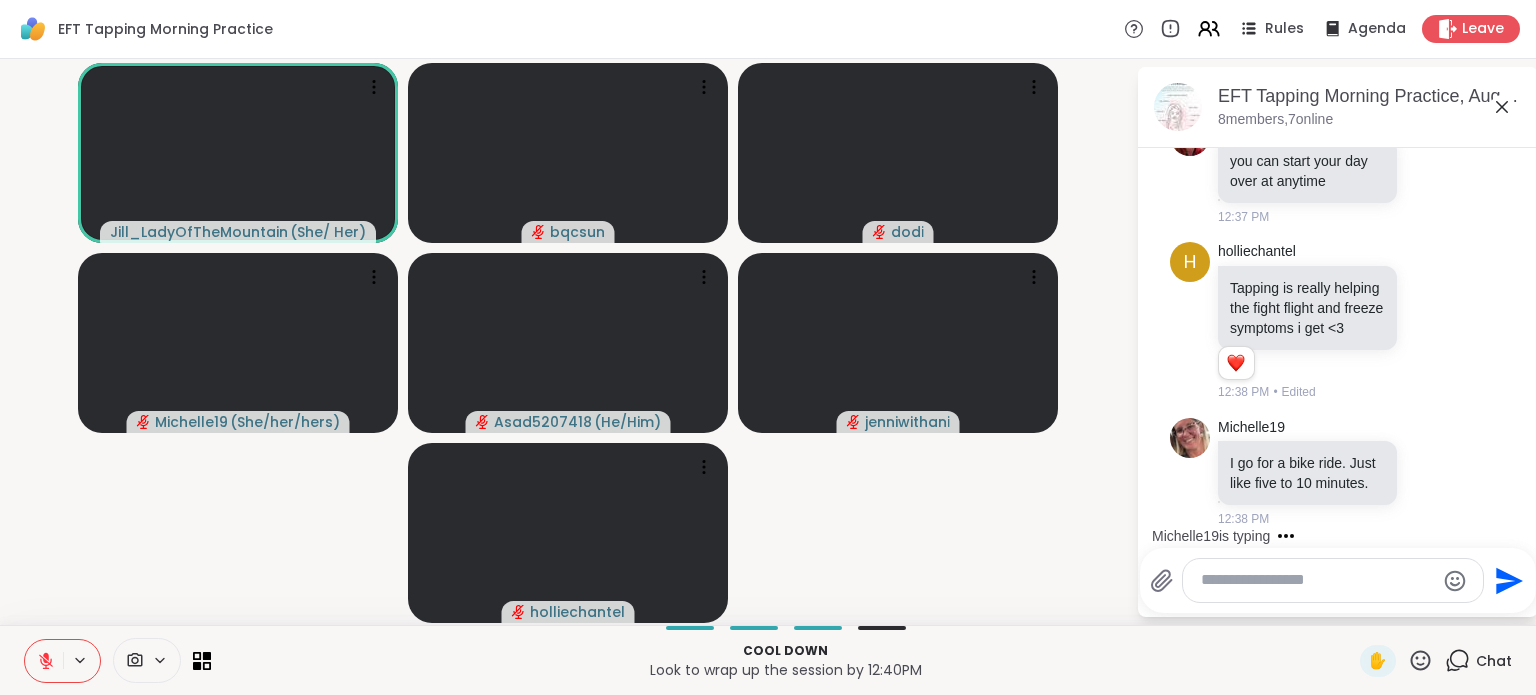 scroll, scrollTop: 4856, scrollLeft: 0, axis: vertical 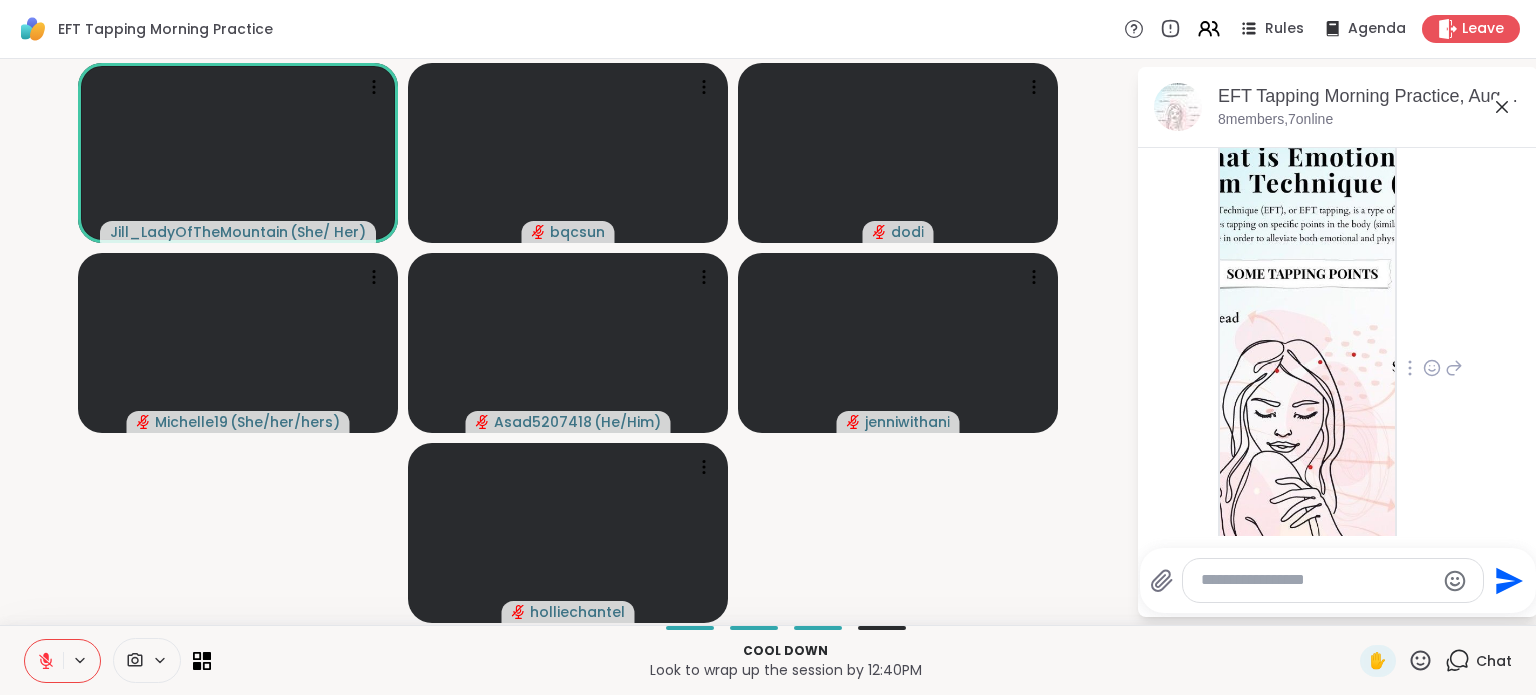 click at bounding box center [1307, 362] 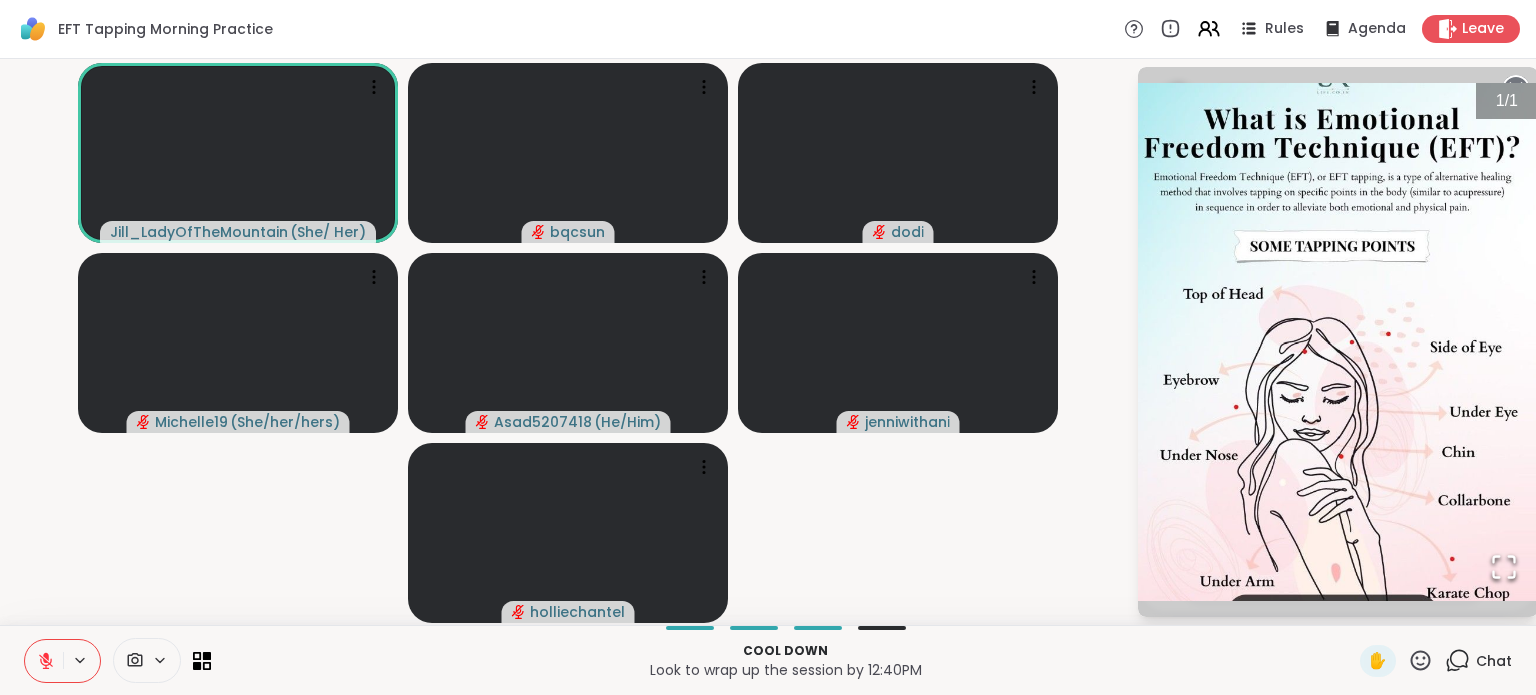 drag, startPoint x: 1322, startPoint y: 311, endPoint x: 1392, endPoint y: 237, distance: 101.862656 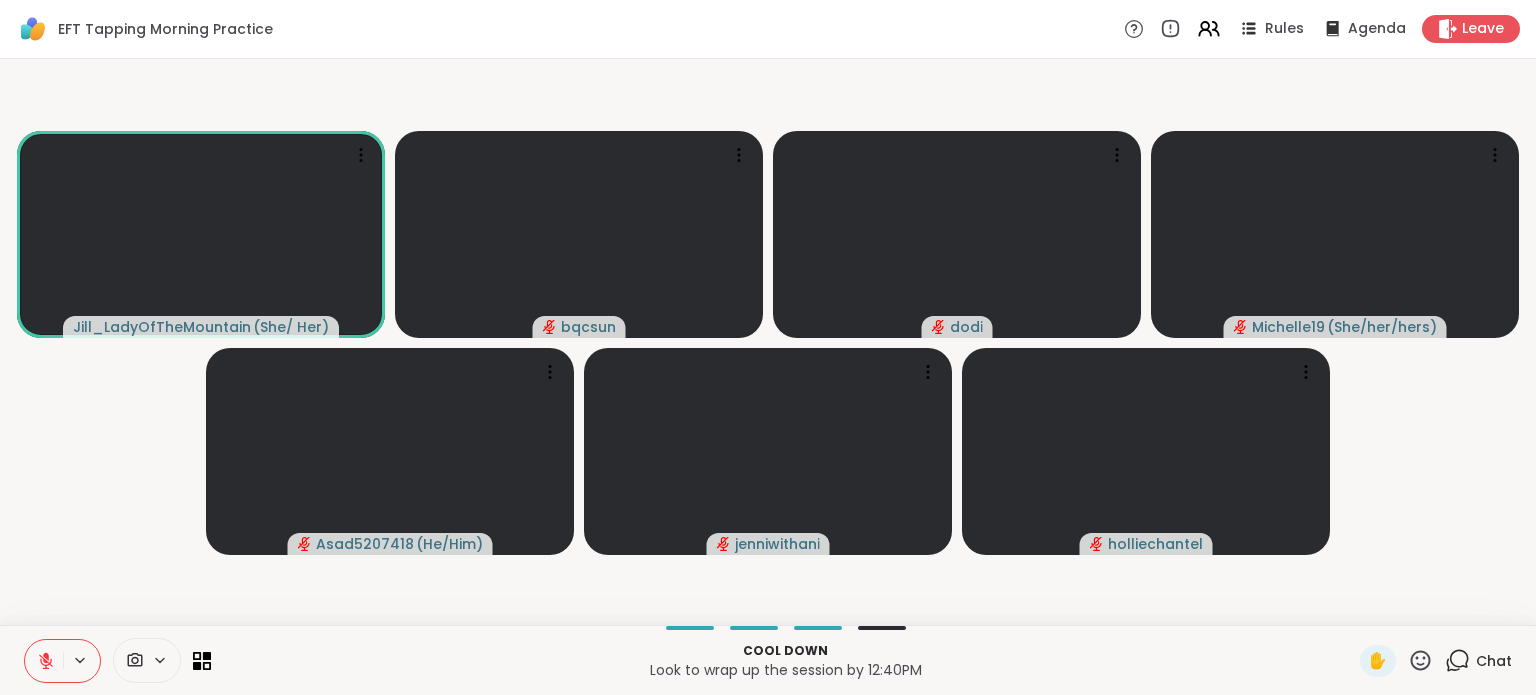 click 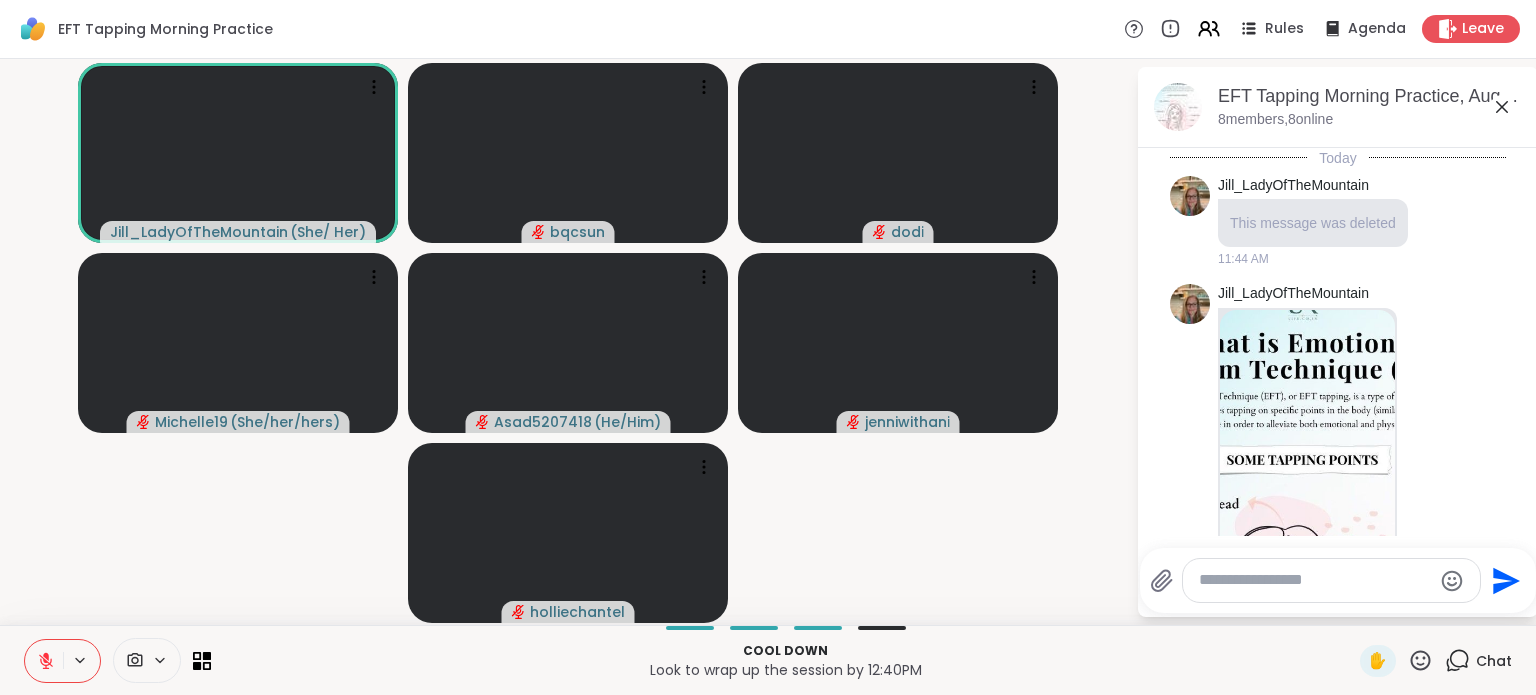 scroll, scrollTop: 4914, scrollLeft: 0, axis: vertical 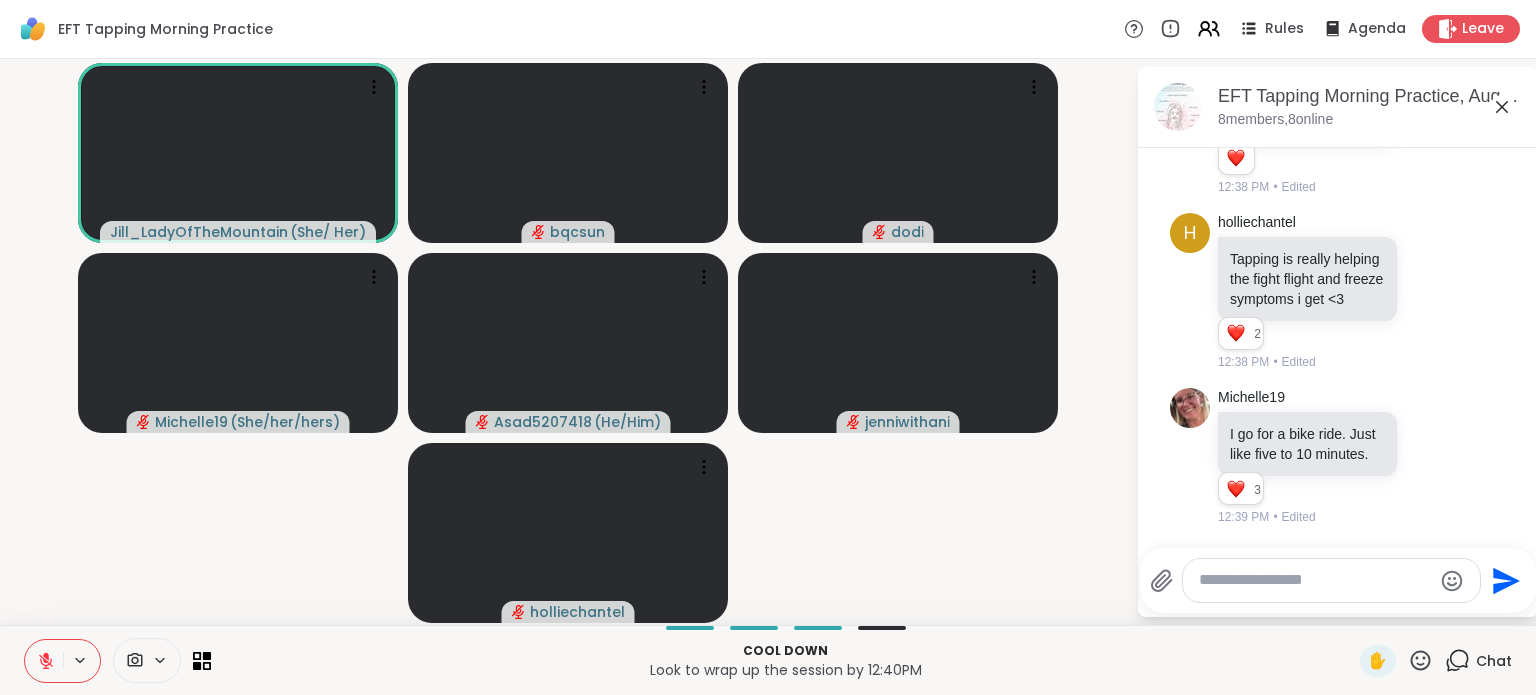 click at bounding box center [1315, 580] 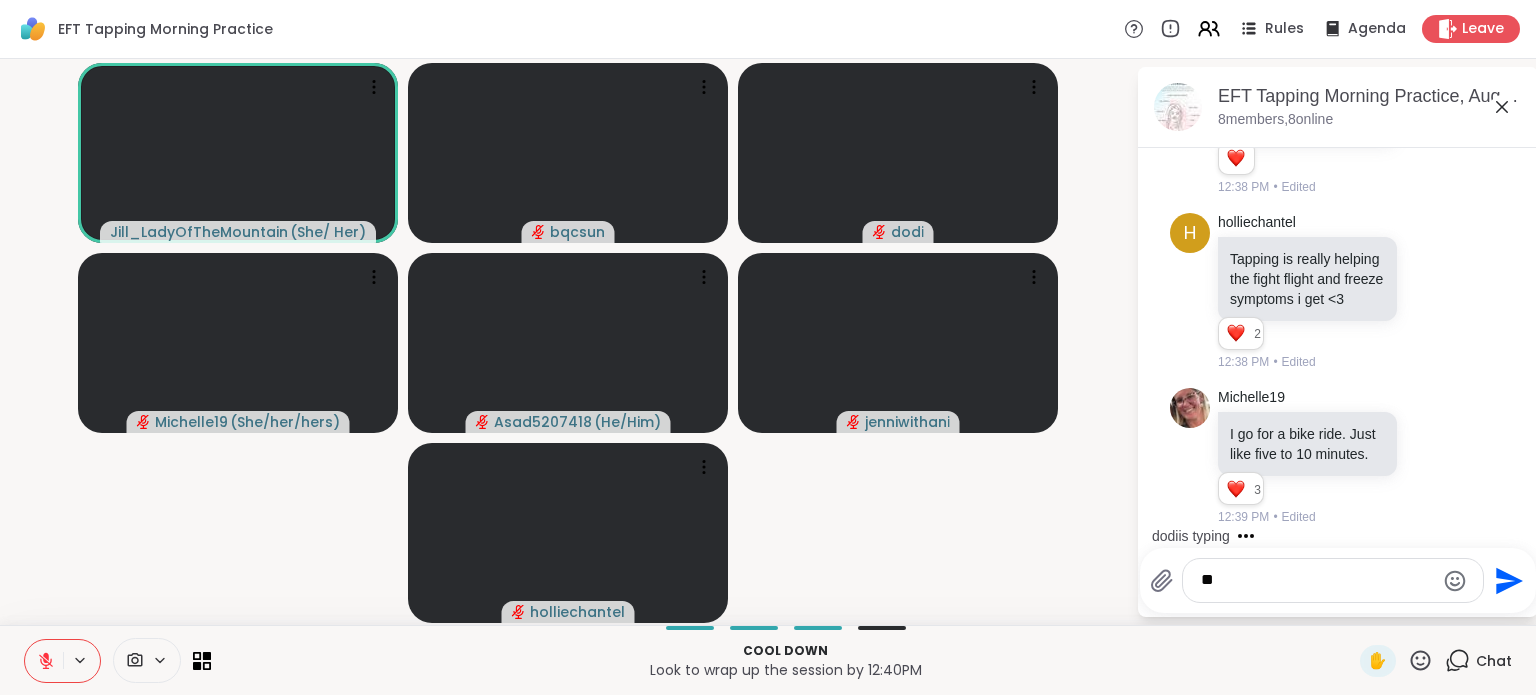 type on "*" 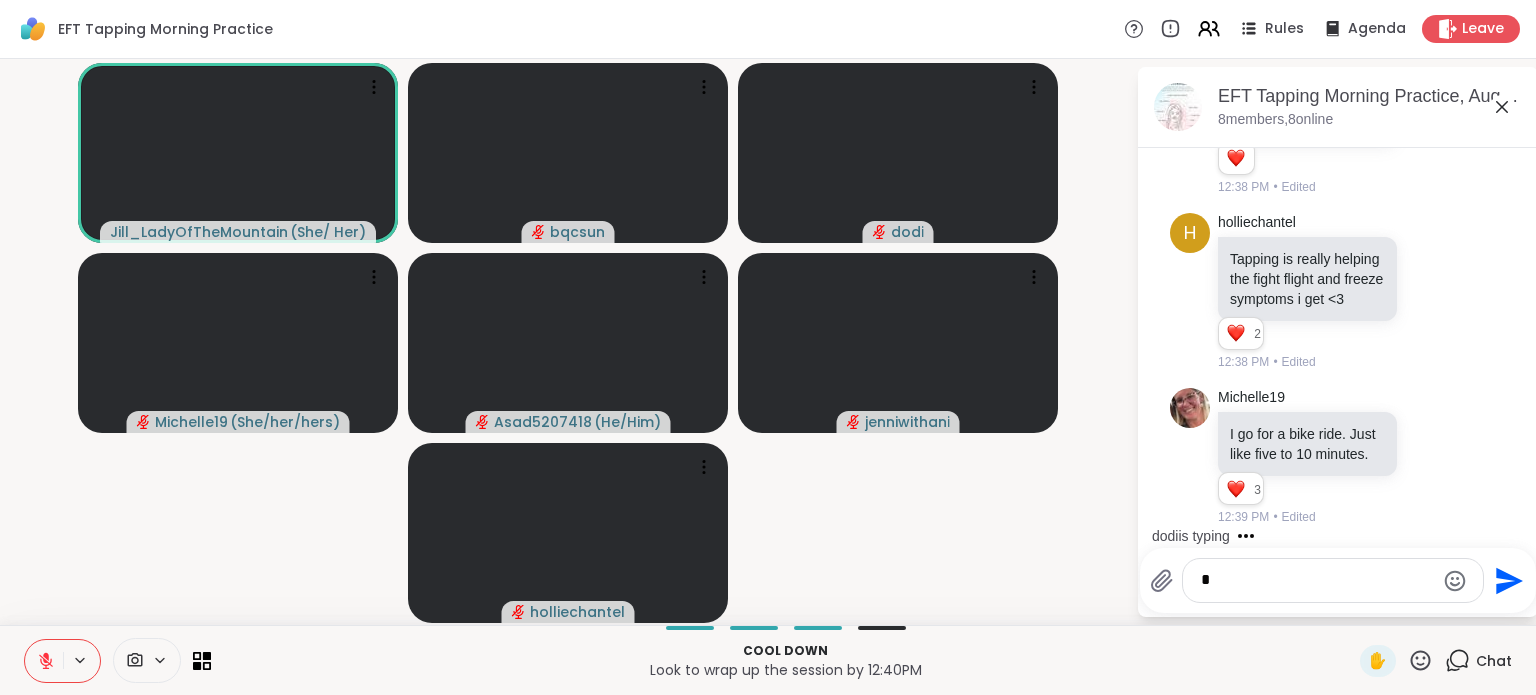 type 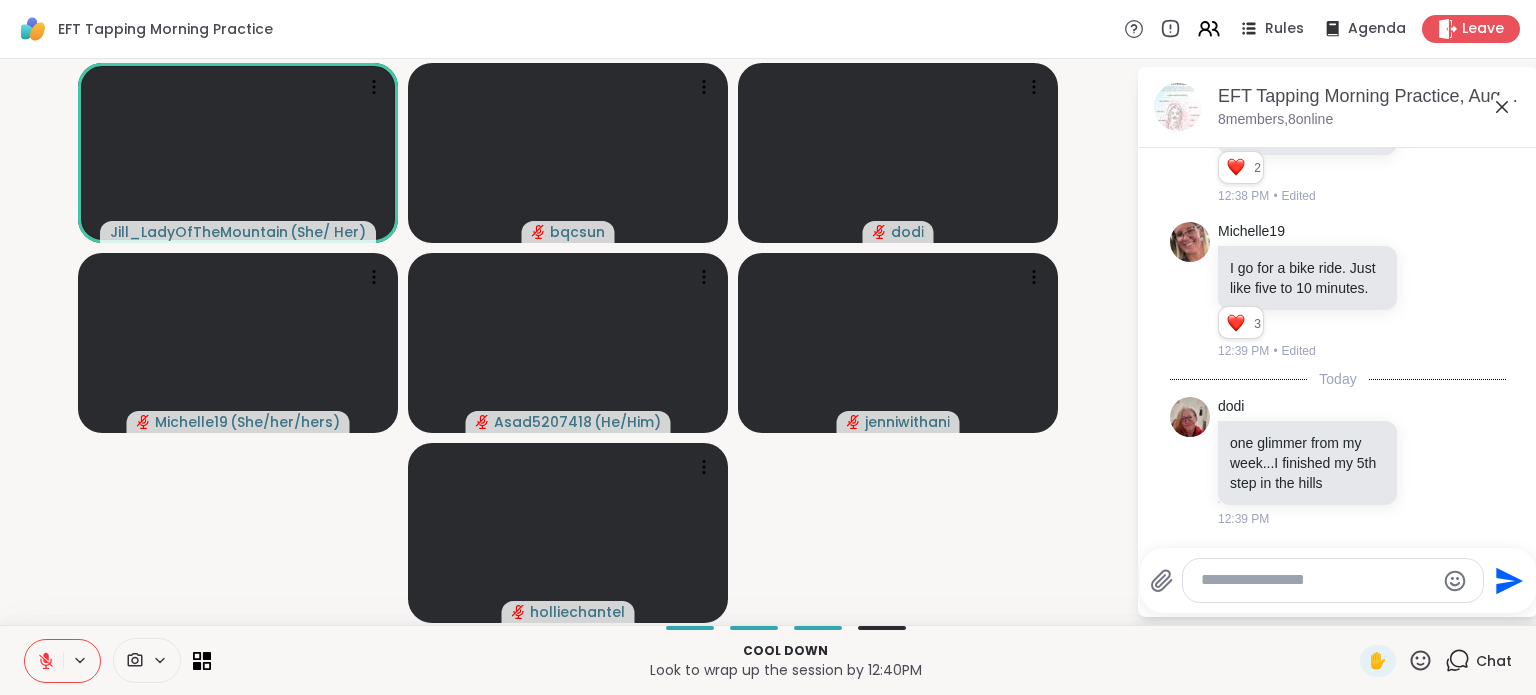scroll, scrollTop: 5108, scrollLeft: 0, axis: vertical 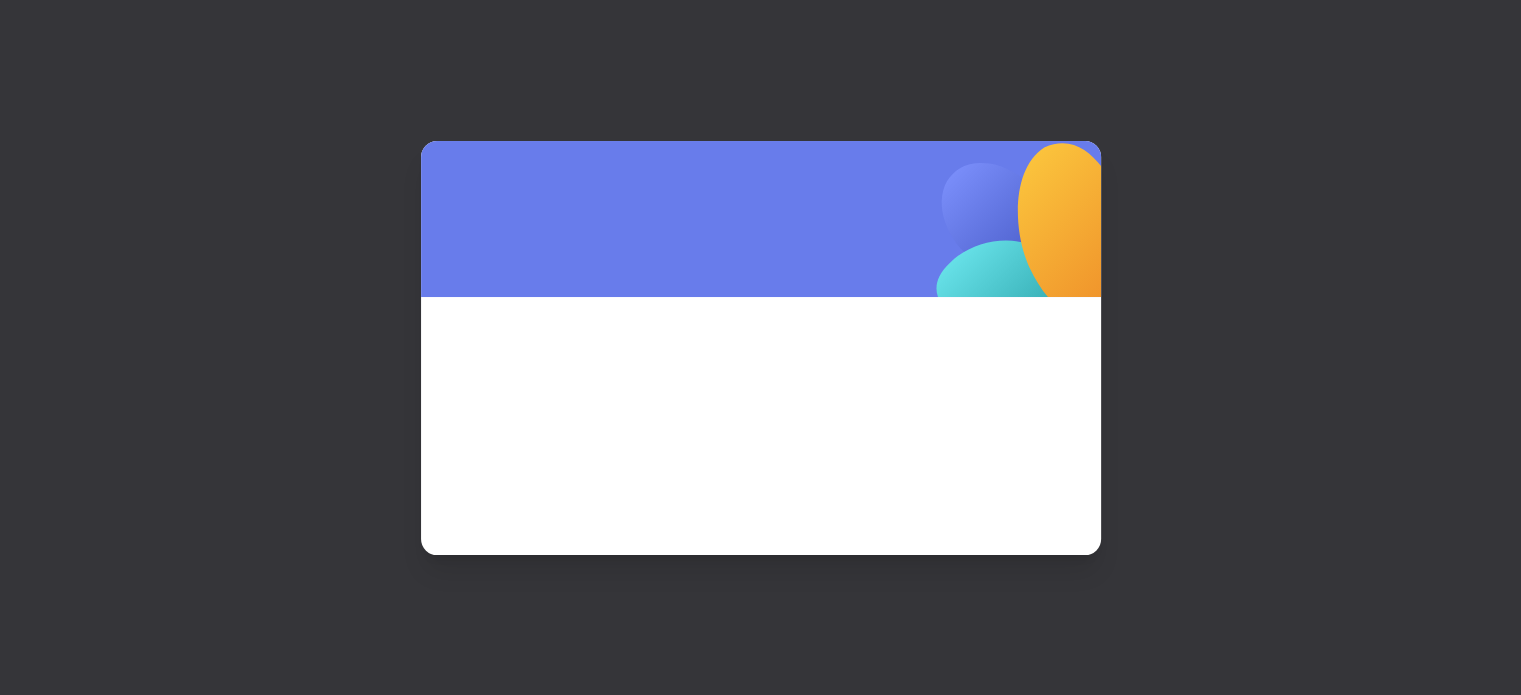 click at bounding box center (760, 347) 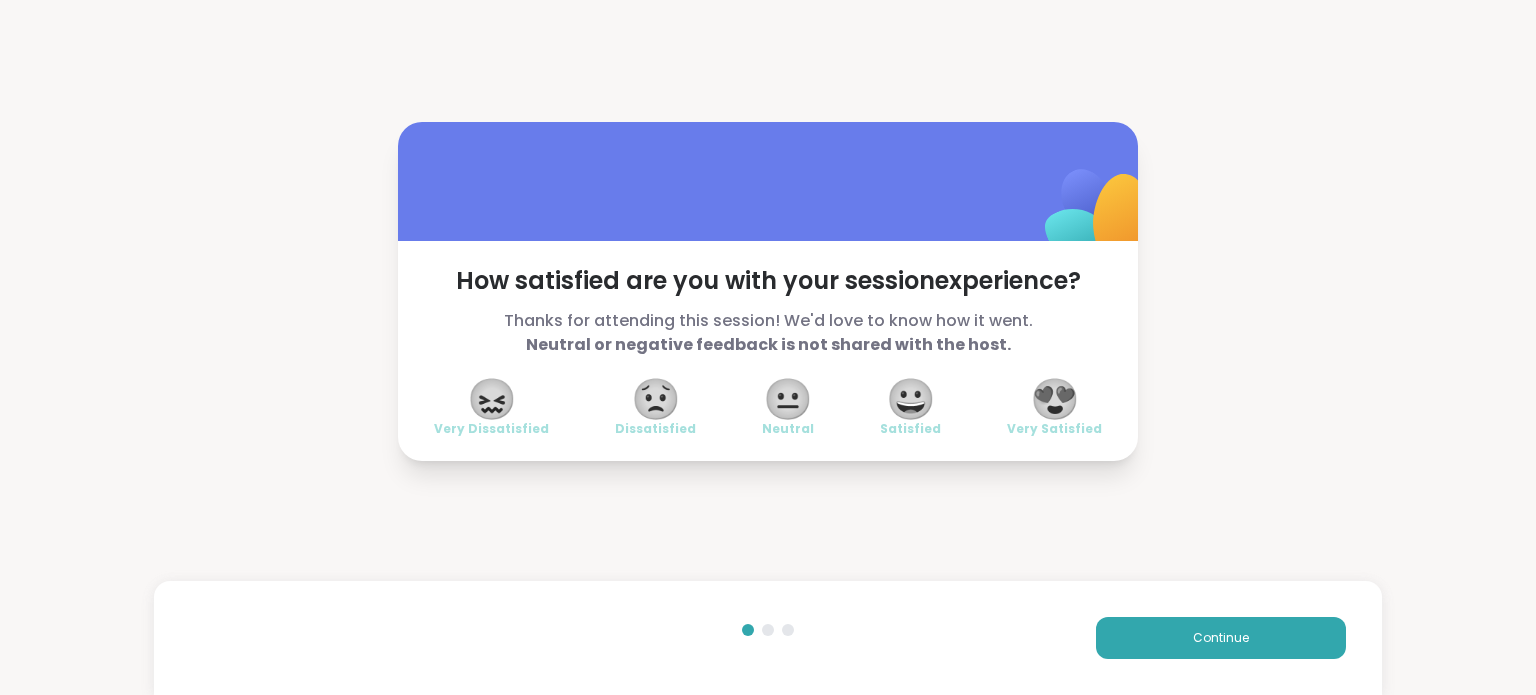 click on "😍" at bounding box center (1055, 399) 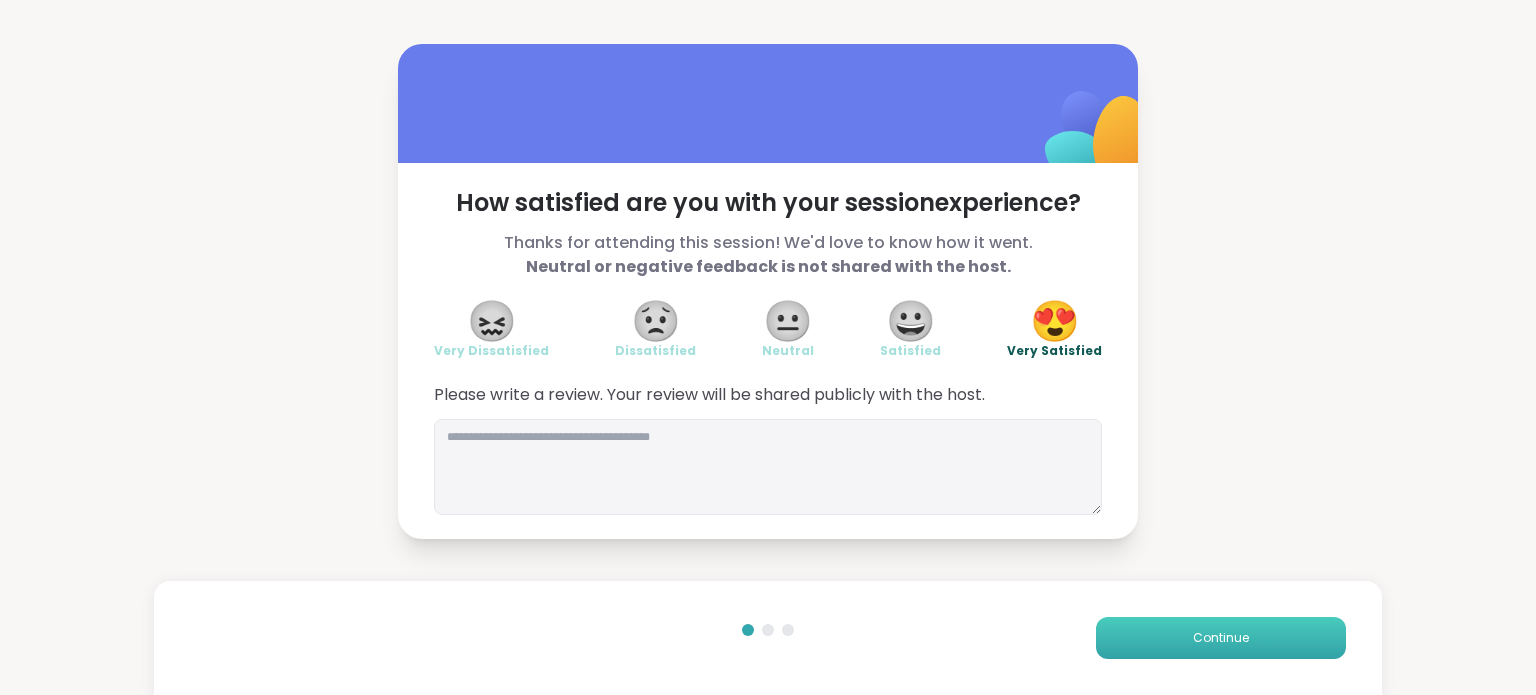 click on "Continue" at bounding box center [1221, 638] 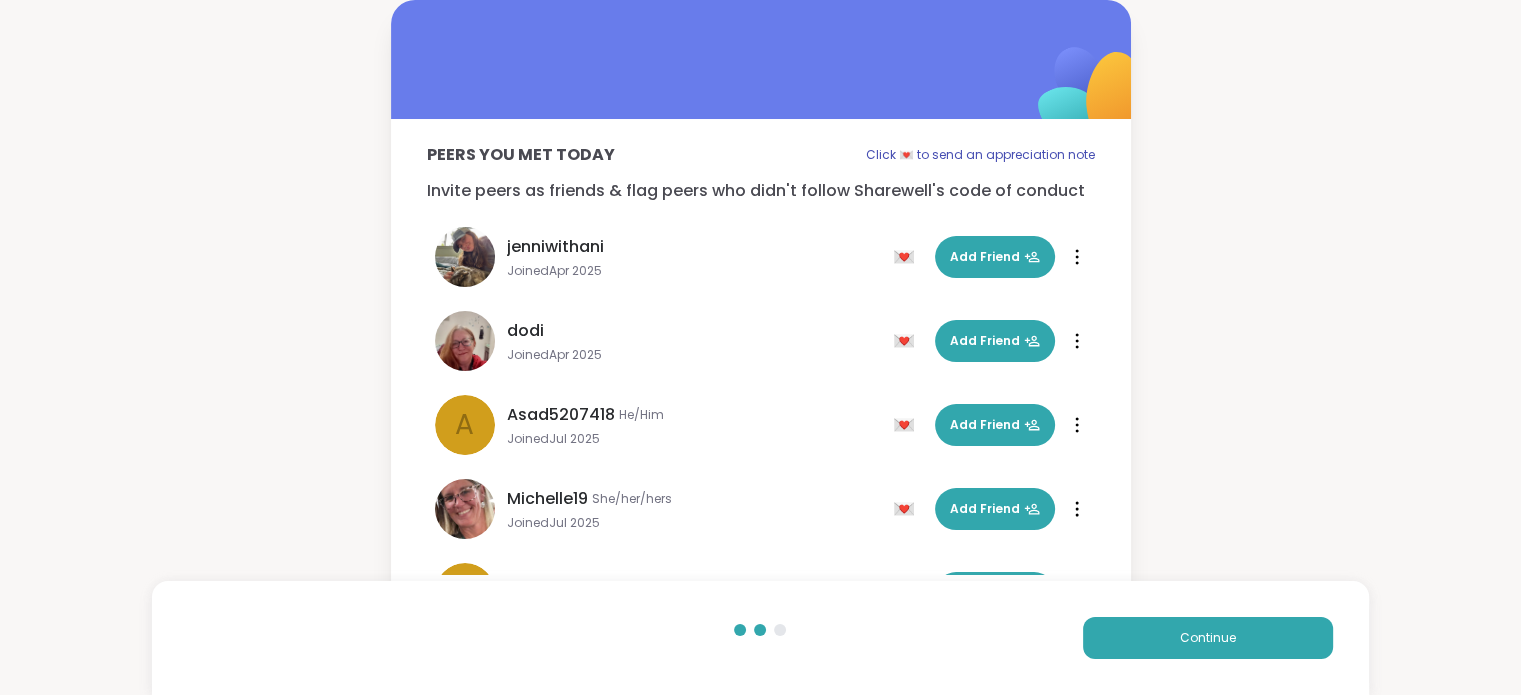 click on "Peers you met today Click 💌 to send an appreciation note Invite peers as friends & flag peers who didn't follow Sharewell's code of conduct Click 💌 to send an appreciation note [USERNAME] Joined [MONTH] [YEAR] 💌 Add Friend 💌 Add Friend [USERNAME] Joined [MONTH] [YEAR] 💌 Add Friend 💌 Add Friend [FIRST][NUMBER] [GENDER] Joined [MONTH] [YEAR] 💌 Add Friend 💌 Add Friend [USERNAME] [GENDER] Joined [MONTH] [YEAR] 💌 Add Friend 💌 Add Friend [USERNAME] Joined [MONTH] [YEAR] 💌 Add Friend 💌 Add Friend Continue" at bounding box center (760, 307) 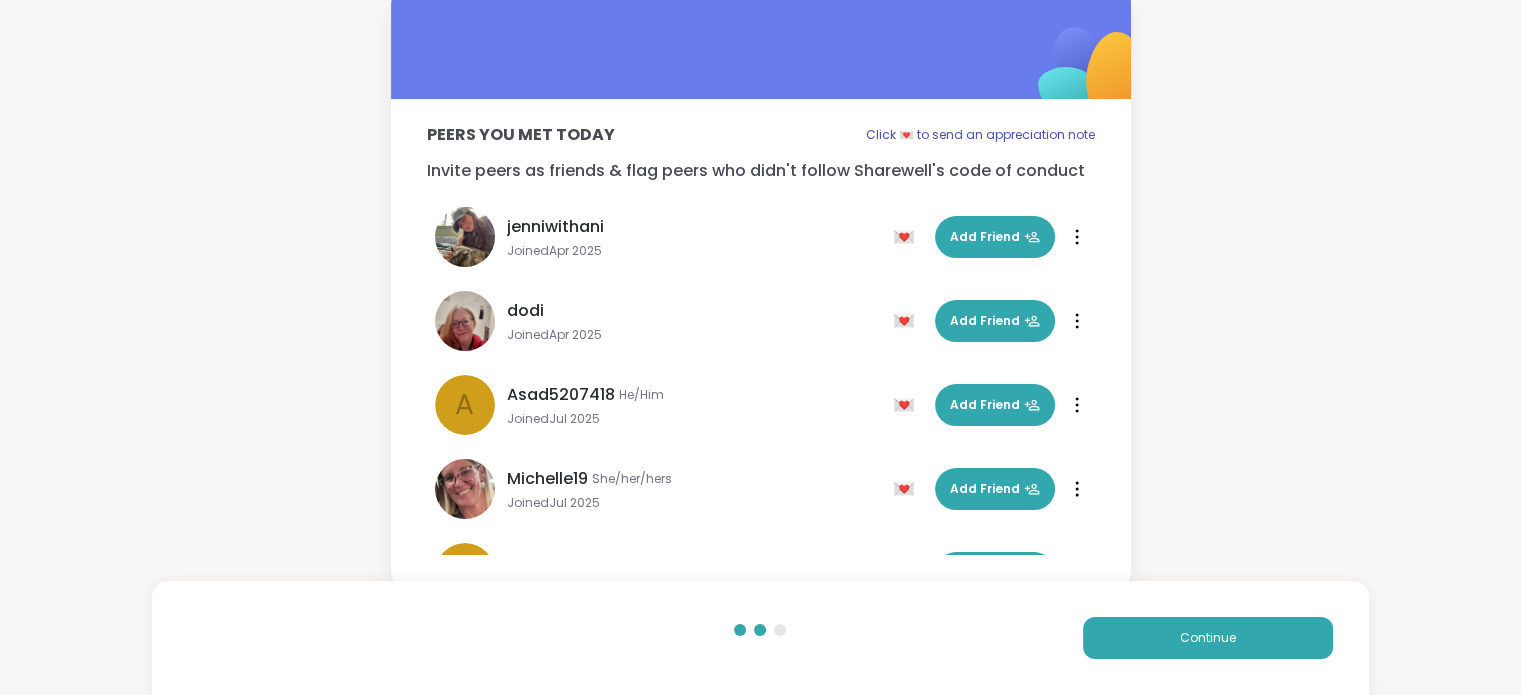 scroll, scrollTop: 32, scrollLeft: 0, axis: vertical 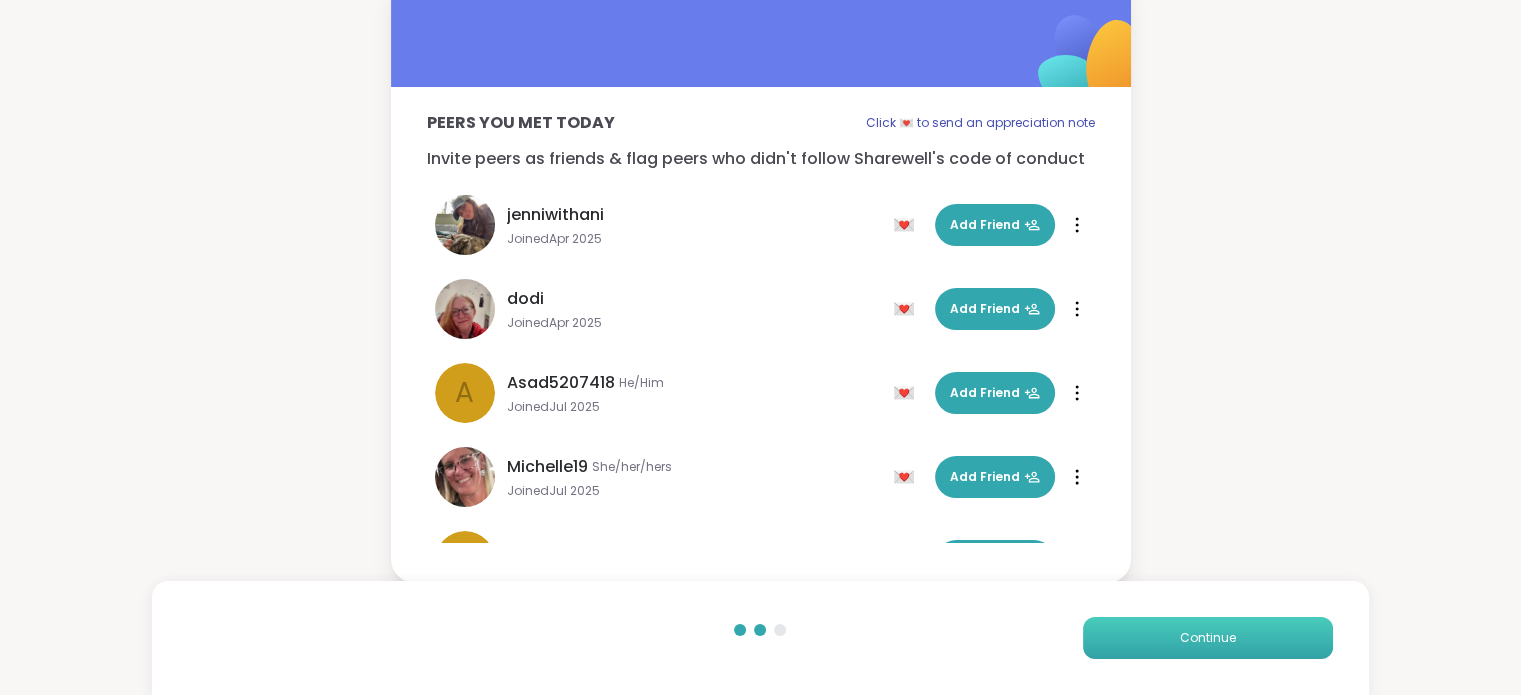 click on "Continue" at bounding box center (1208, 638) 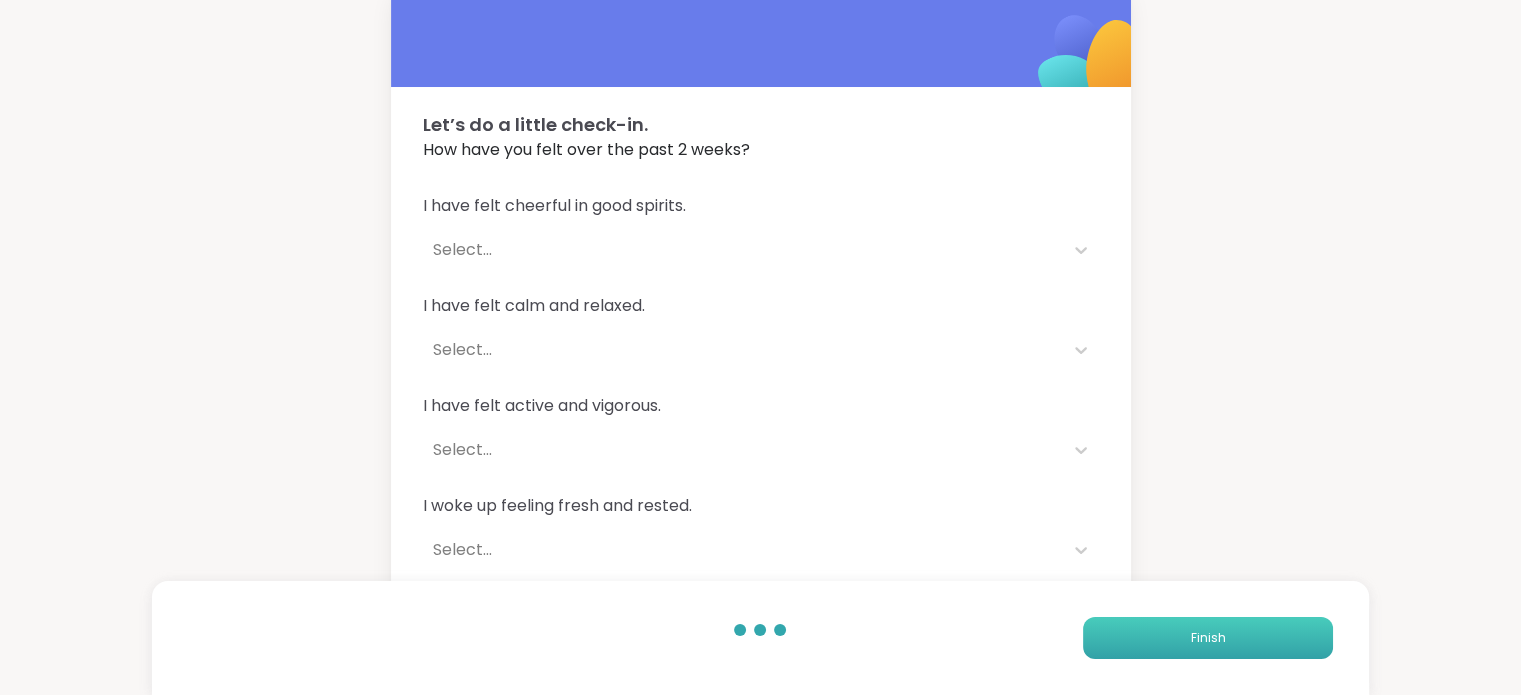 click on "Finish" at bounding box center [1207, 638] 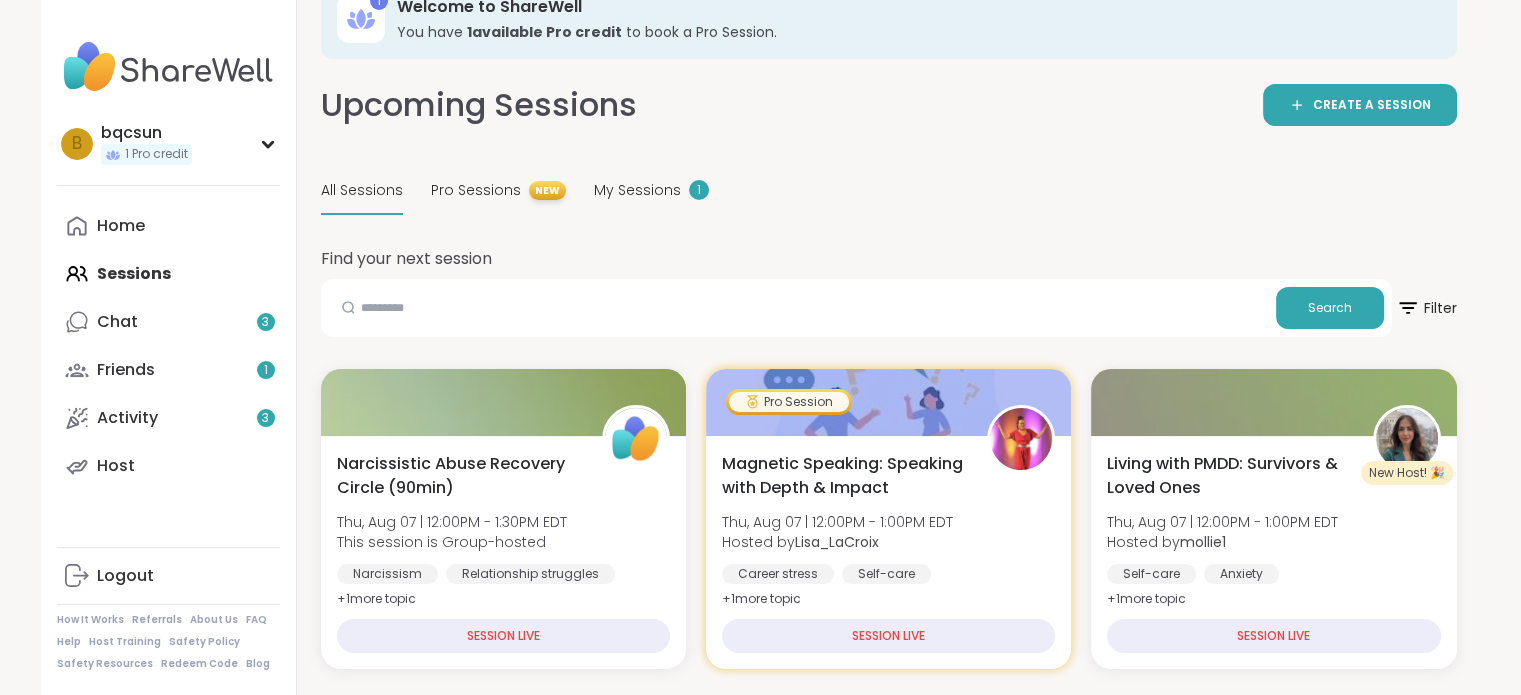 scroll, scrollTop: 0, scrollLeft: 0, axis: both 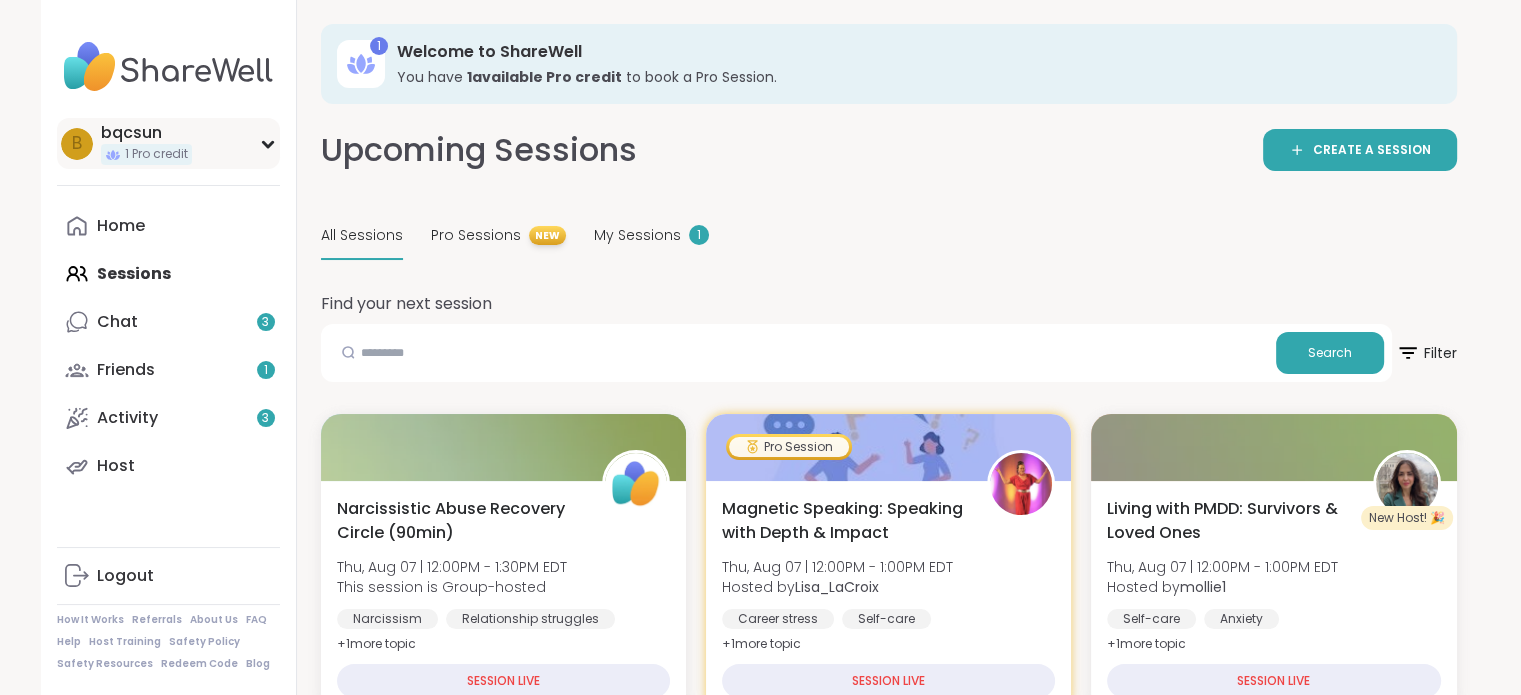 click 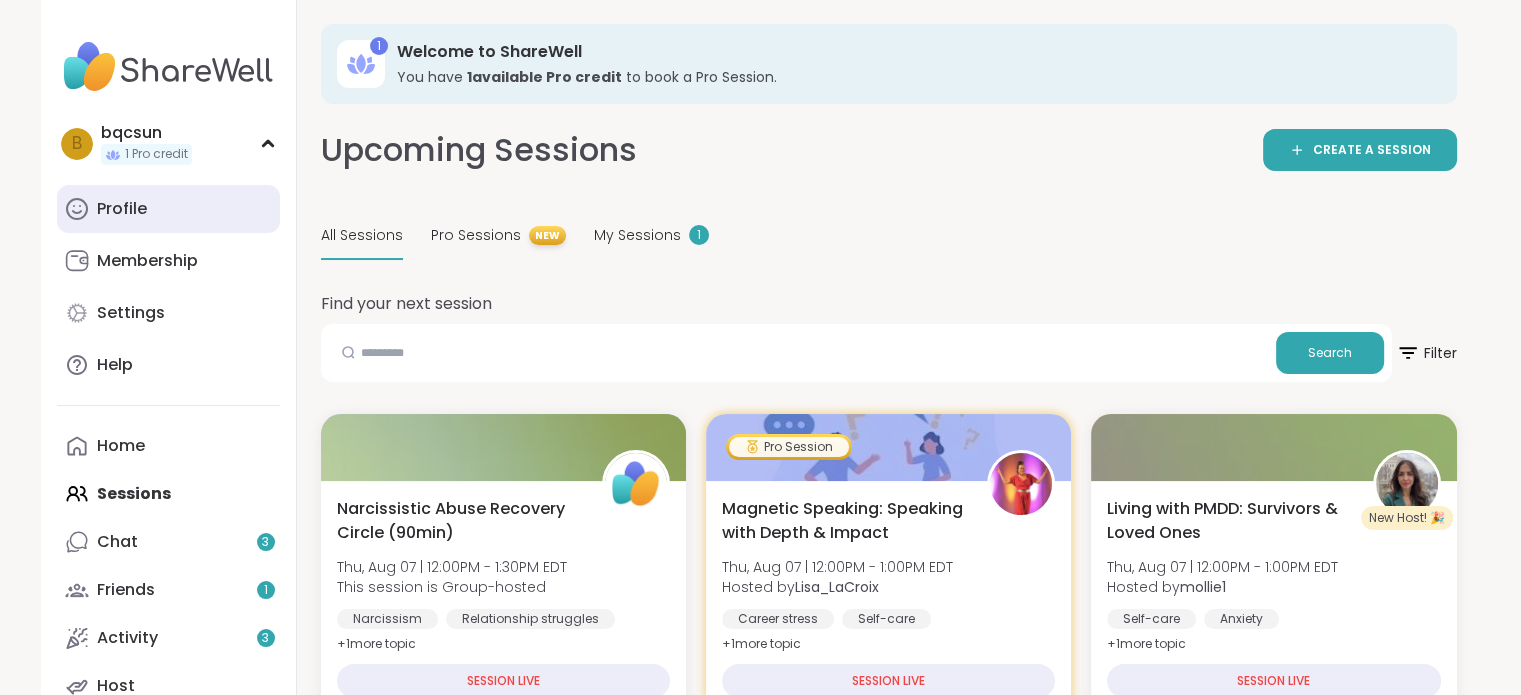 click on "Profile" at bounding box center [122, 209] 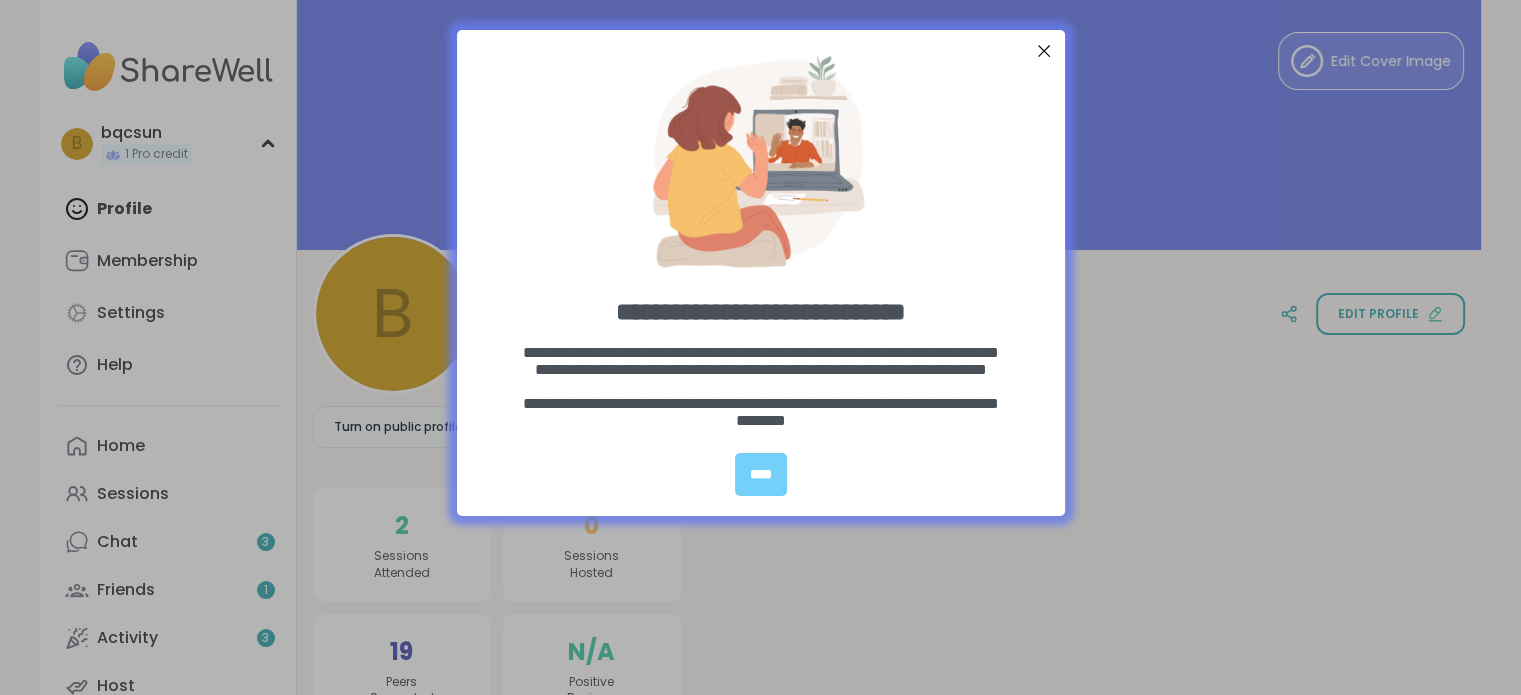 scroll, scrollTop: 0, scrollLeft: 0, axis: both 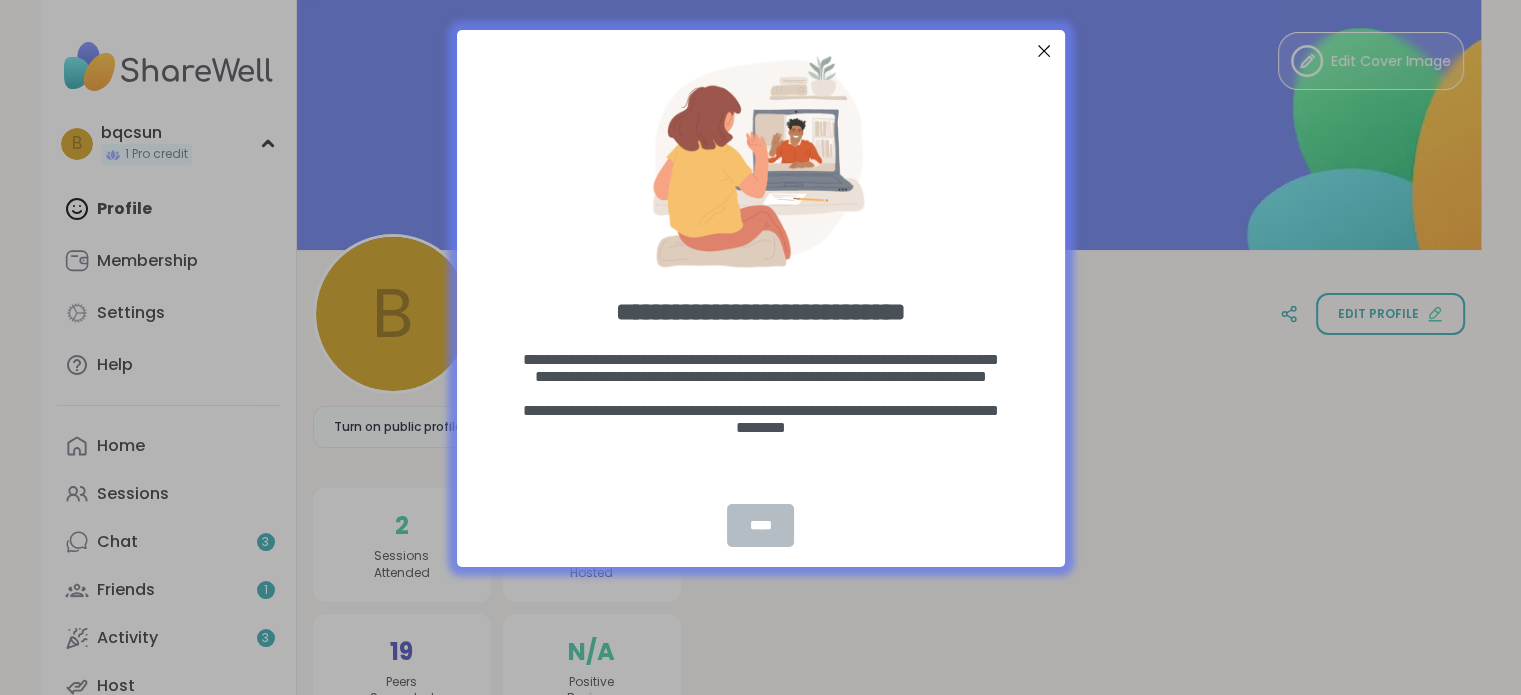 drag, startPoint x: 760, startPoint y: 515, endPoint x: 772, endPoint y: 513, distance: 12.165525 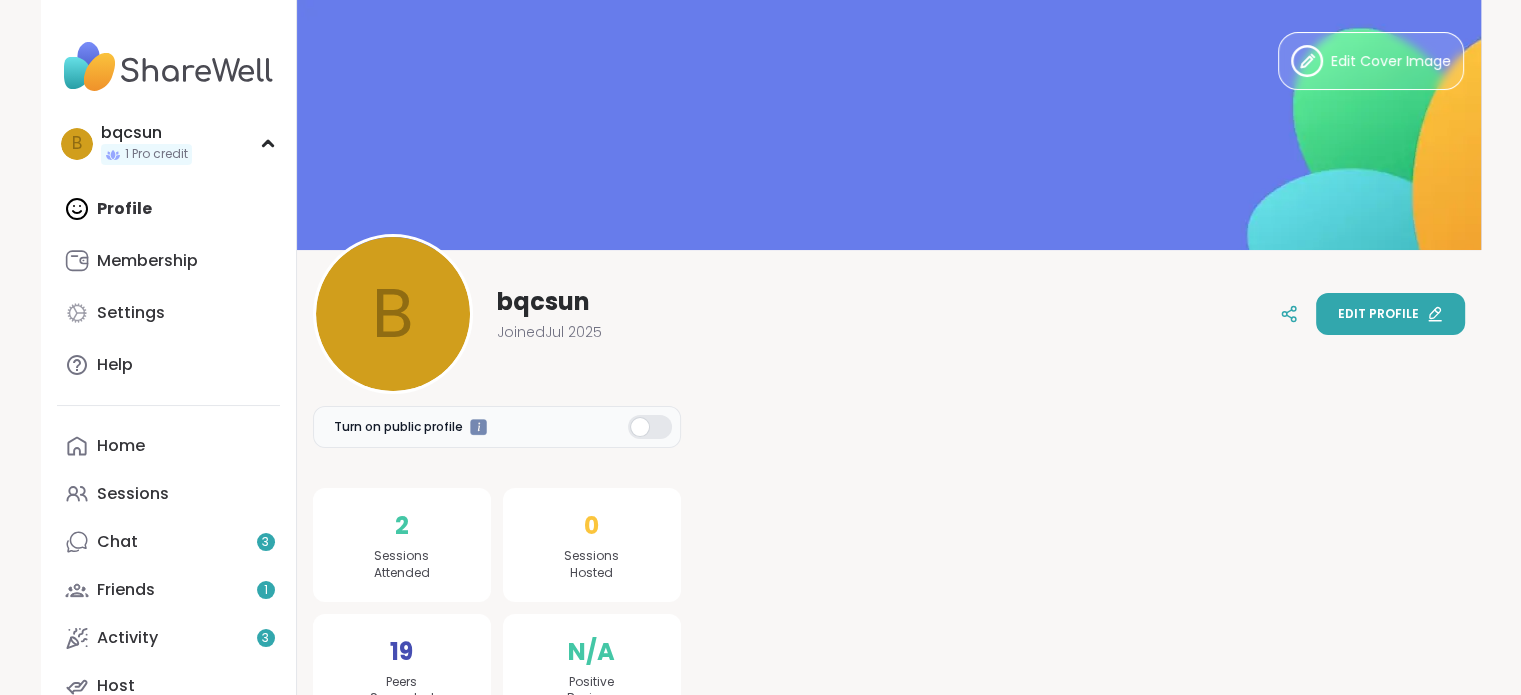 click on "Edit profile" at bounding box center [1378, 314] 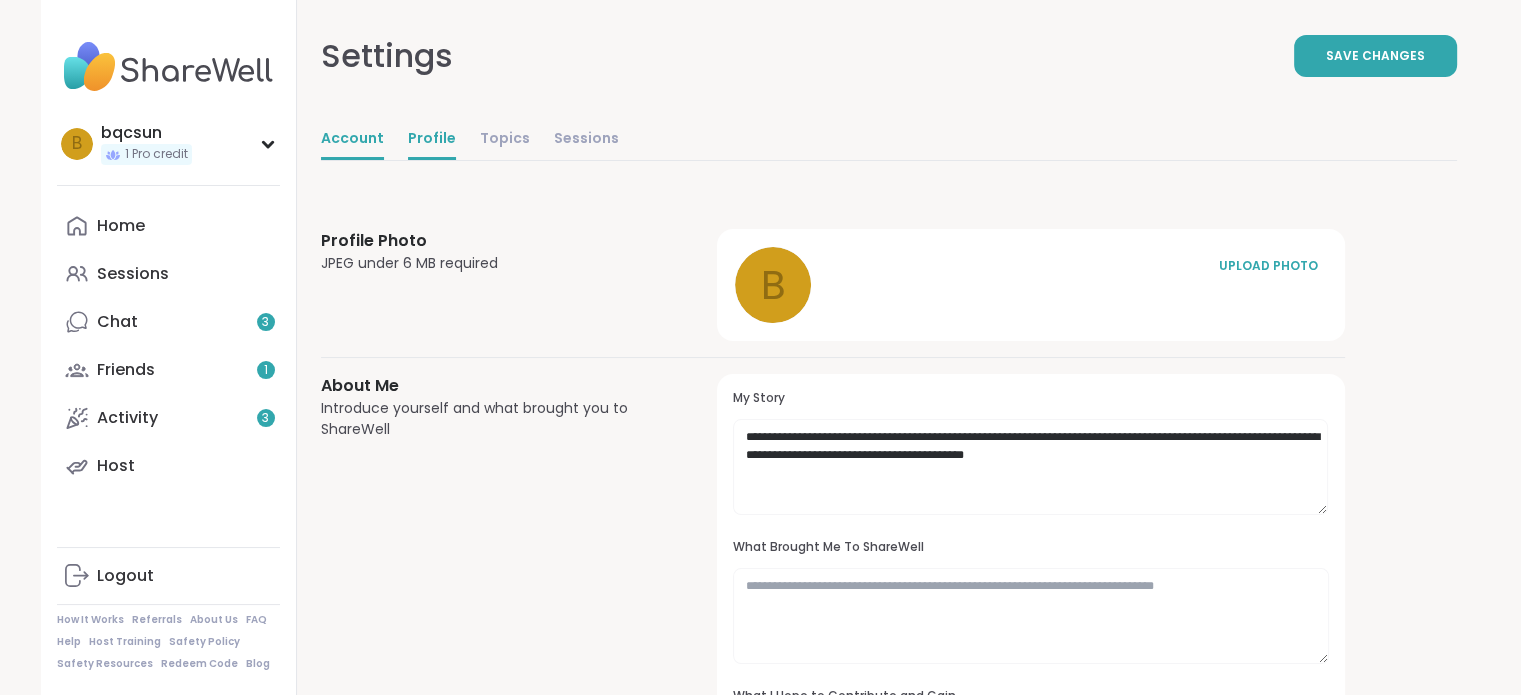 click on "Account" at bounding box center (352, 140) 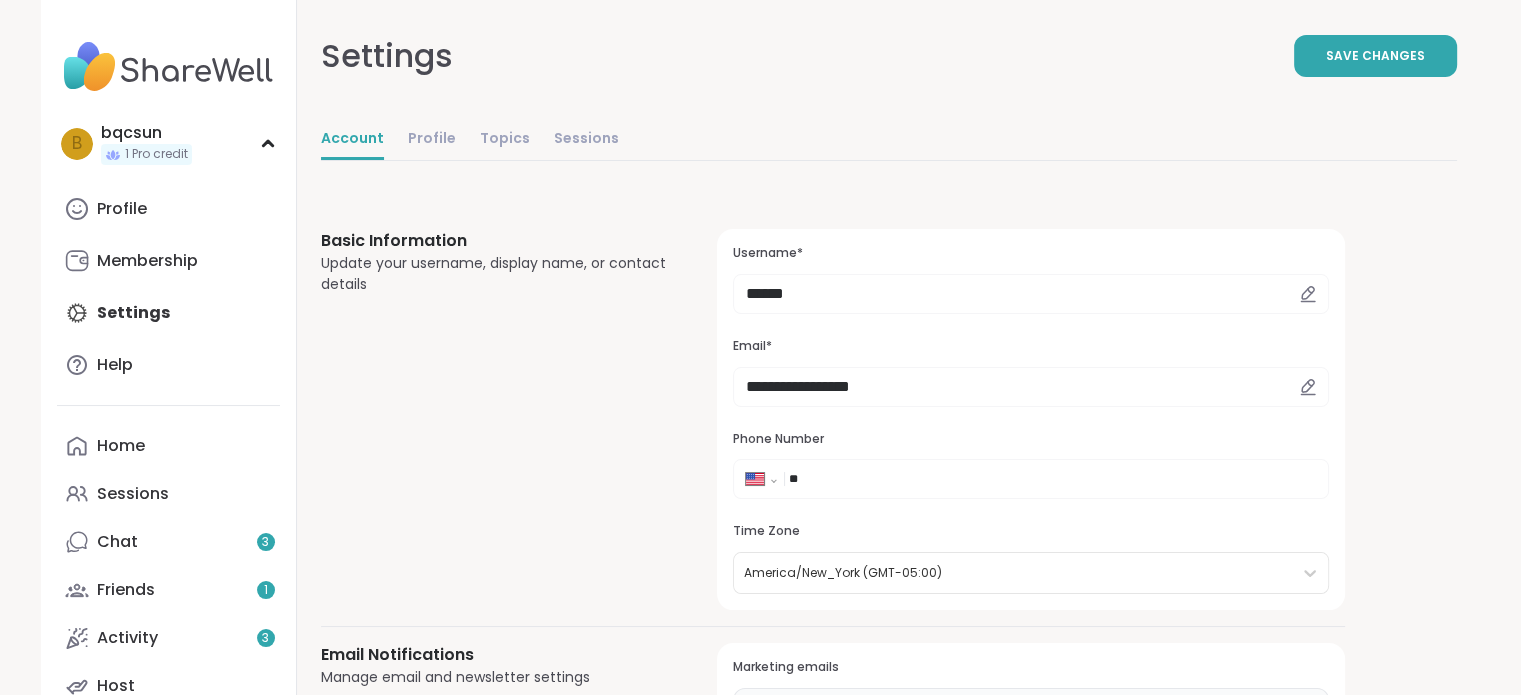 scroll, scrollTop: 0, scrollLeft: 0, axis: both 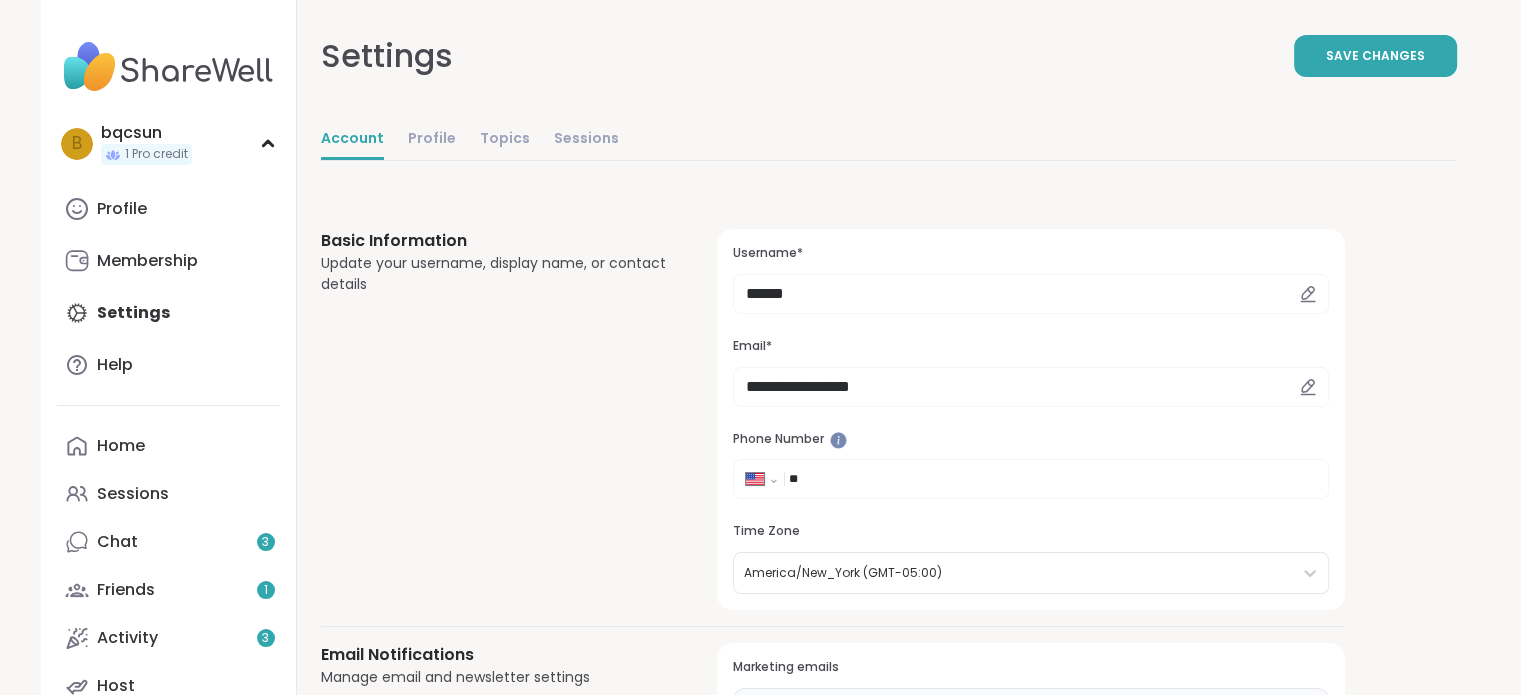 click 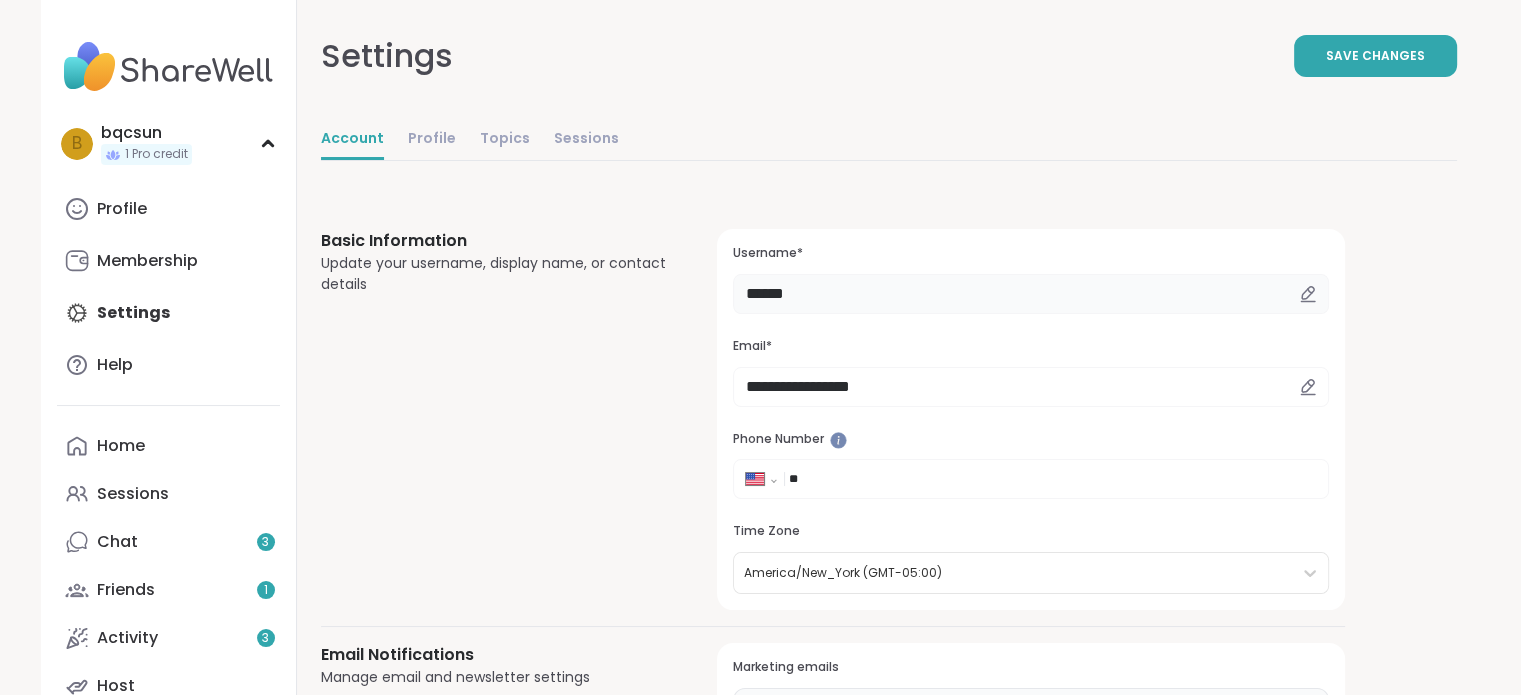 click on "******" at bounding box center (1030, 294) 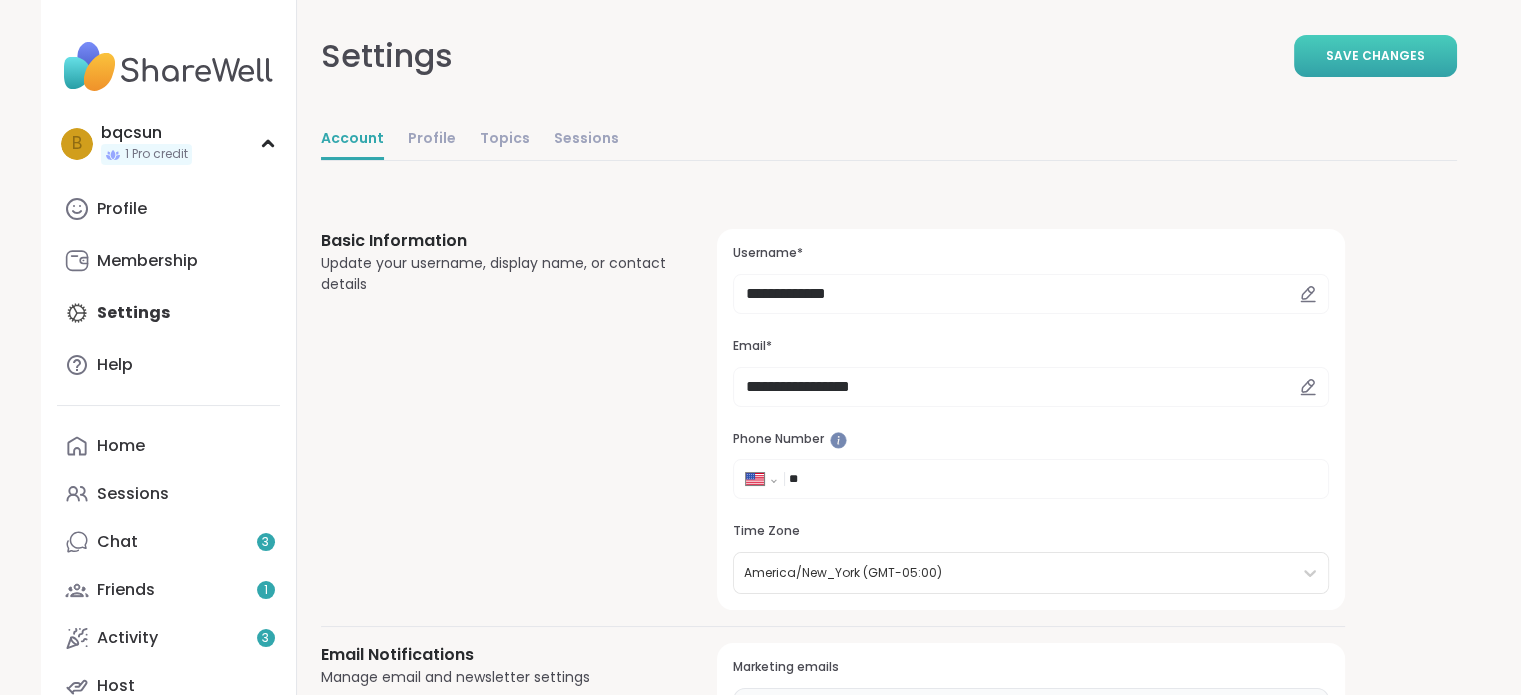 click on "Save Changes" at bounding box center [1375, 56] 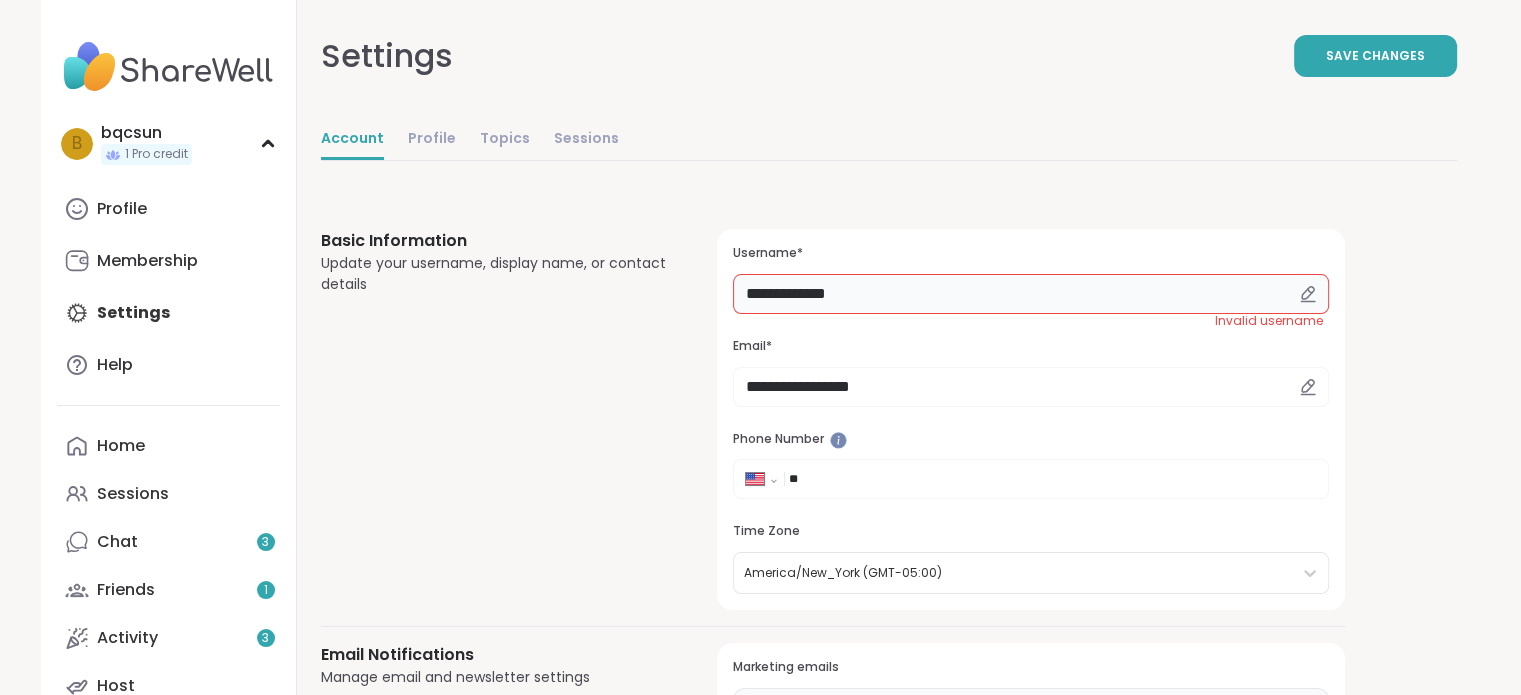 click on "**********" at bounding box center (1030, 294) 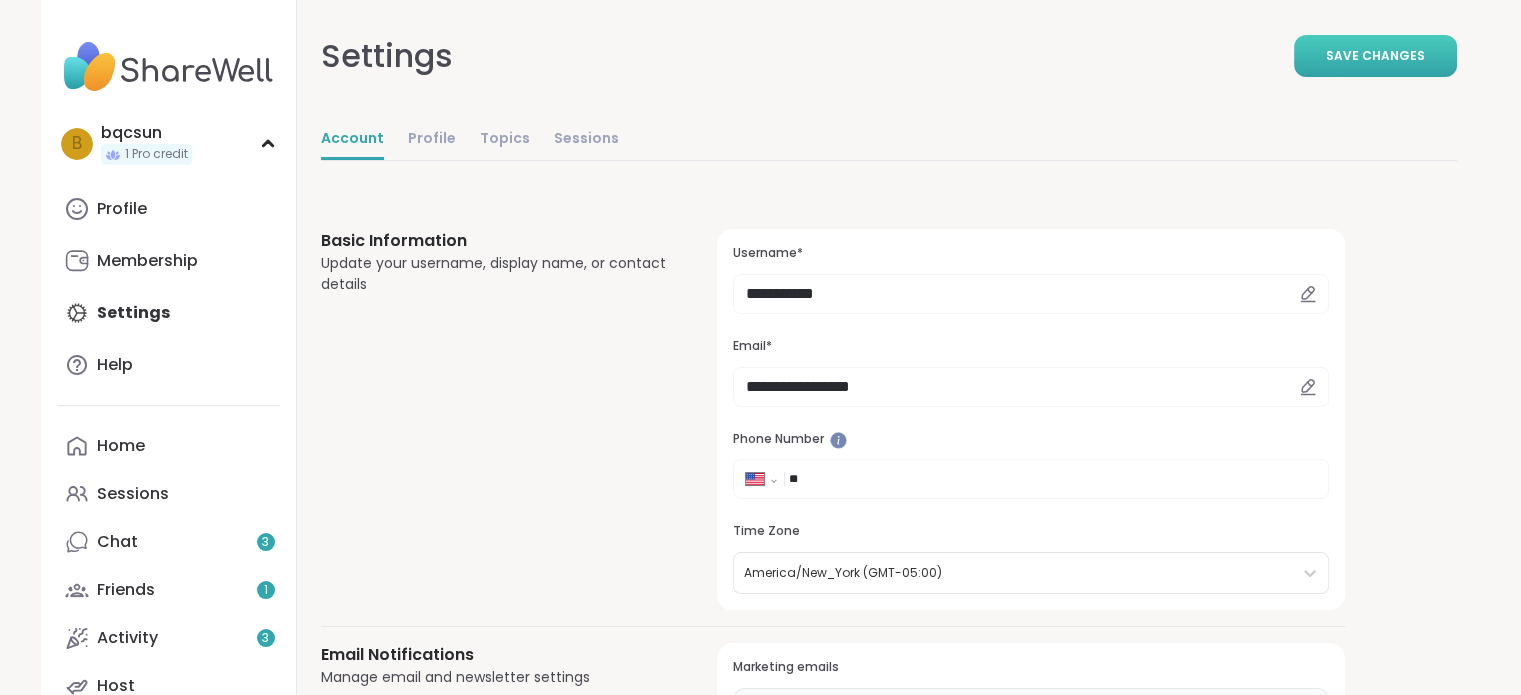 click on "Save Changes" at bounding box center [1375, 56] 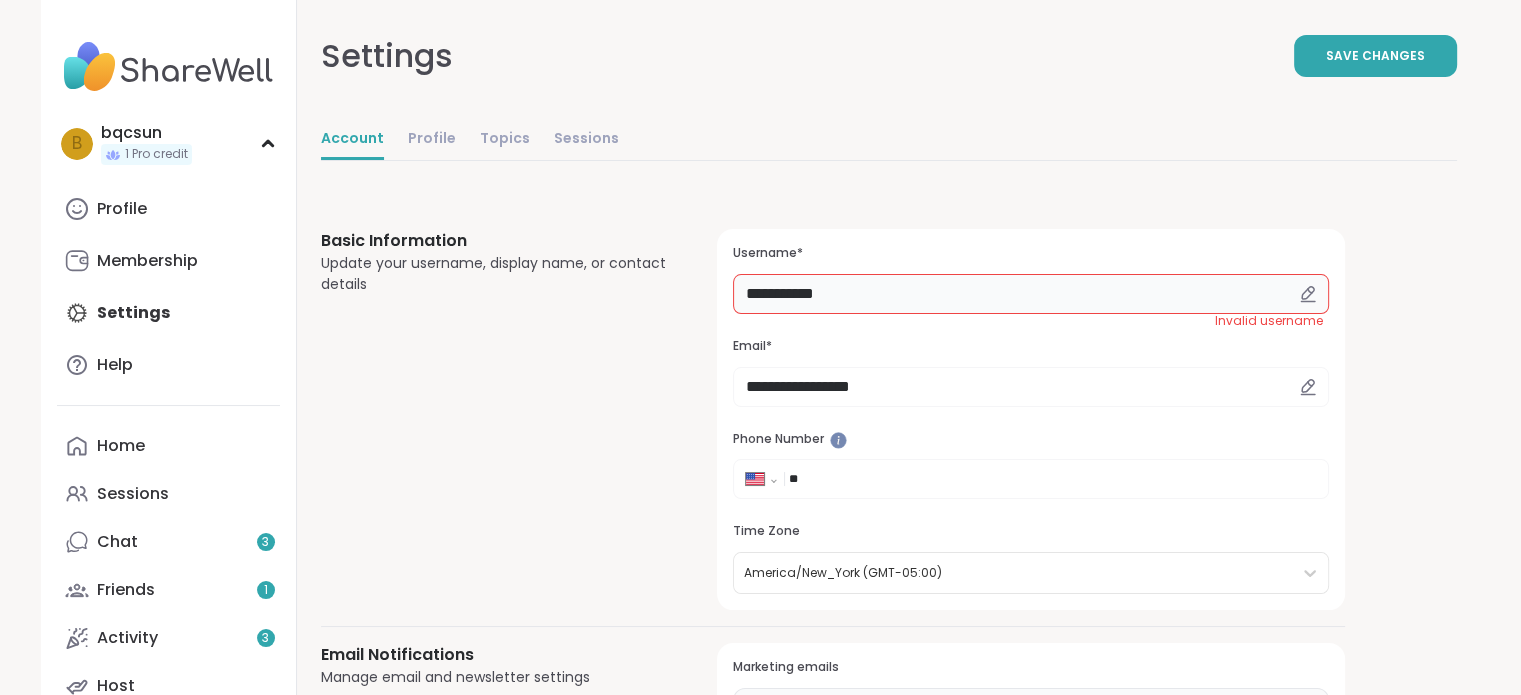 click on "**********" at bounding box center [1030, 294] 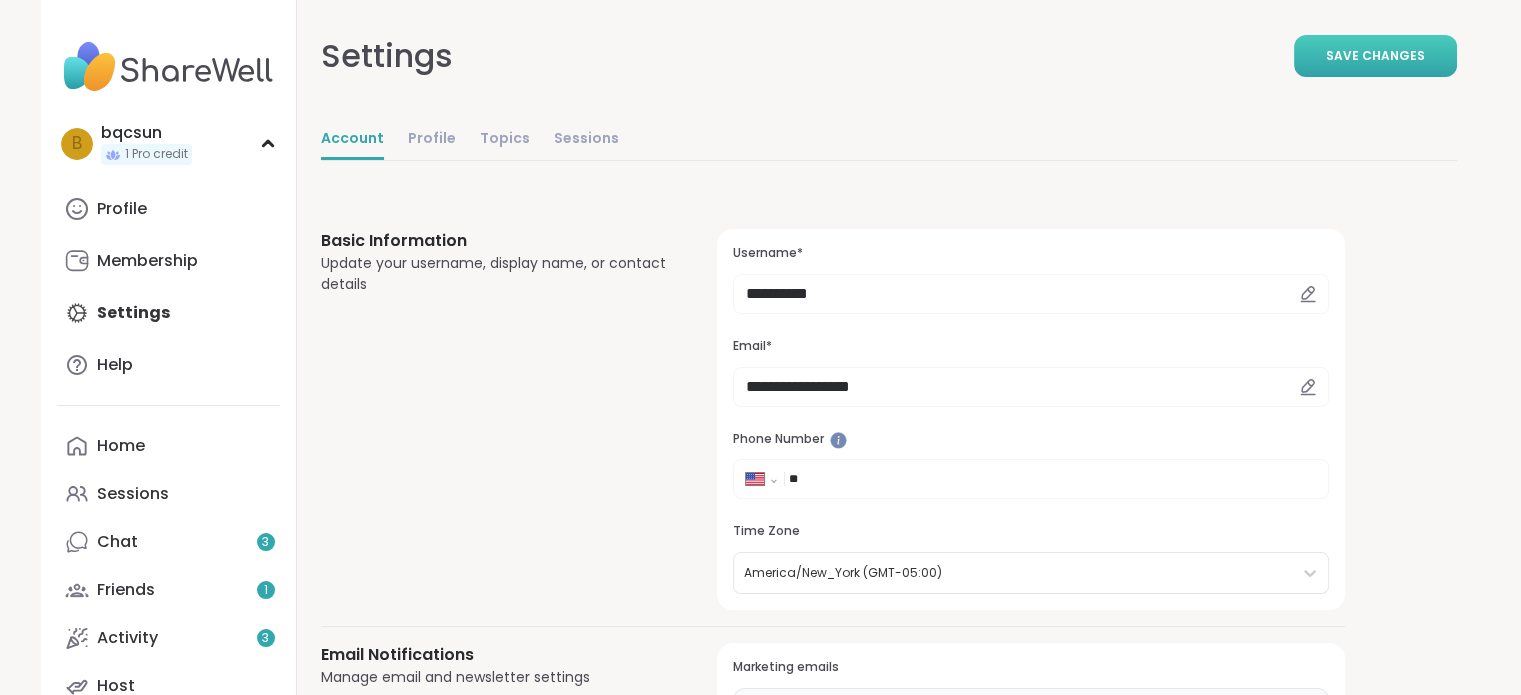 click on "Save Changes" at bounding box center [1375, 56] 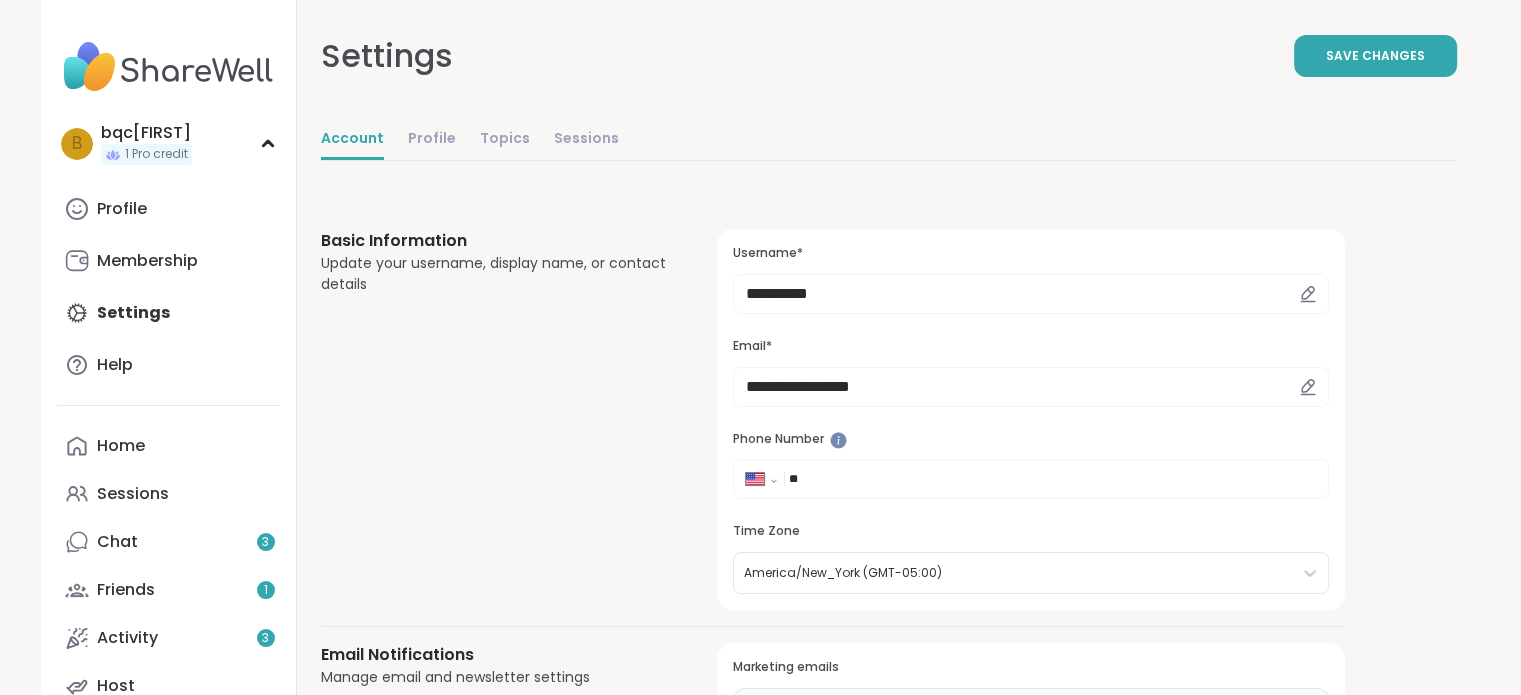 click 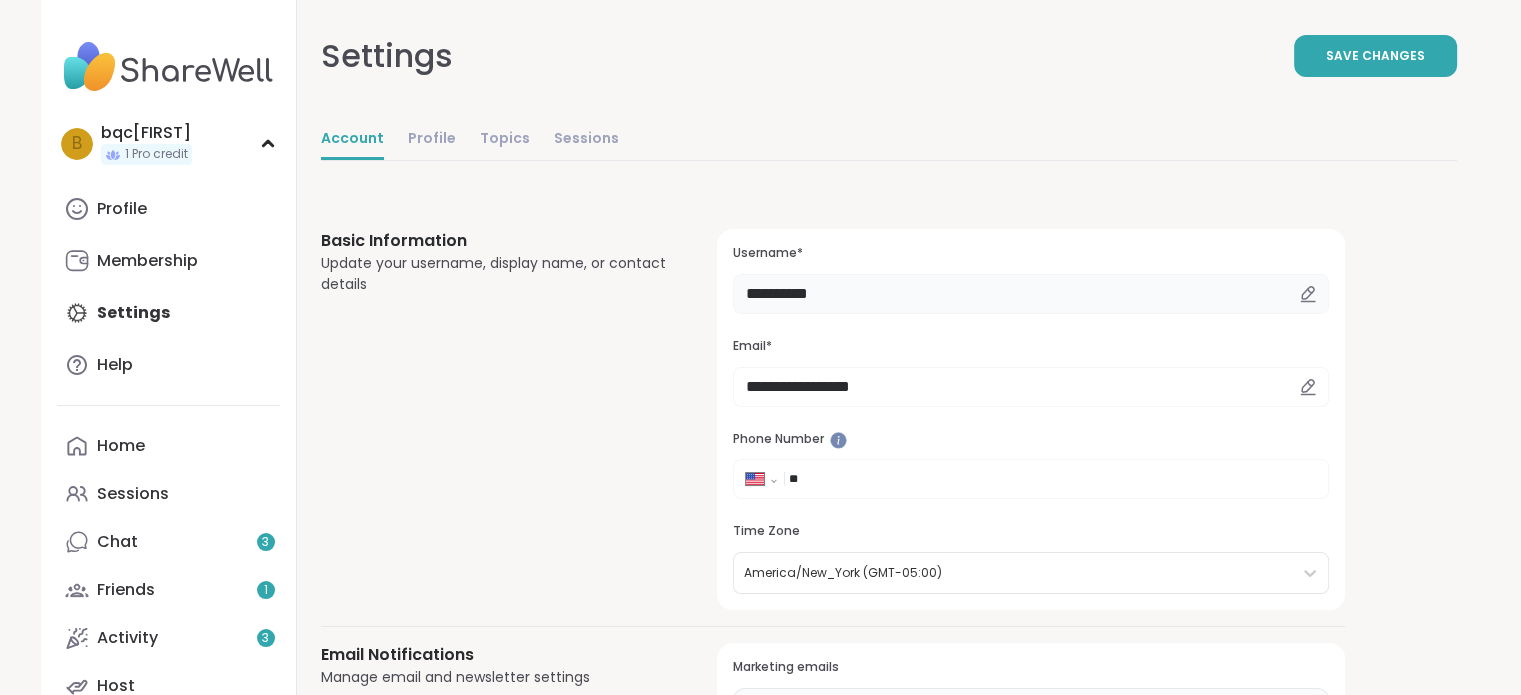 click on "**********" at bounding box center (1030, 294) 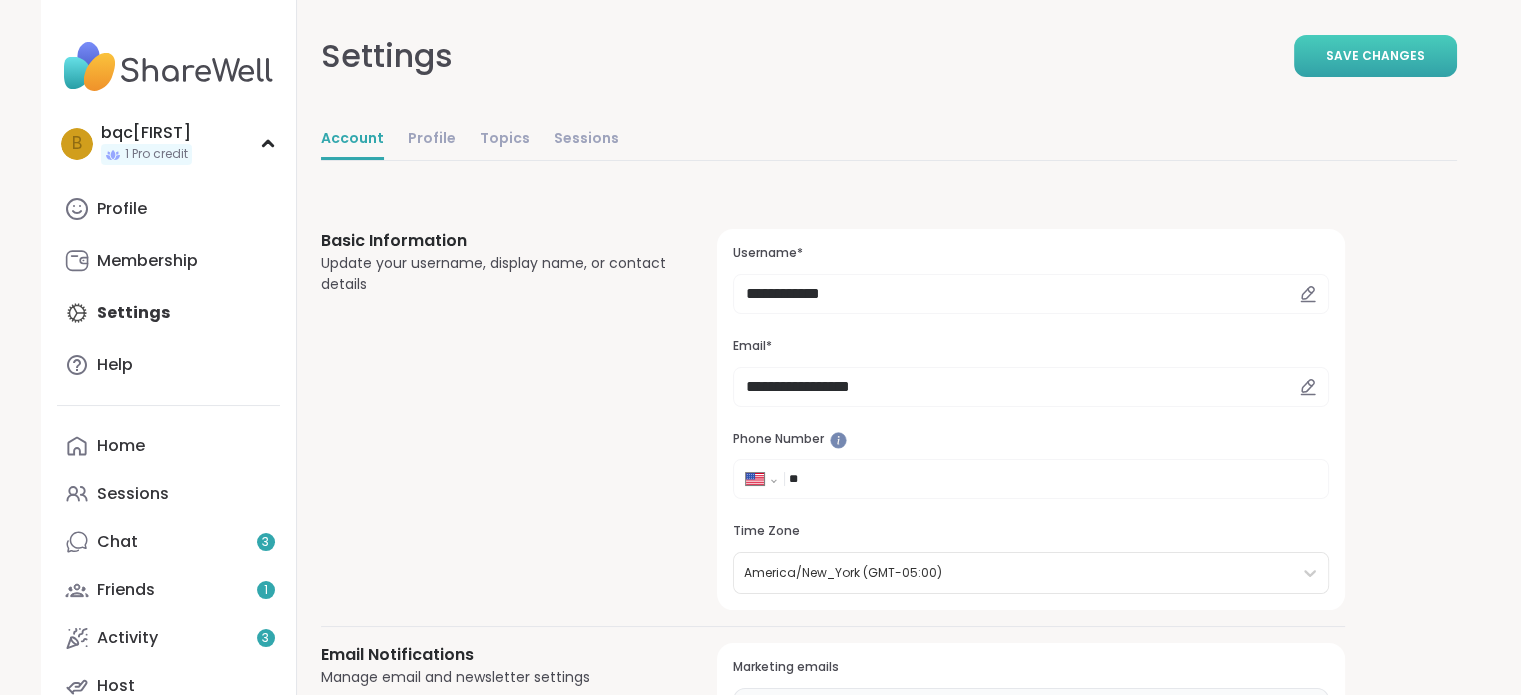 click on "Save Changes" at bounding box center (1375, 56) 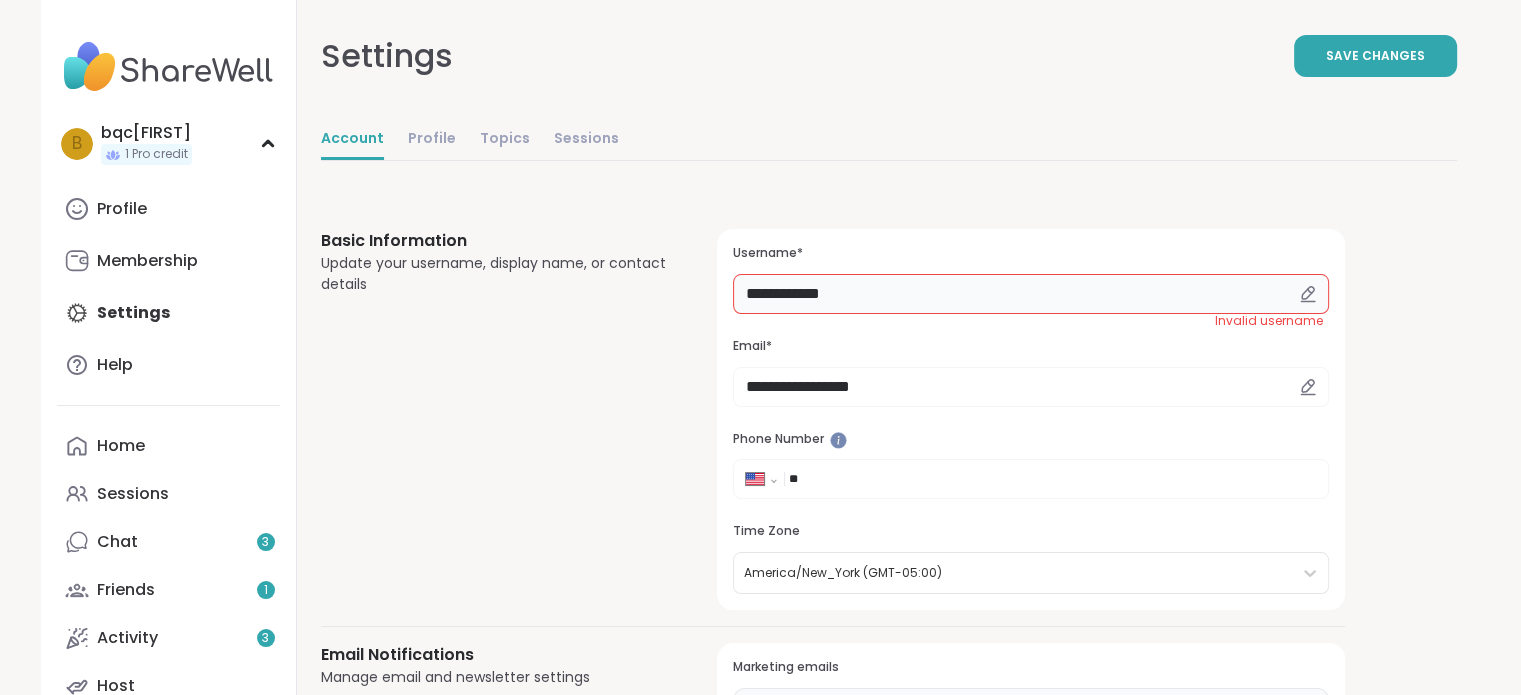 click on "**********" at bounding box center [1030, 294] 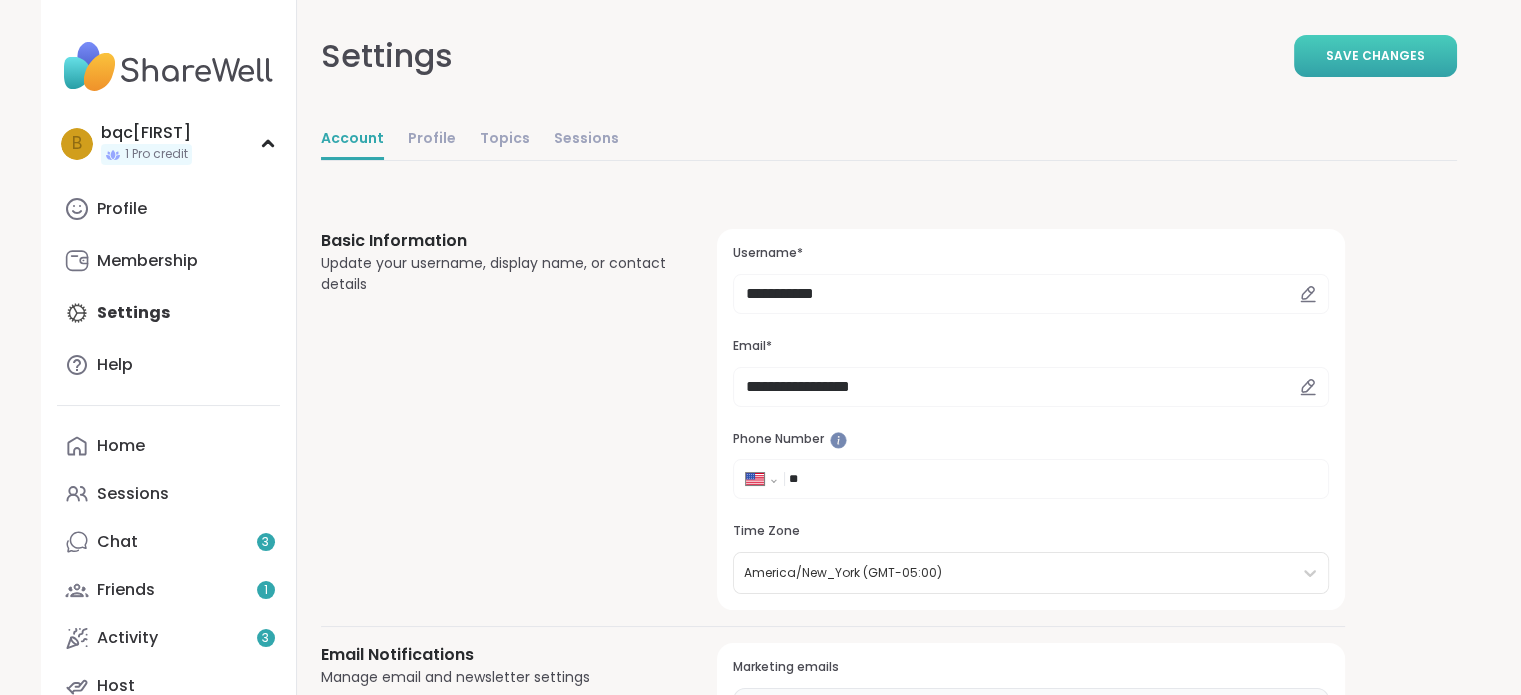 click on "Save Changes" at bounding box center (1375, 56) 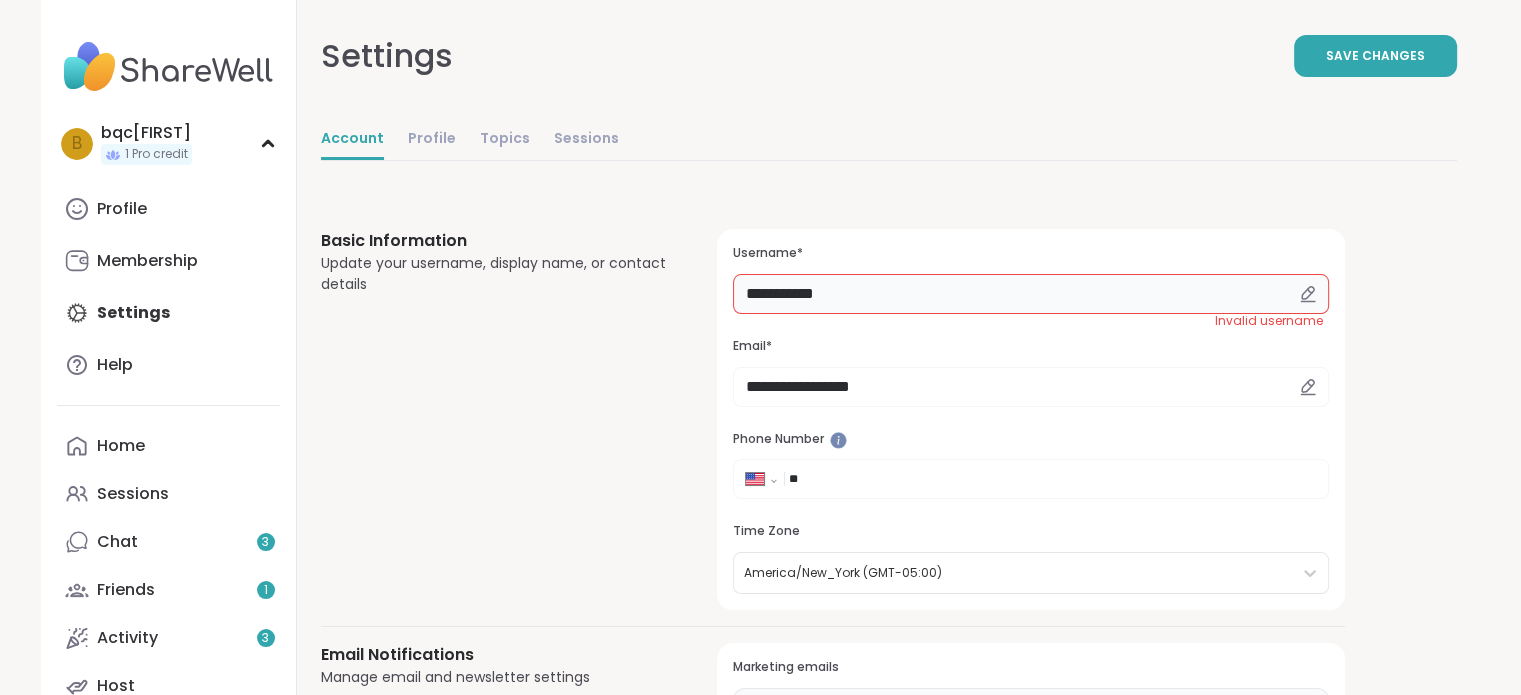 click on "**********" at bounding box center [1030, 294] 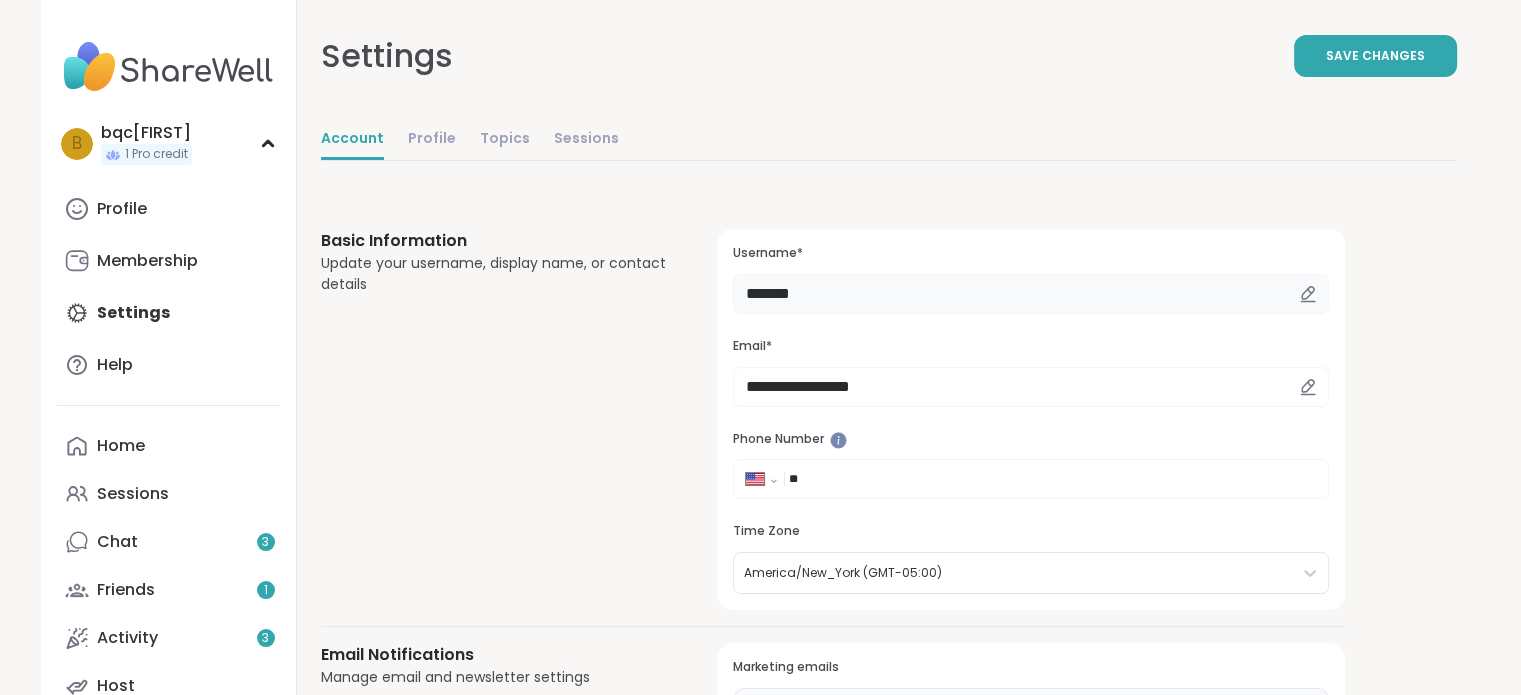 click on "*******" at bounding box center [1030, 294] 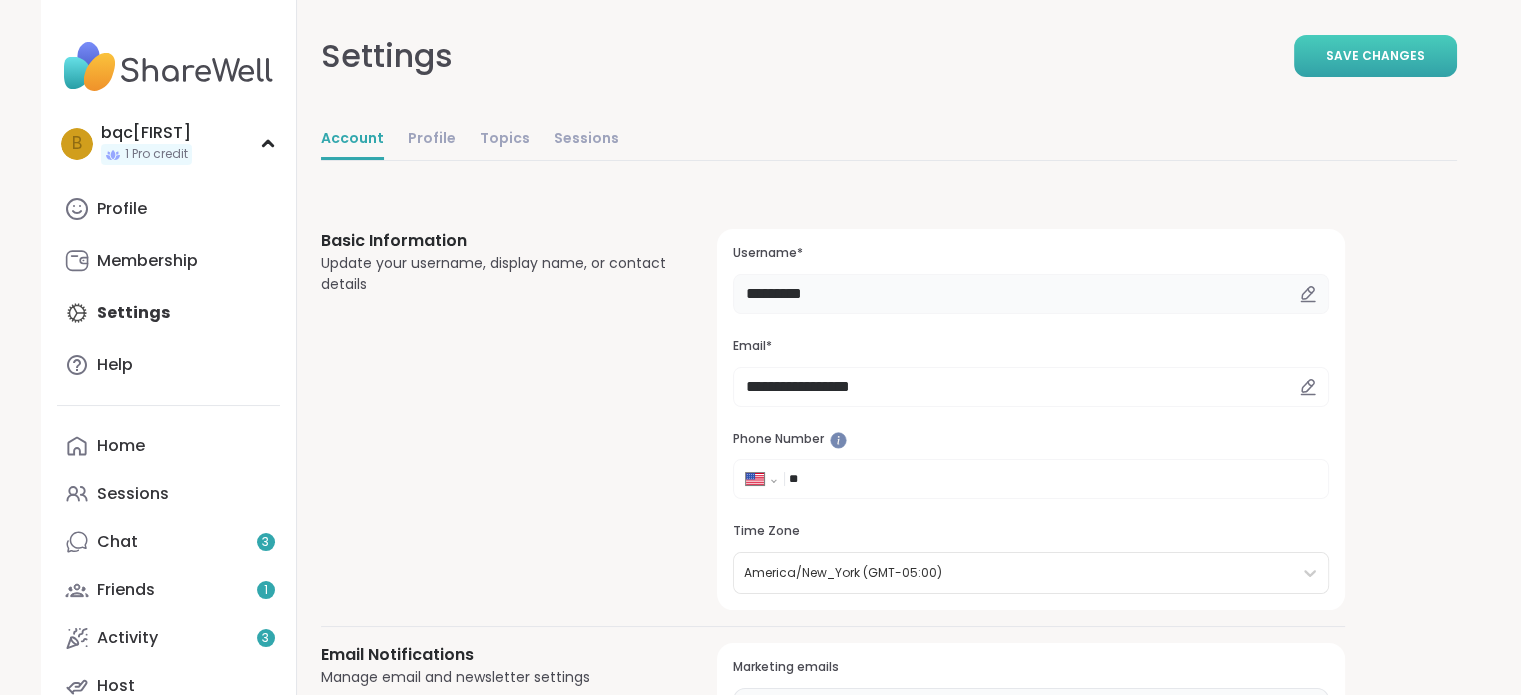 type on "*********" 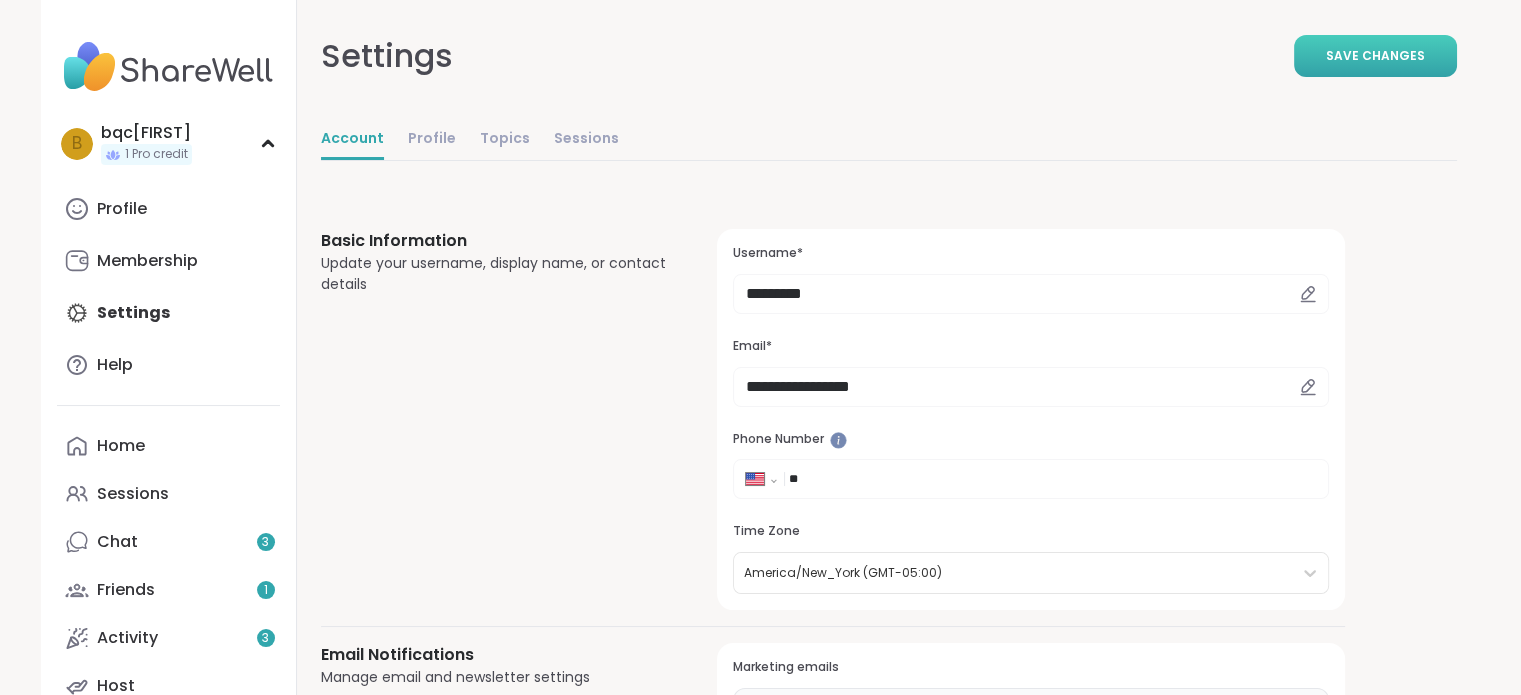 click on "Save Changes" at bounding box center (1375, 56) 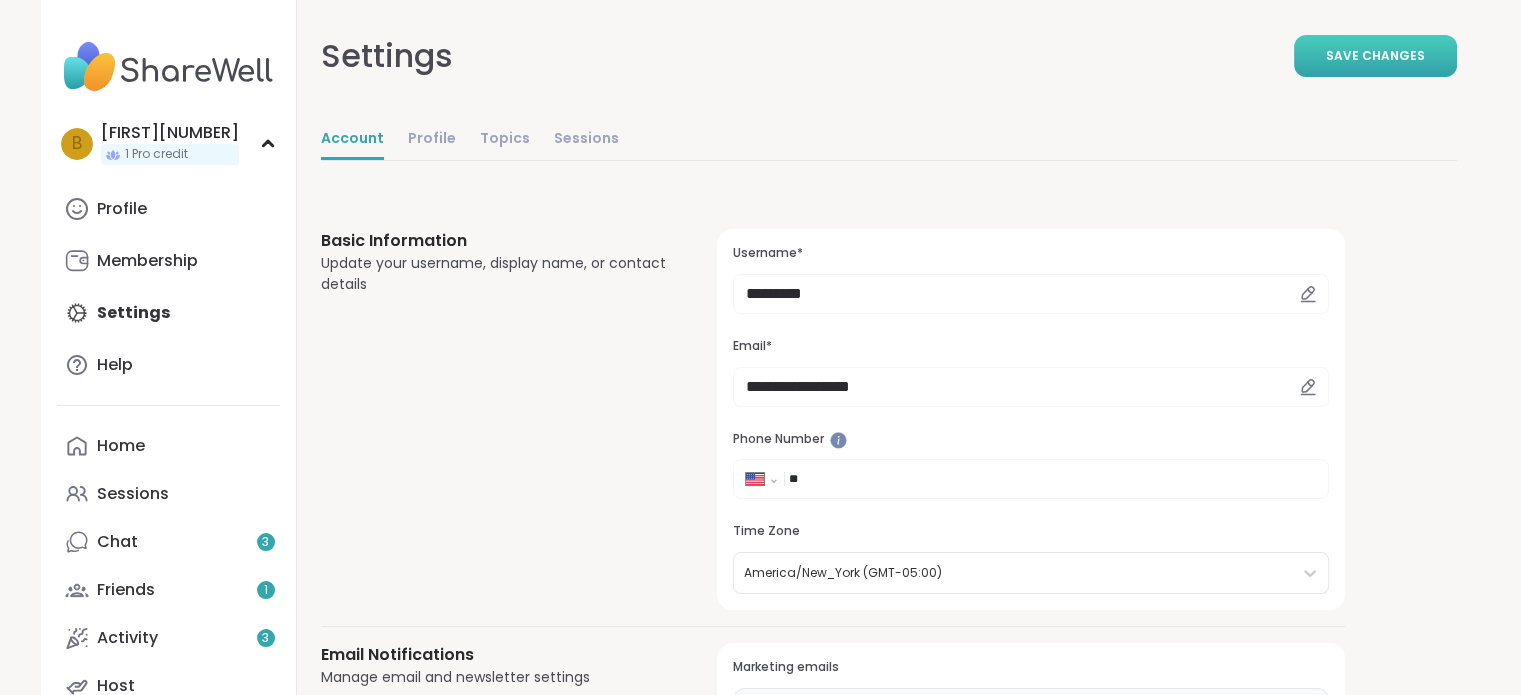 click at bounding box center (168, 67) 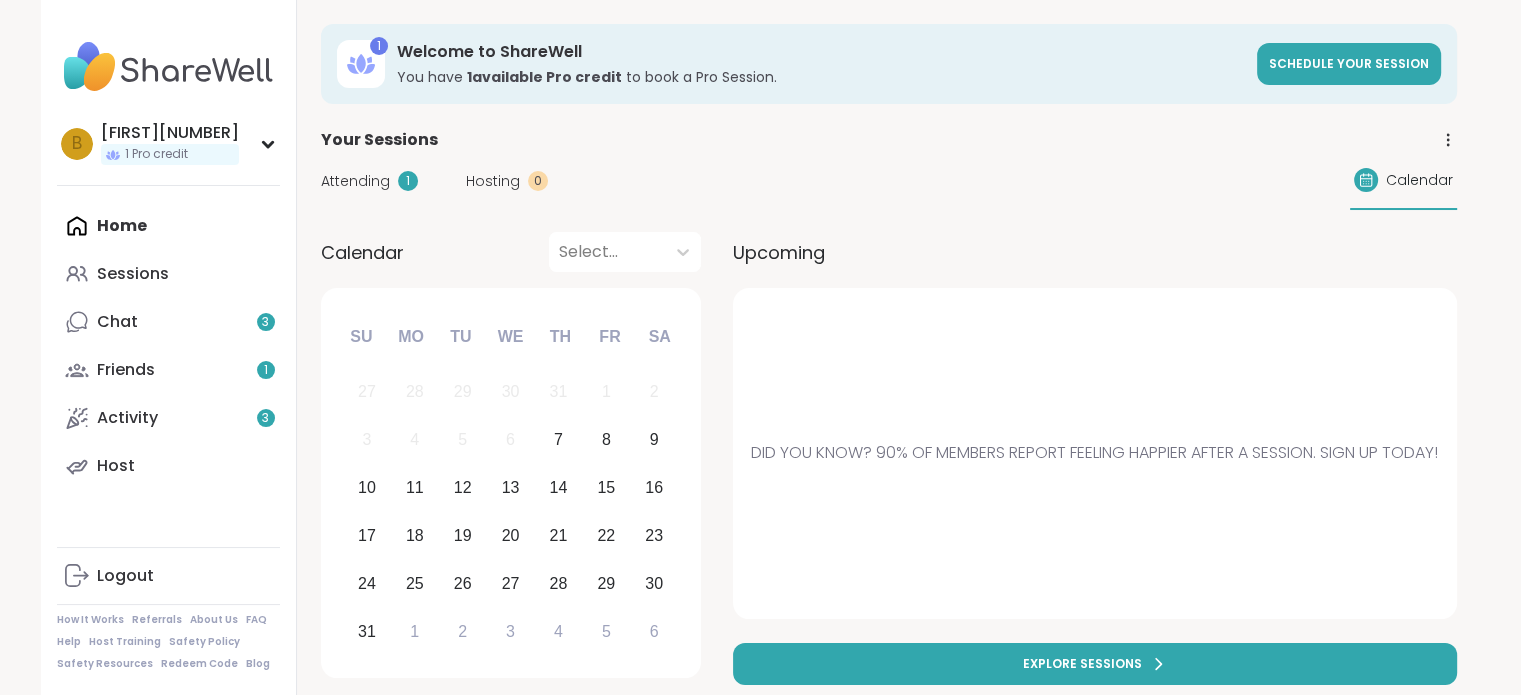 click on "Home Sessions Chat 3 Friends 1 Activity 3 Host" at bounding box center (168, 346) 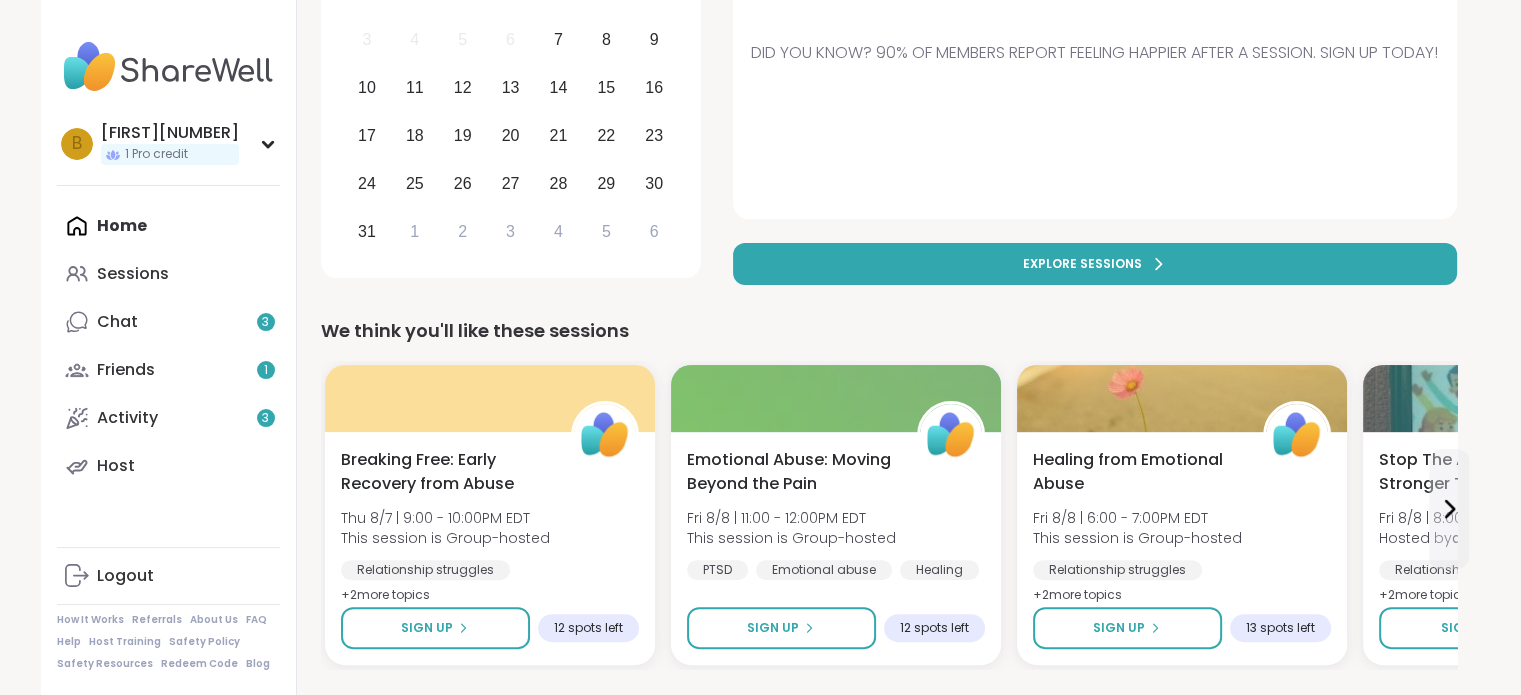 scroll, scrollTop: 300, scrollLeft: 0, axis: vertical 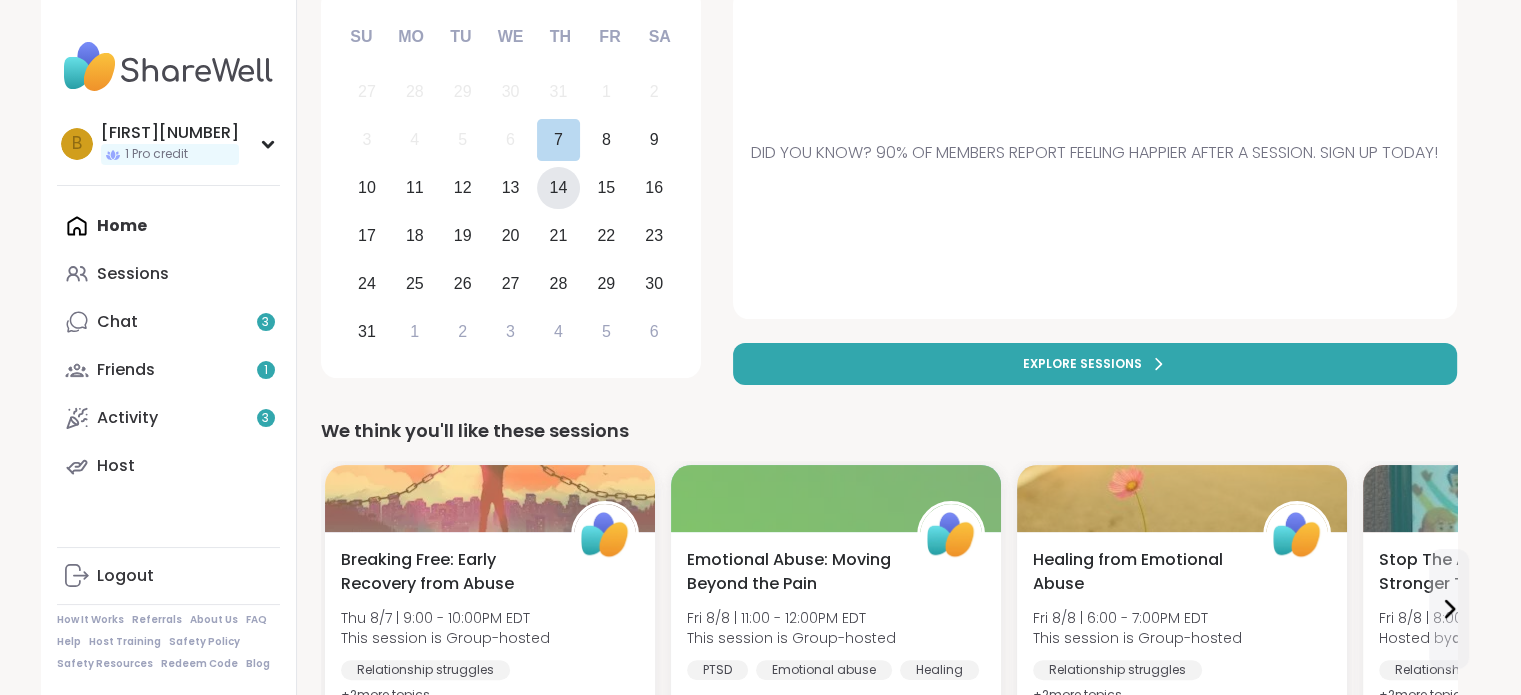 click on "14" at bounding box center [559, 187] 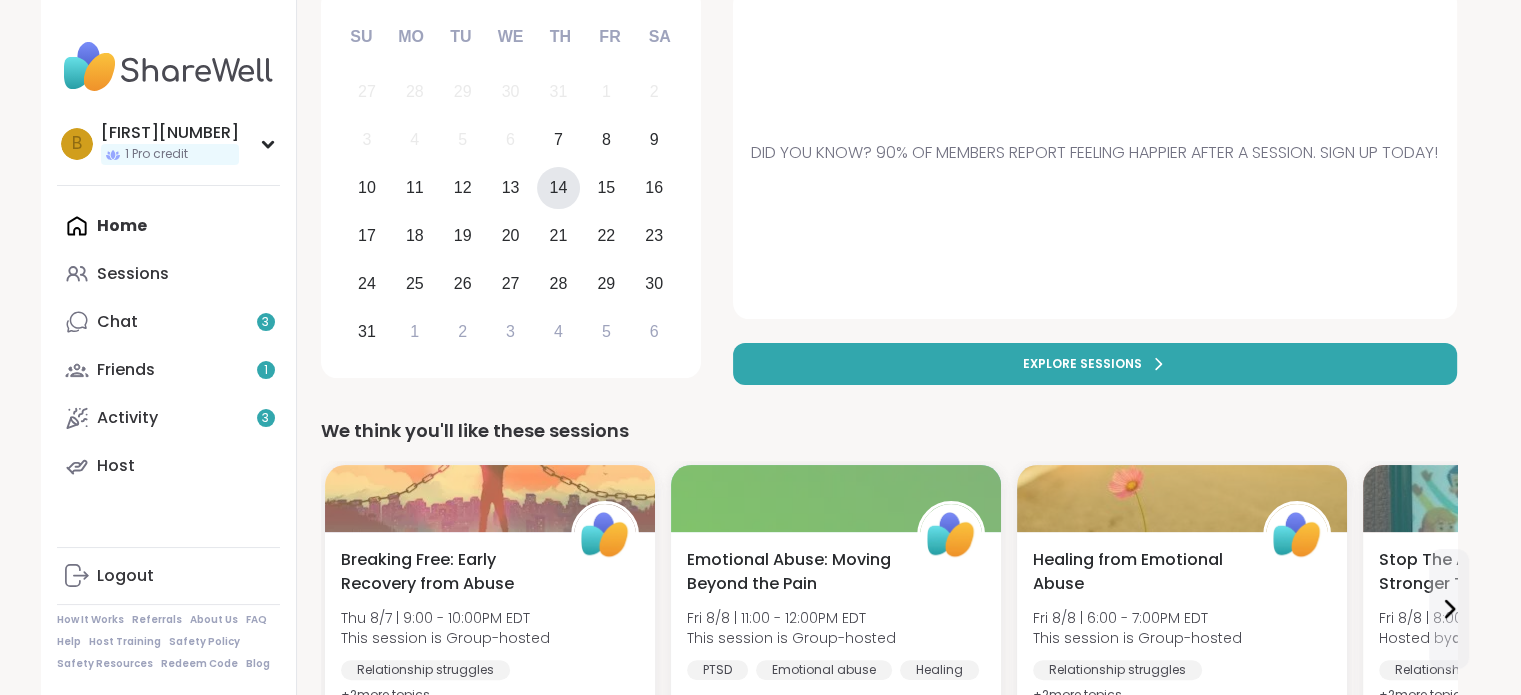 click on "14" at bounding box center [559, 187] 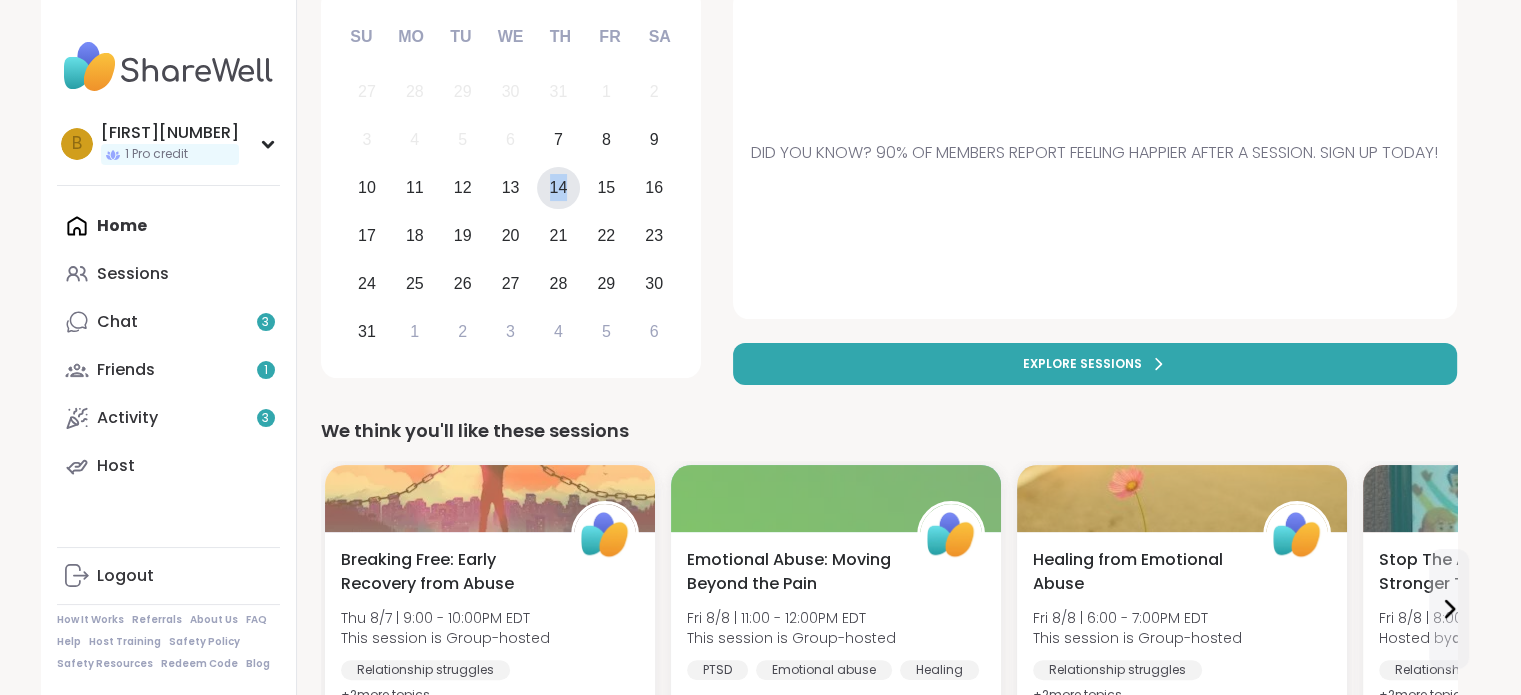 click on "14" at bounding box center (559, 187) 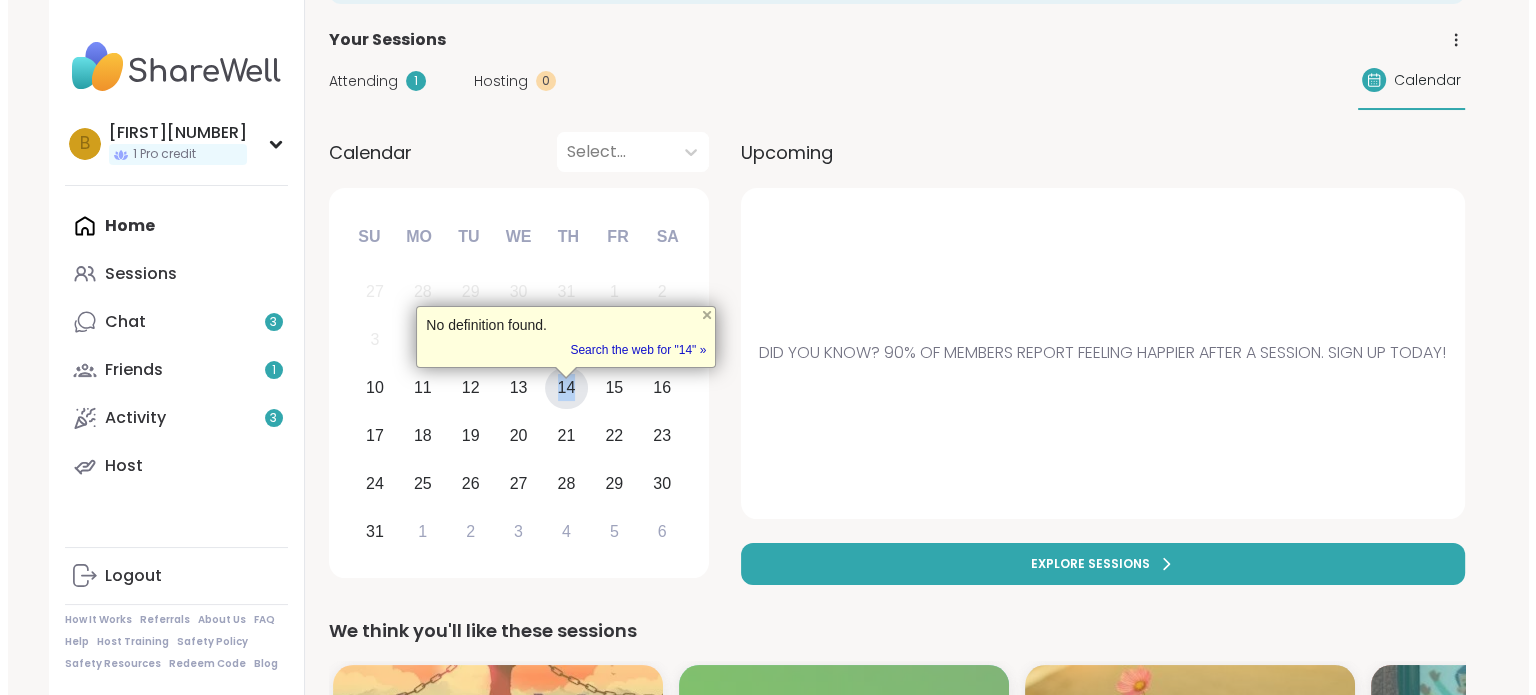 scroll, scrollTop: 0, scrollLeft: 0, axis: both 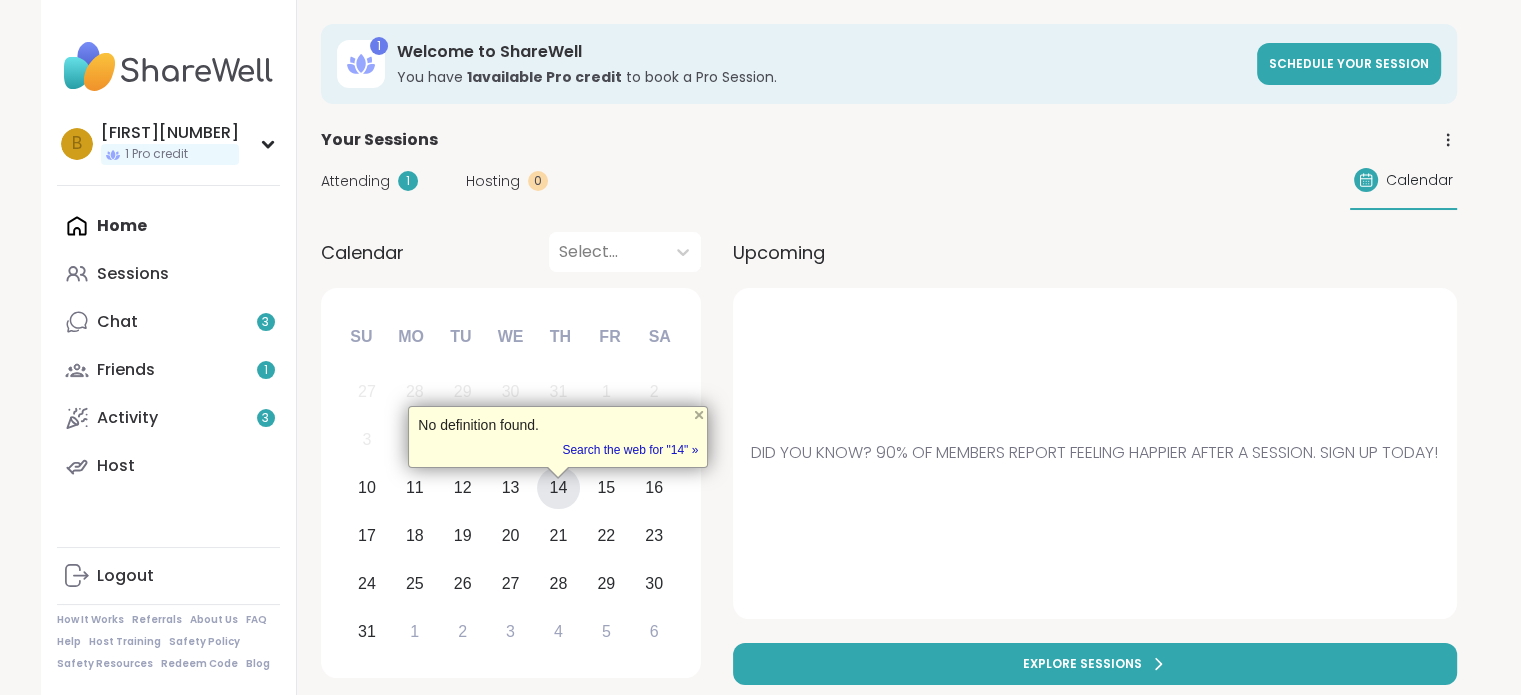 click on "Attending 1" at bounding box center [369, 181] 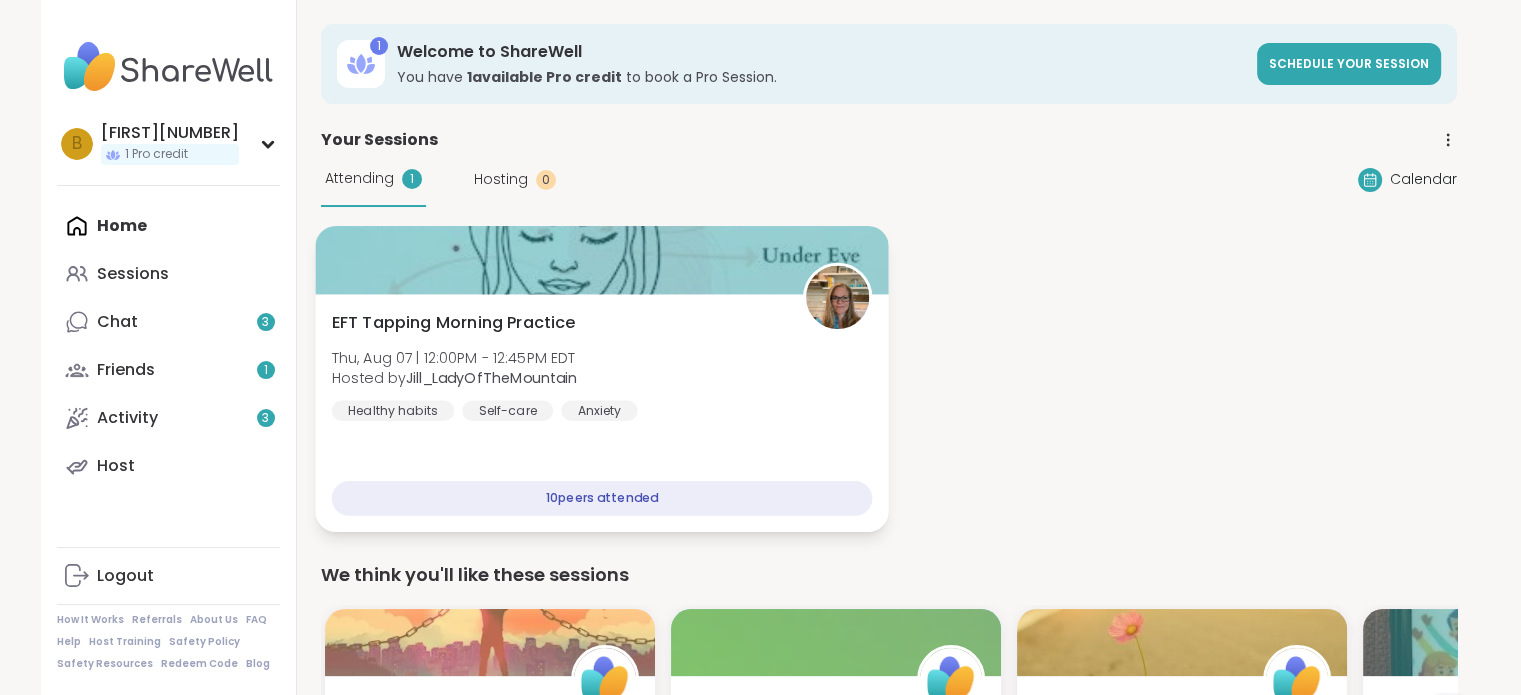 click on "Jill_LadyOfTheMountain" at bounding box center (491, 378) 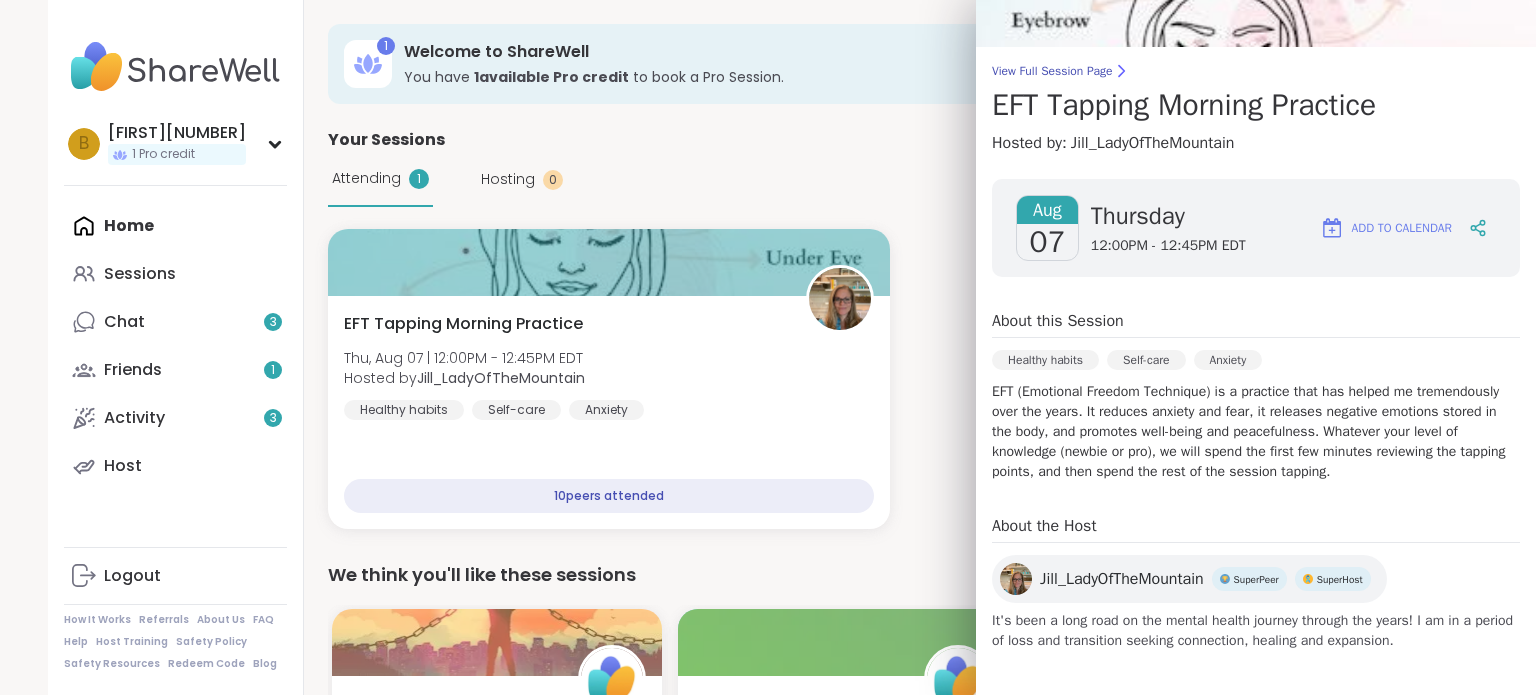 scroll, scrollTop: 116, scrollLeft: 0, axis: vertical 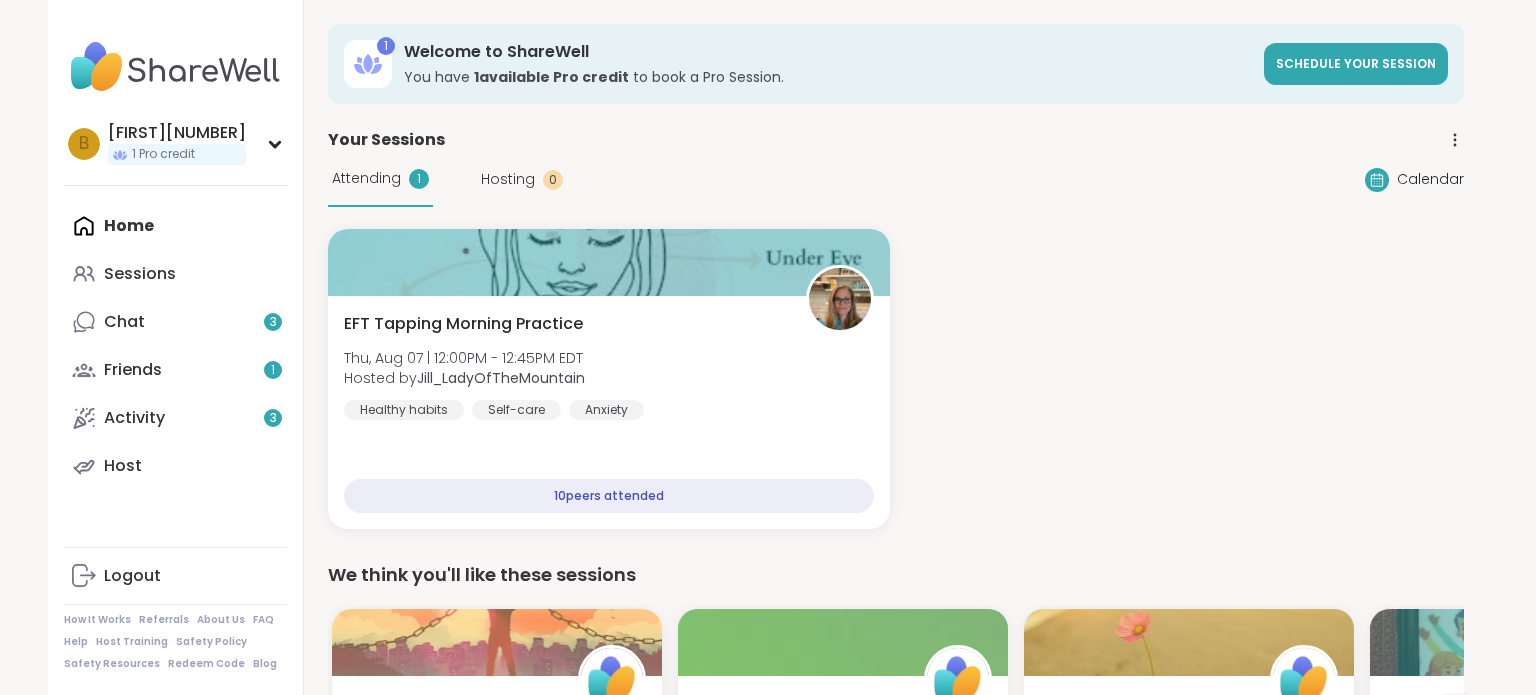 click on "EFT Tapping Morning Practice [DAY], [MONTH] [DAY] | [TIME] - [TIME] [TIMEZONE] Hosted by [USERNAME] Healthy habits Self-care Anxiety [NUMBER] peers attended" at bounding box center [896, 379] 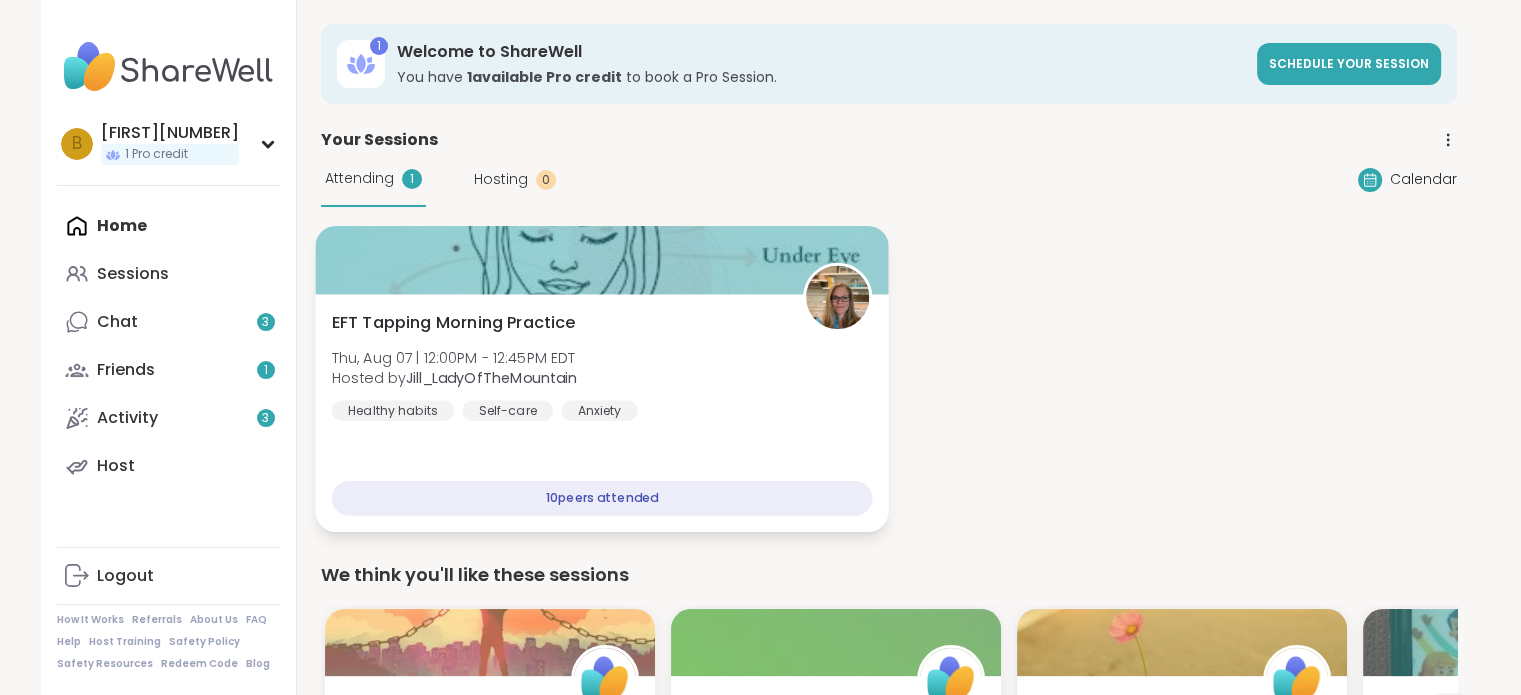 click at bounding box center [837, 297] 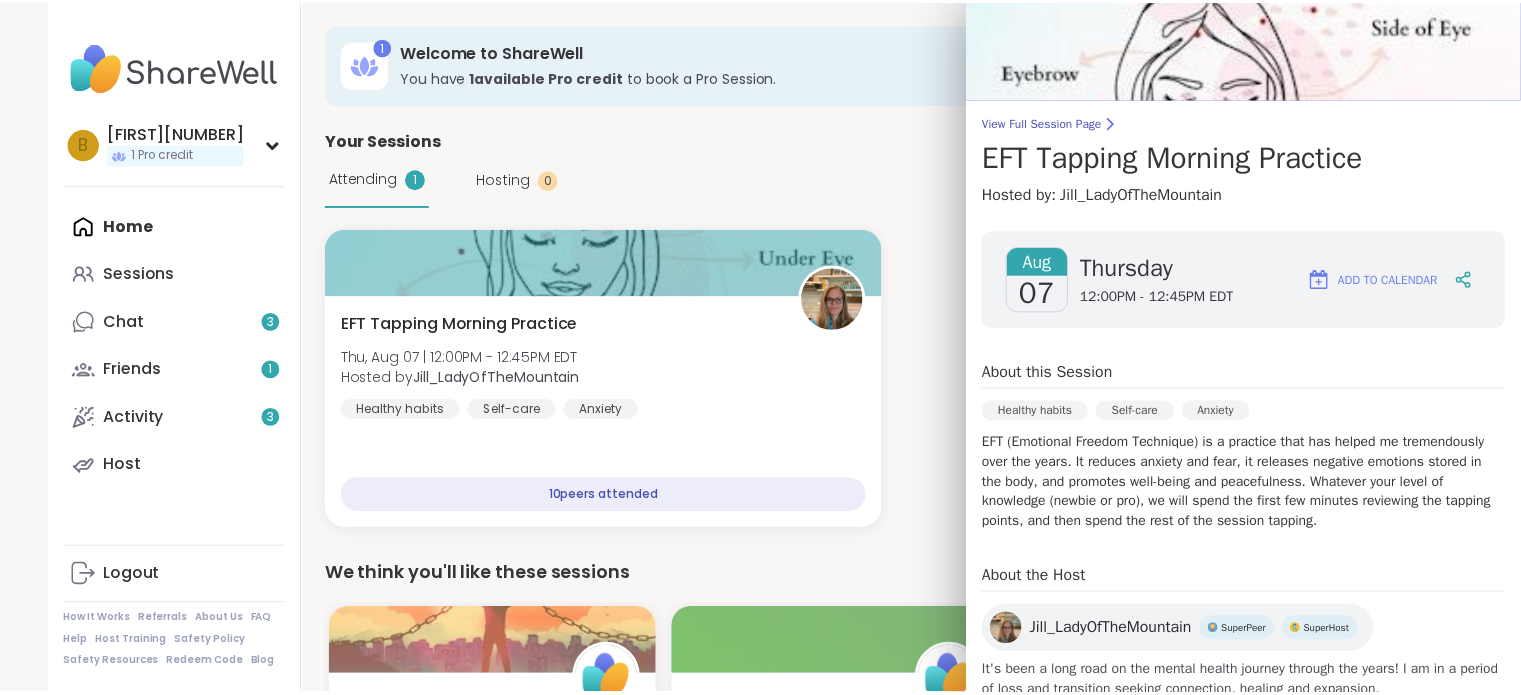 scroll, scrollTop: 116, scrollLeft: 0, axis: vertical 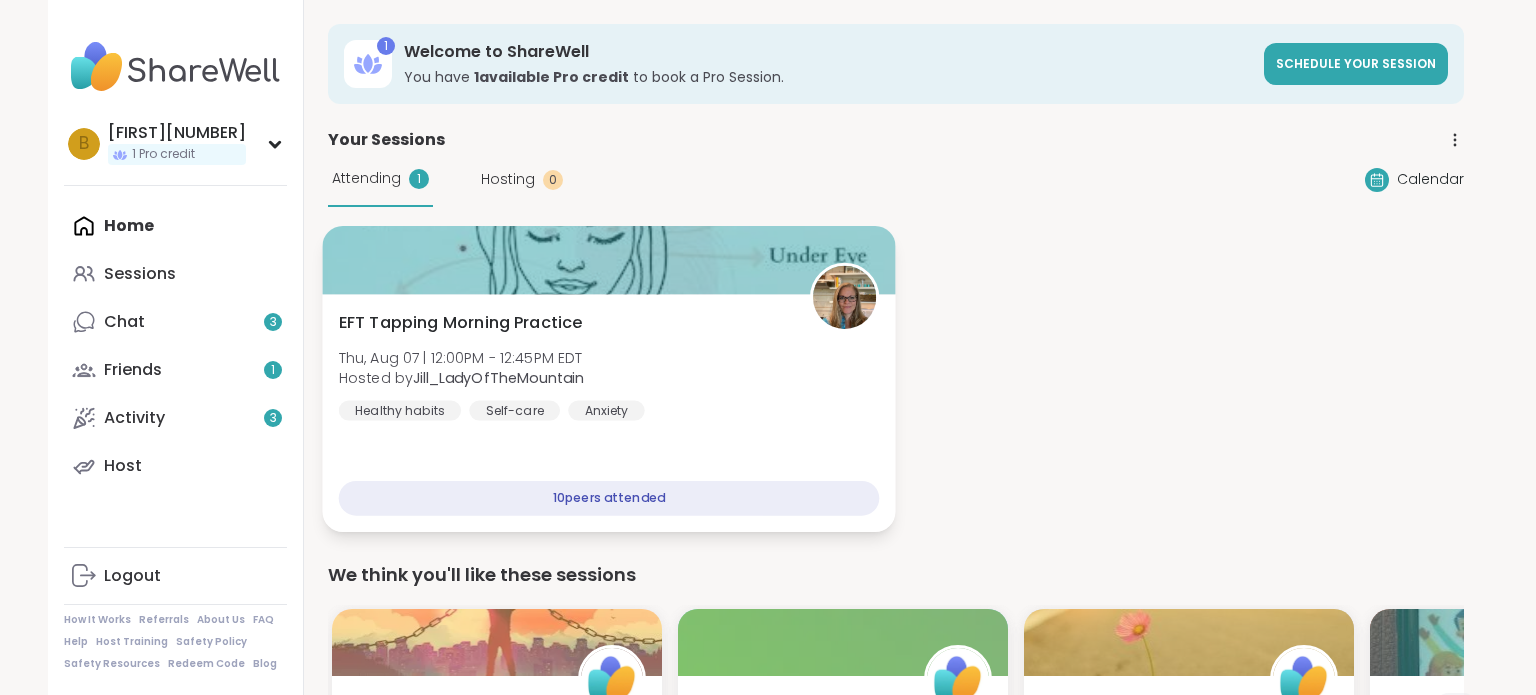 click on "EFT Tapping Morning Practice [DAY], [MONTH] [DAY] | [TIME] - [TIME] [TIMEZONE] Hosted by [USERNAME] Healthy habits Self-care Anxiety" at bounding box center [609, 366] 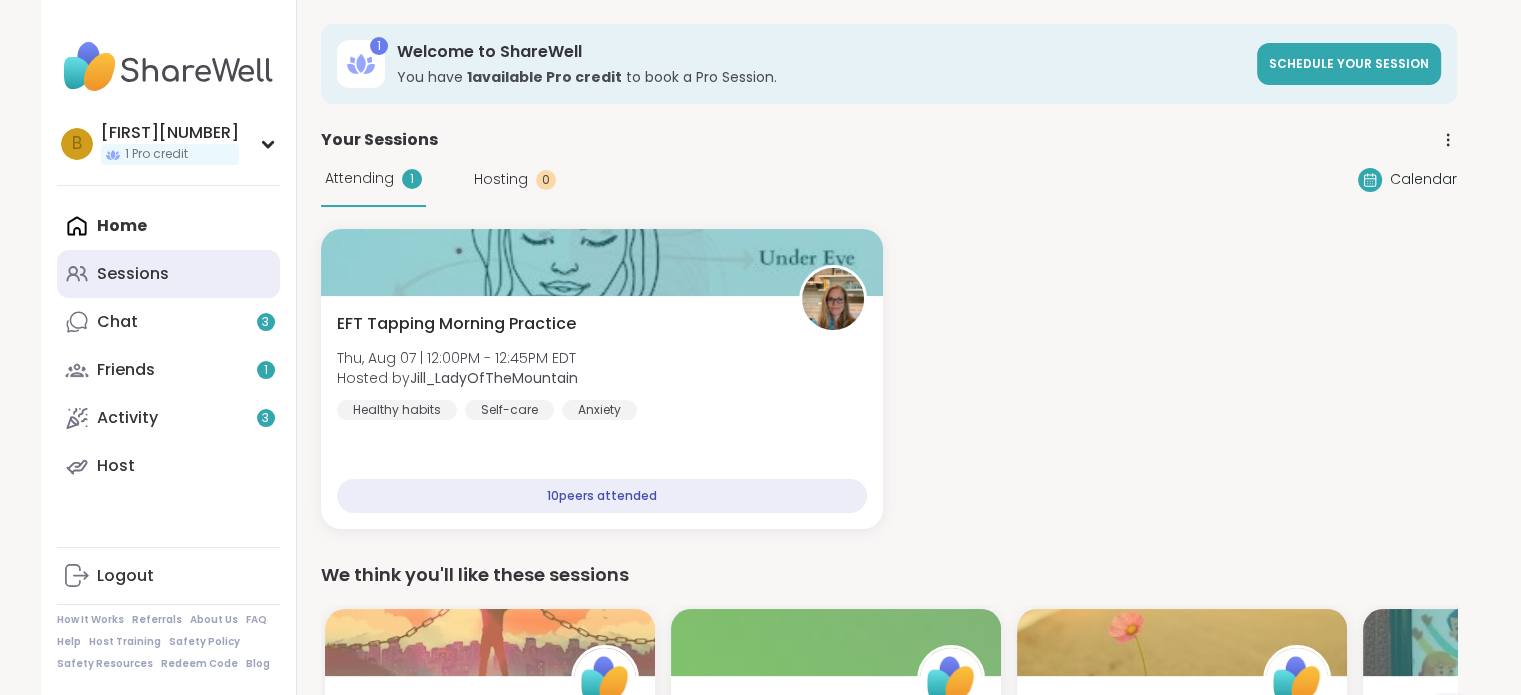 click on "Sessions" at bounding box center (133, 274) 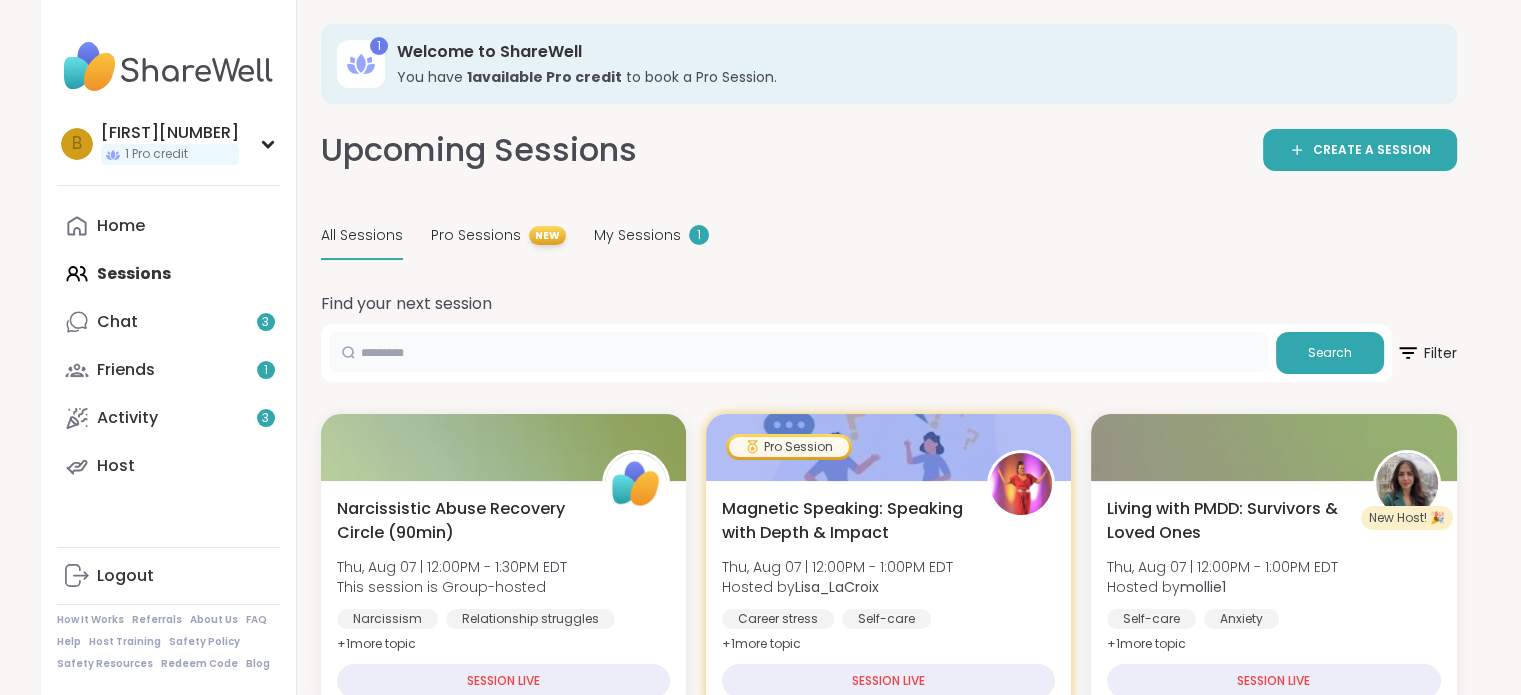 click at bounding box center (798, 352) 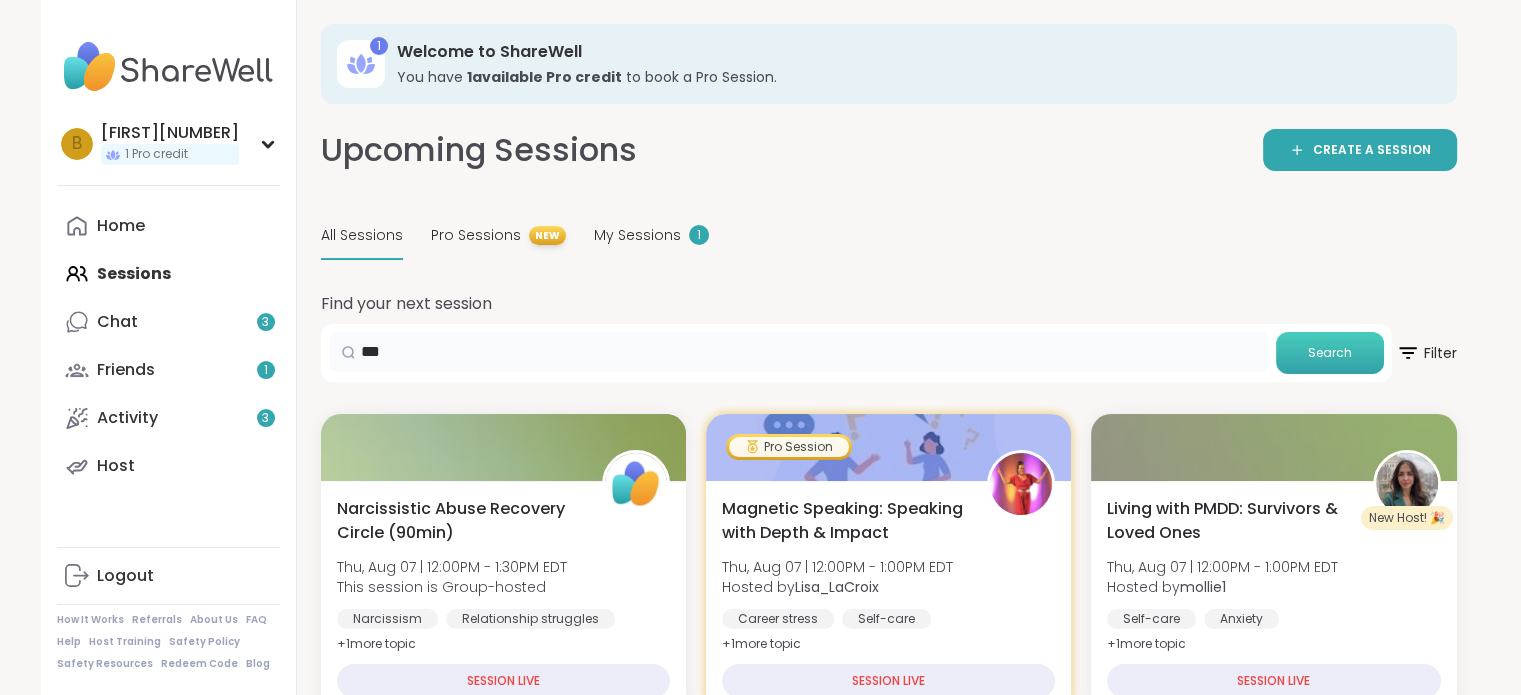 type on "***" 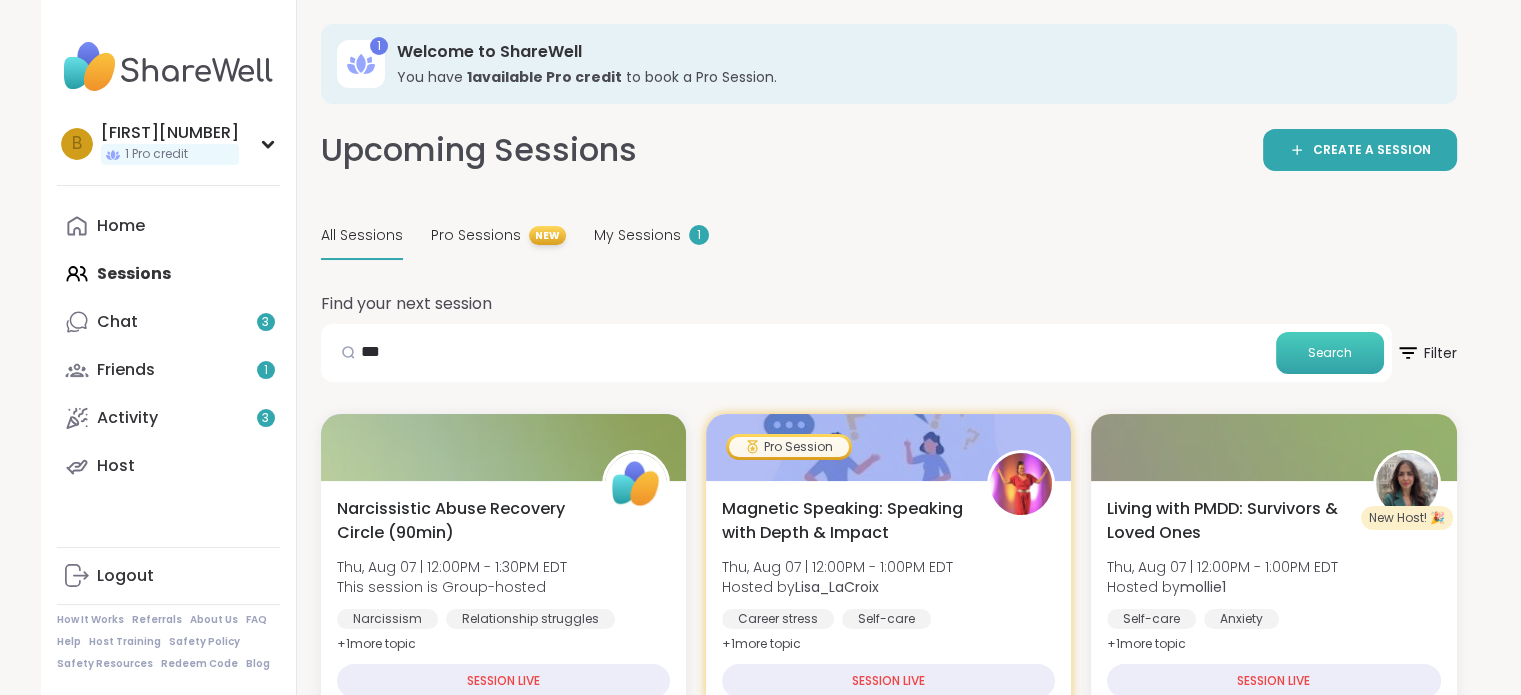 click on "Search" at bounding box center [1330, 353] 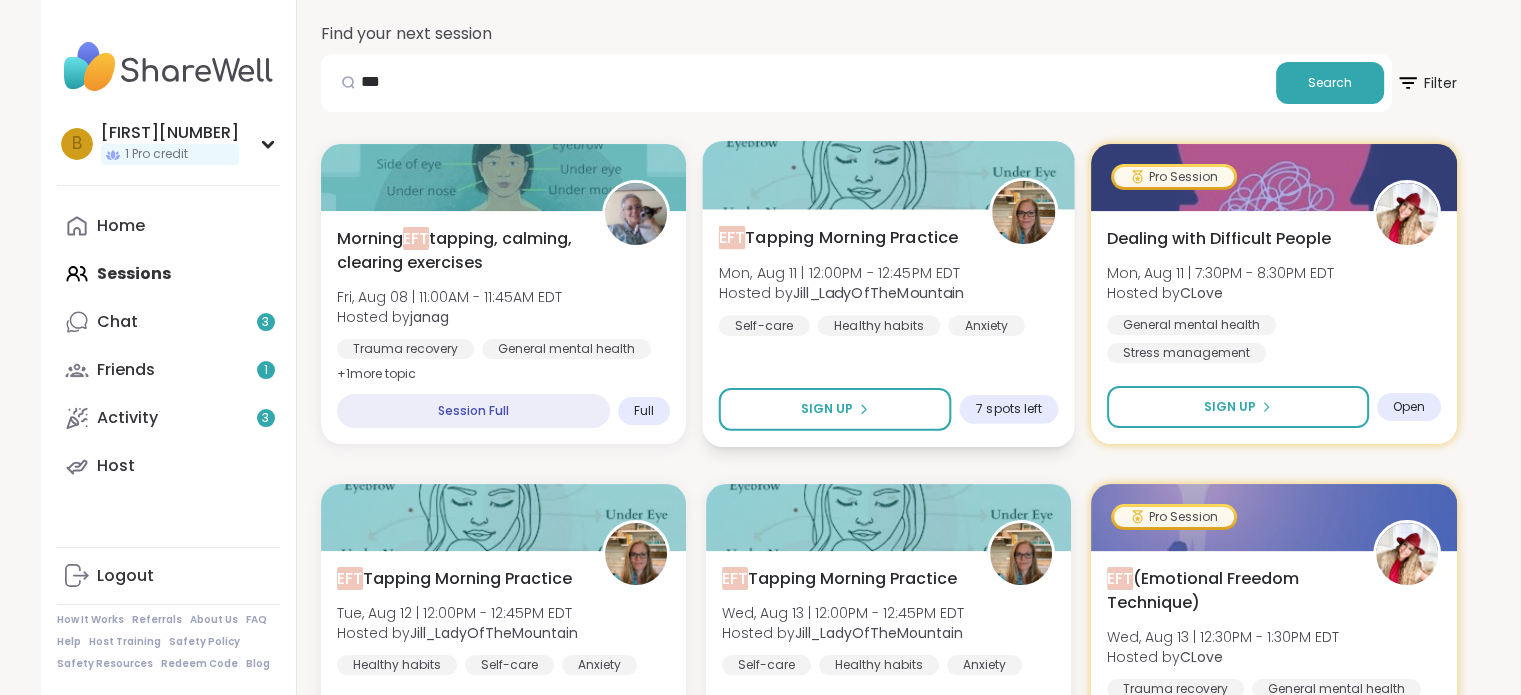 scroll, scrollTop: 400, scrollLeft: 0, axis: vertical 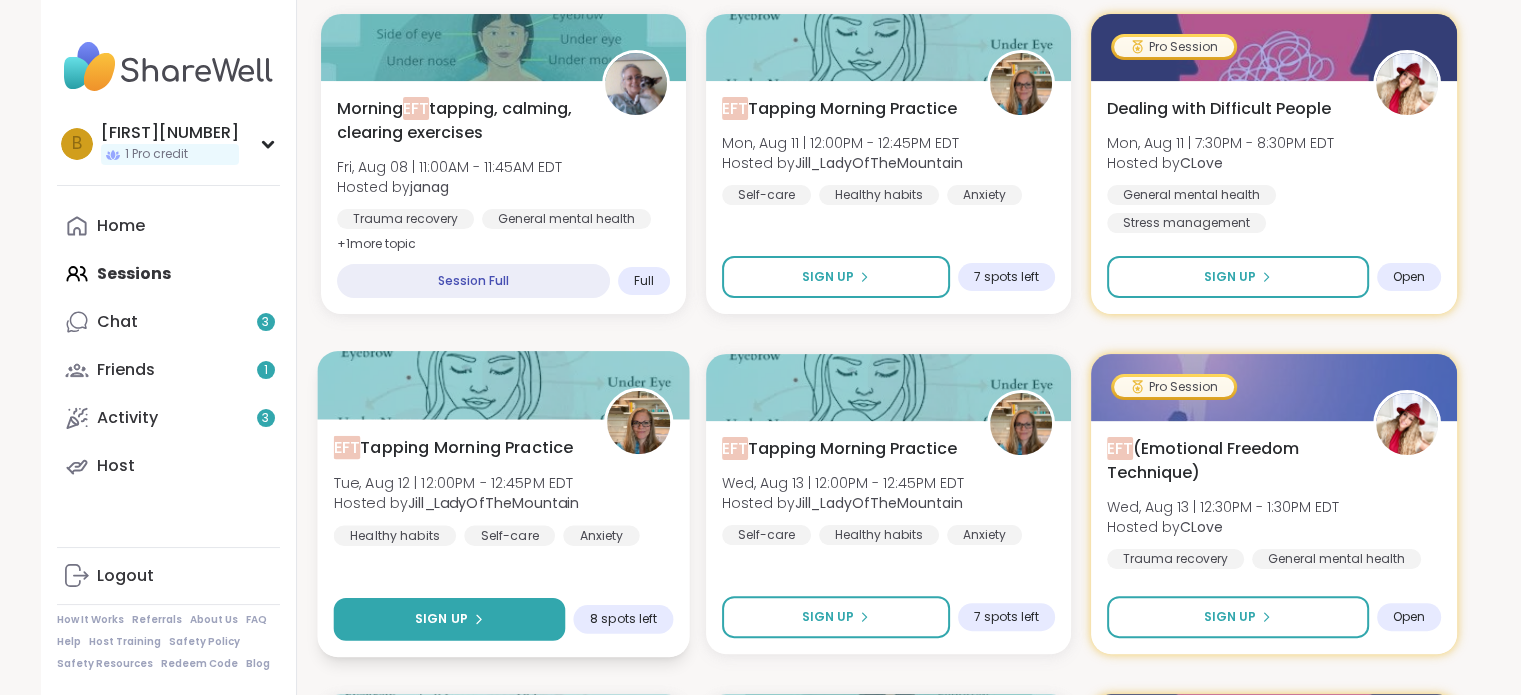 click on "Sign Up" at bounding box center (448, 619) 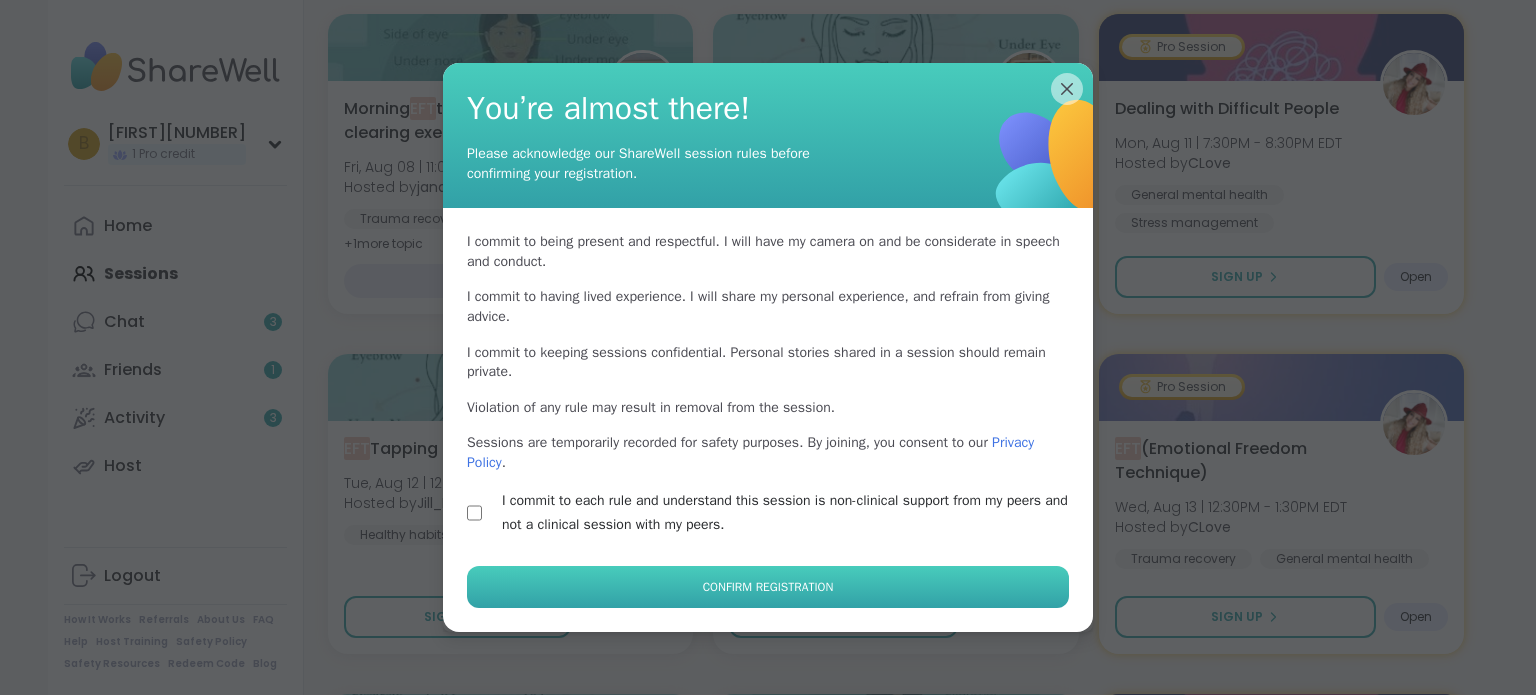 click on "Confirm Registration" at bounding box center [768, 587] 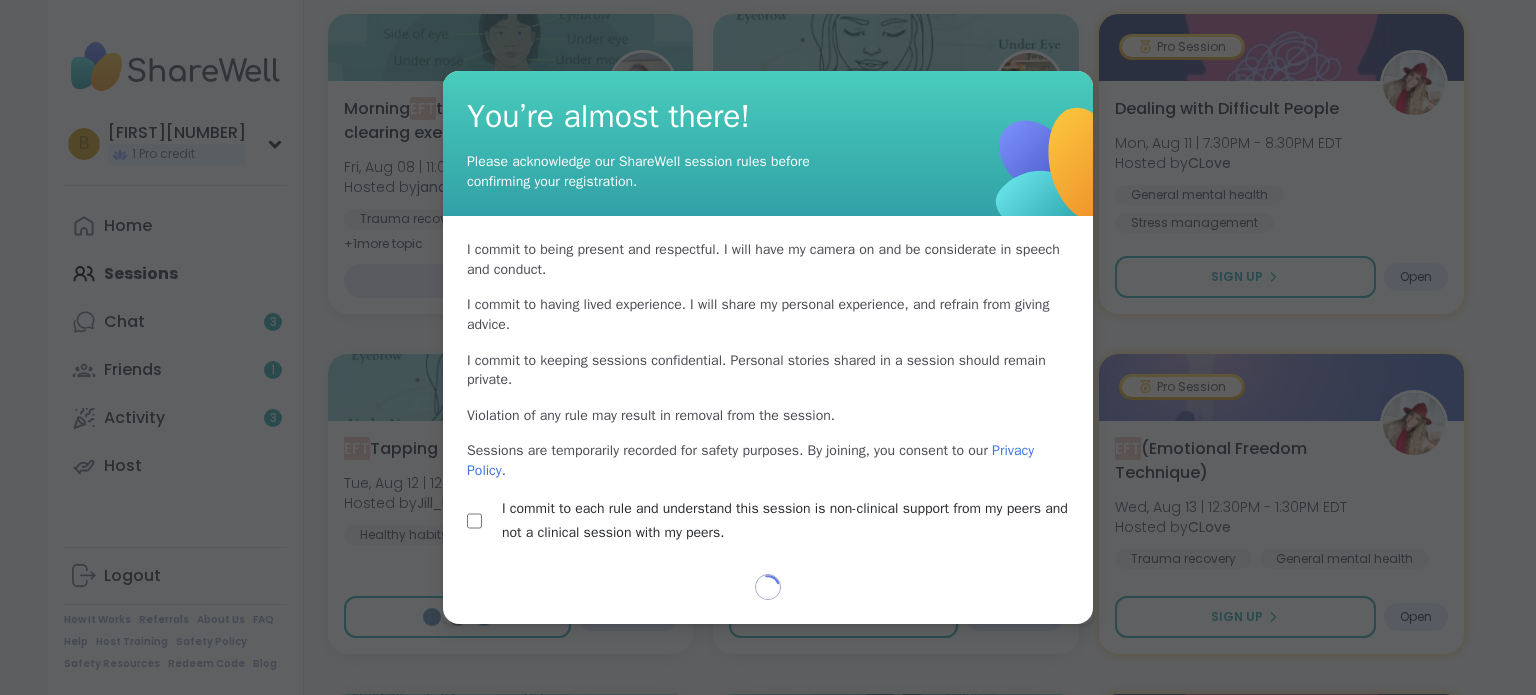 select on "**" 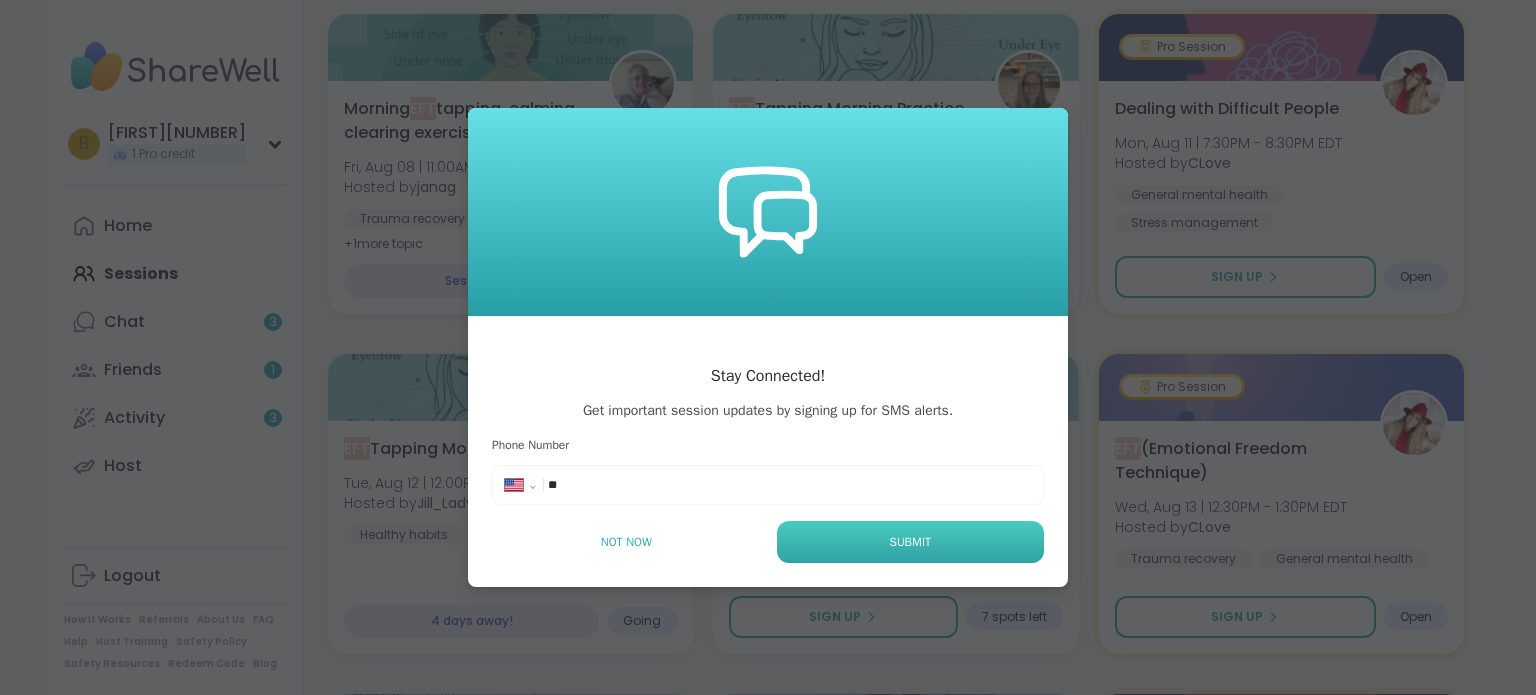 click on "Submit" at bounding box center (910, 542) 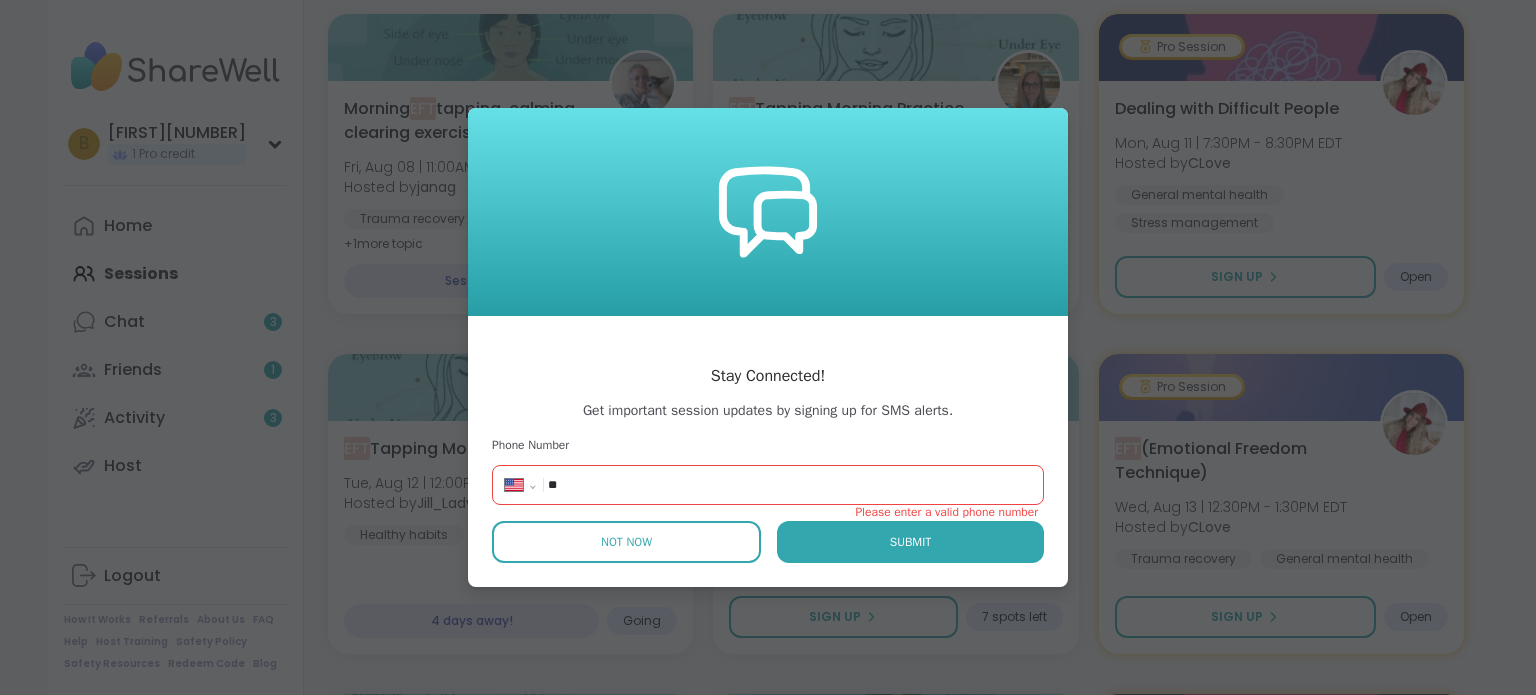 click on "Not Now" at bounding box center [626, 542] 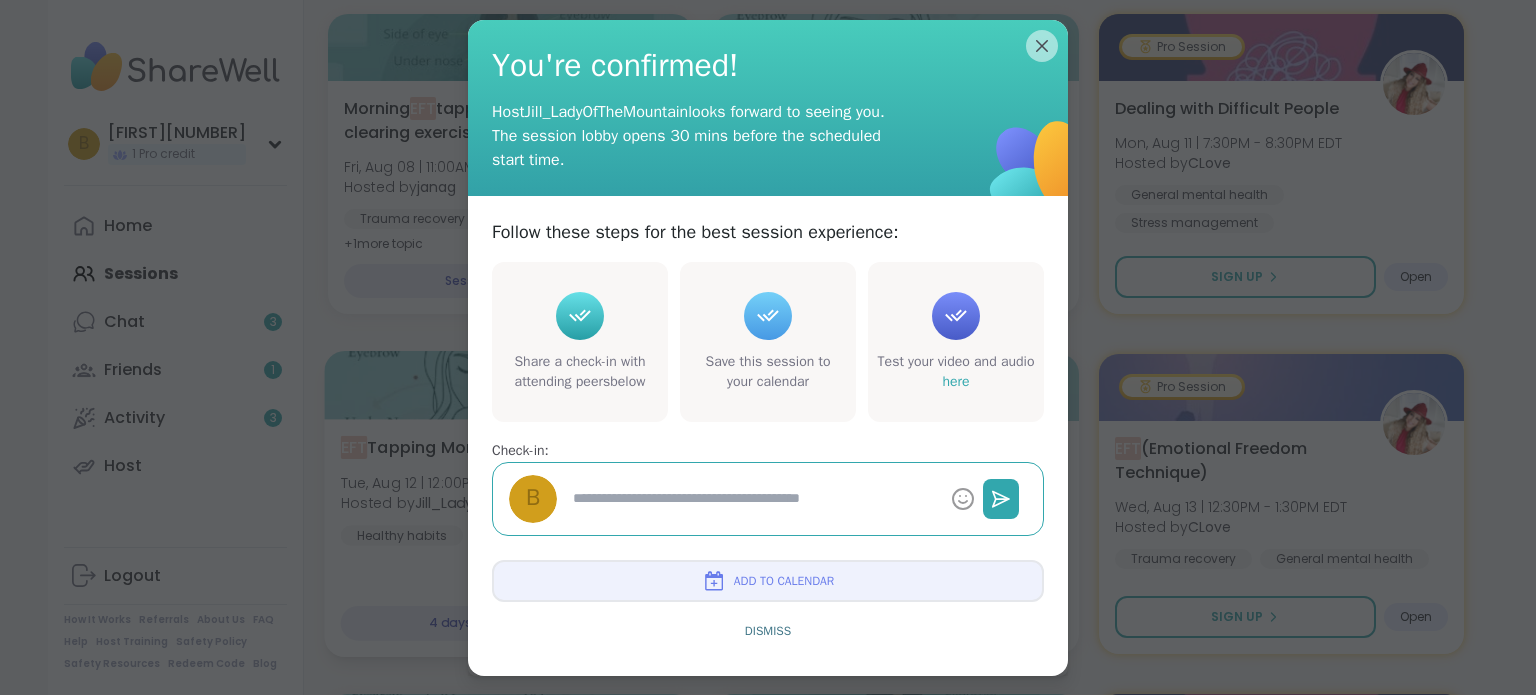 type on "*" 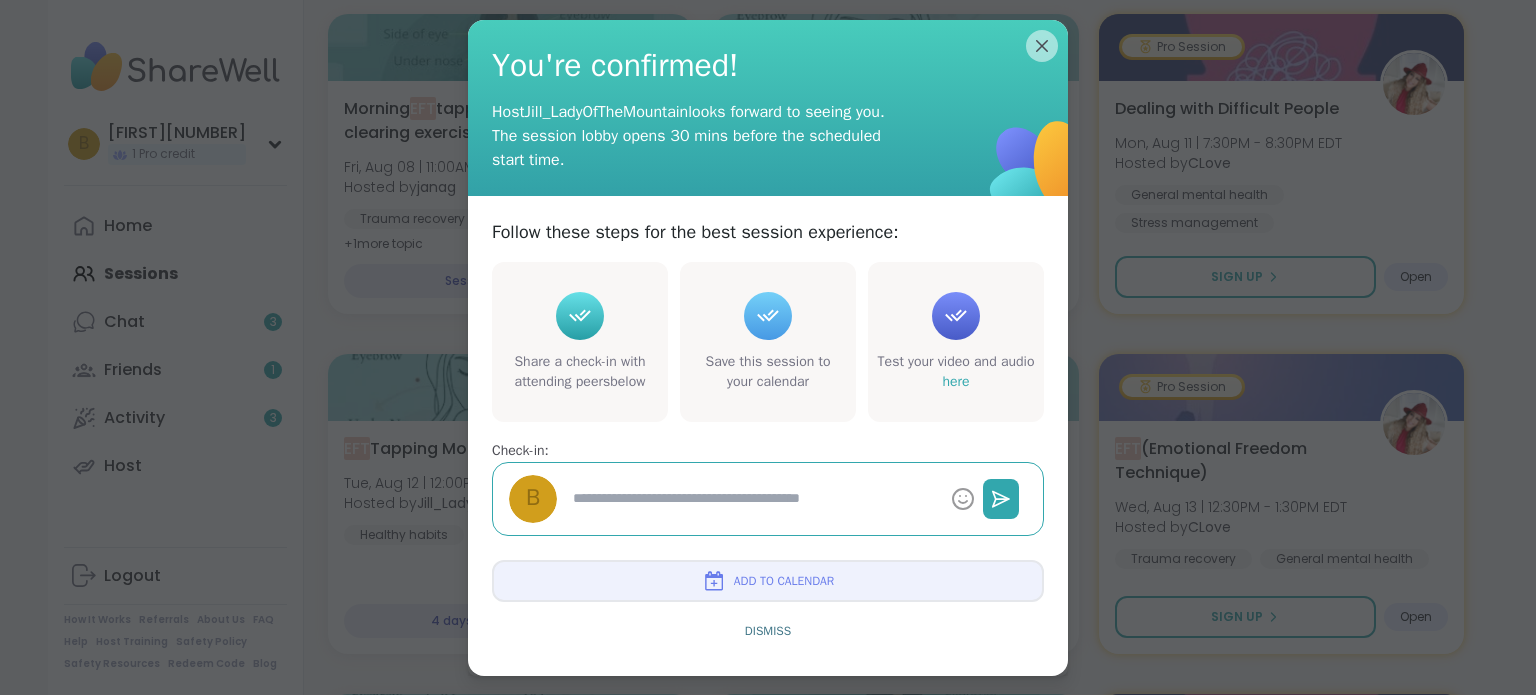 click on "Add to Calendar" at bounding box center [784, 581] 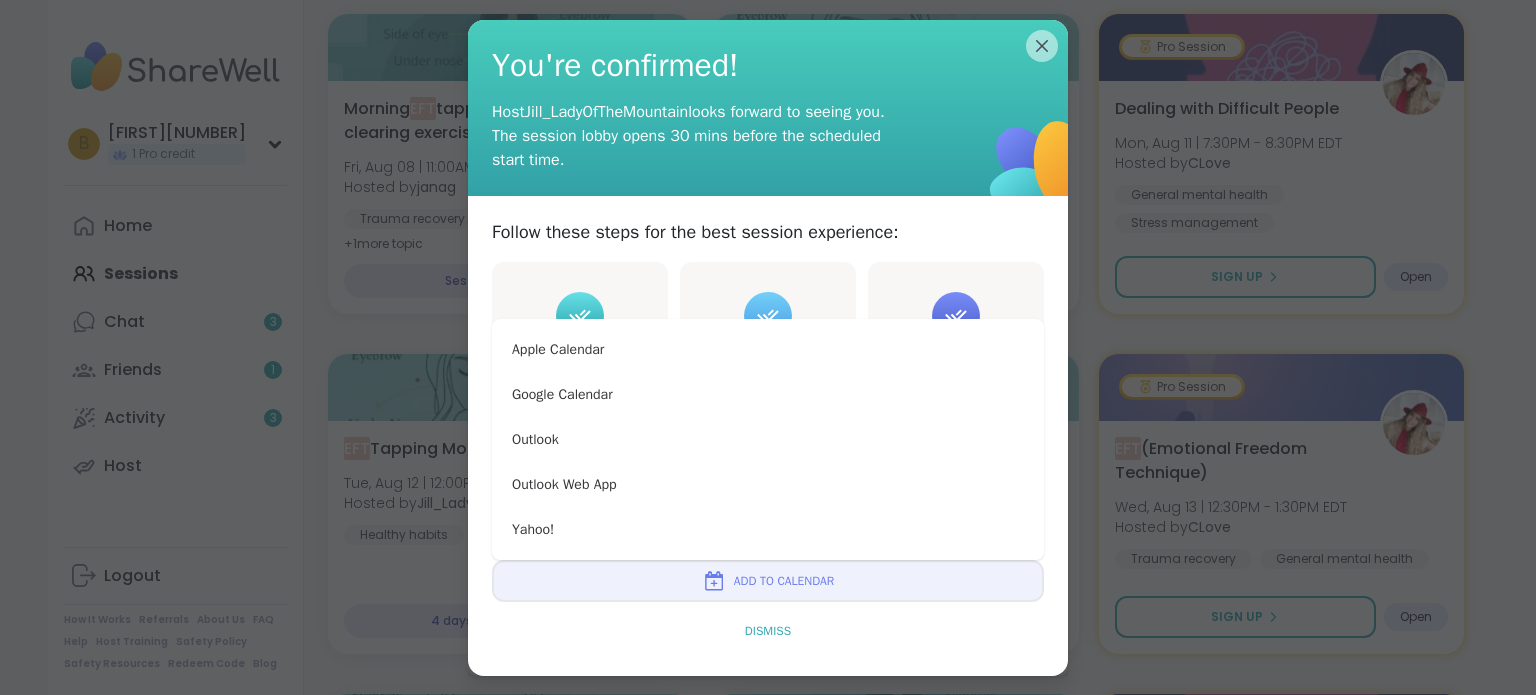 click on "Dismiss" at bounding box center [768, 631] 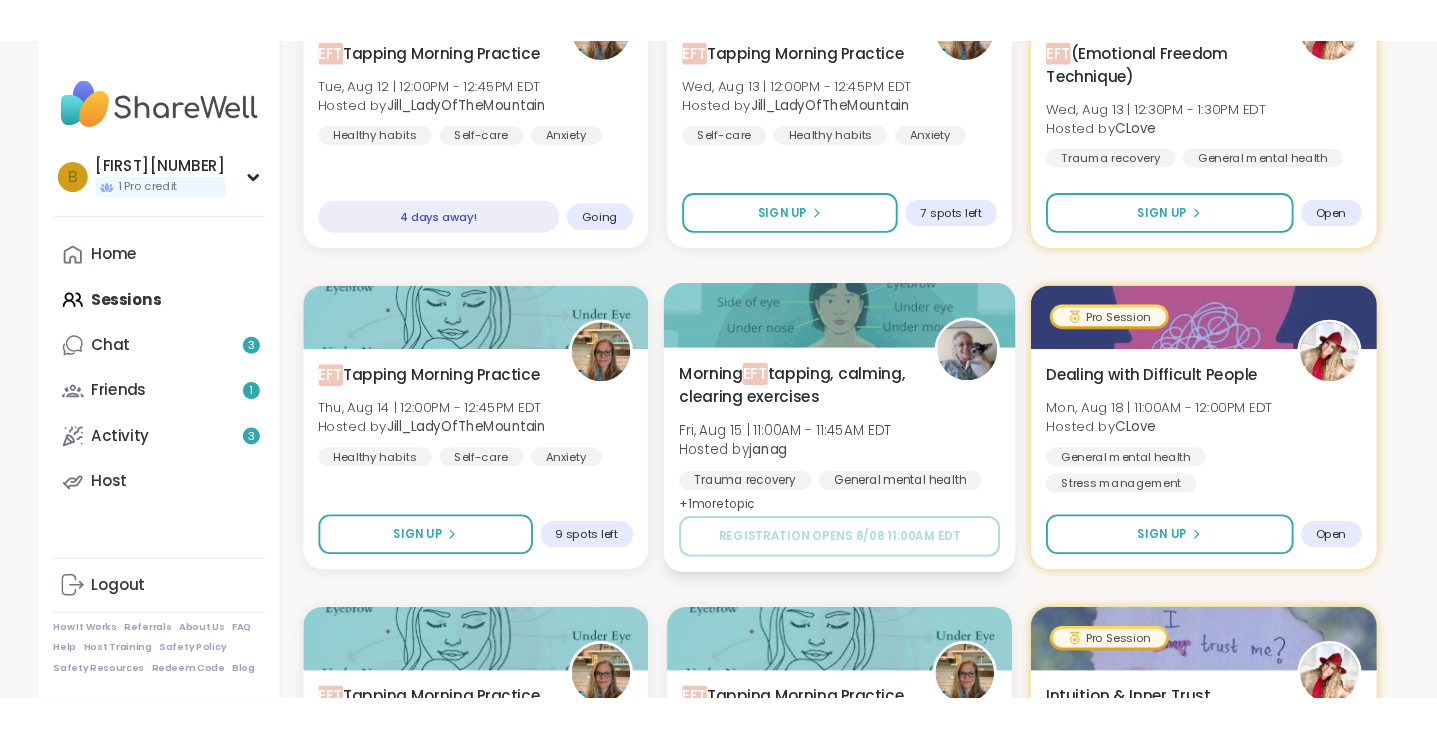 scroll, scrollTop: 800, scrollLeft: 0, axis: vertical 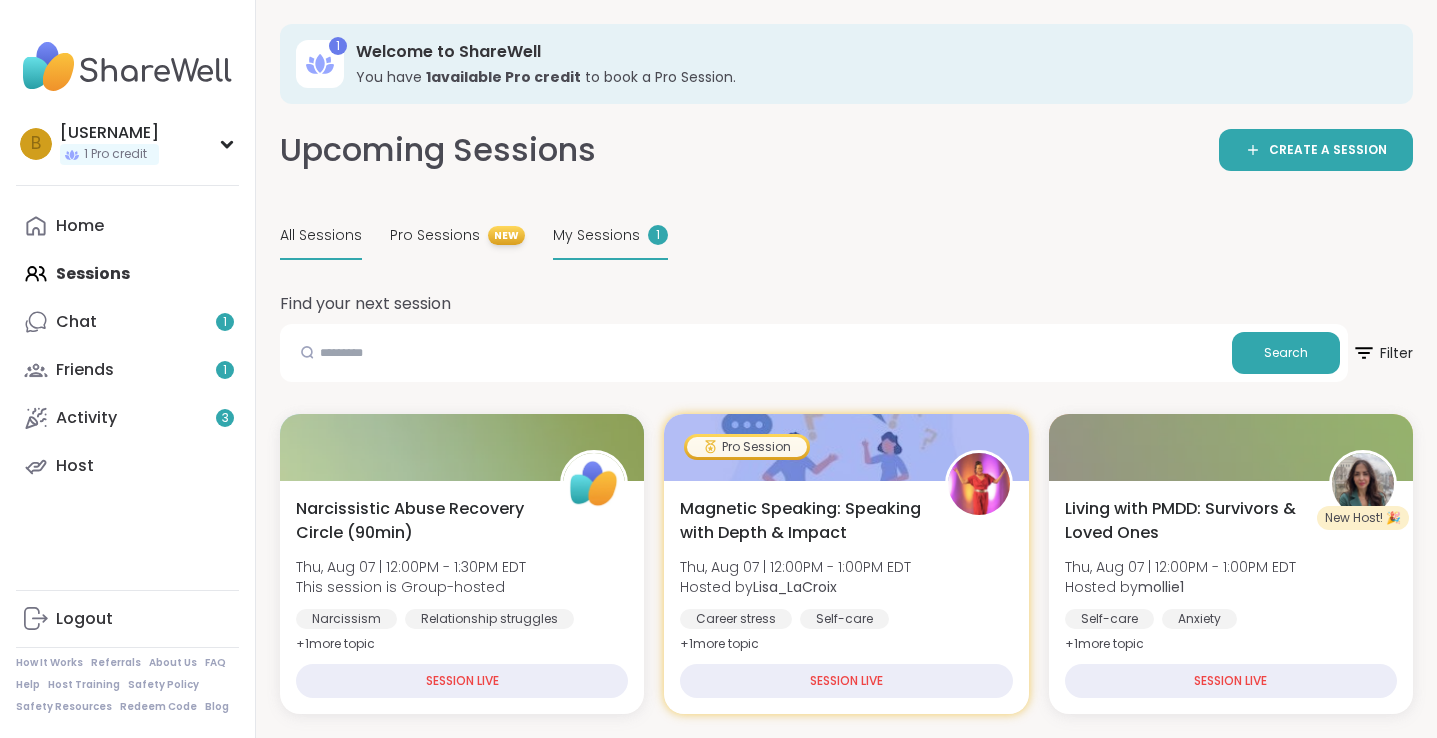 click on "My Sessions" at bounding box center [596, 235] 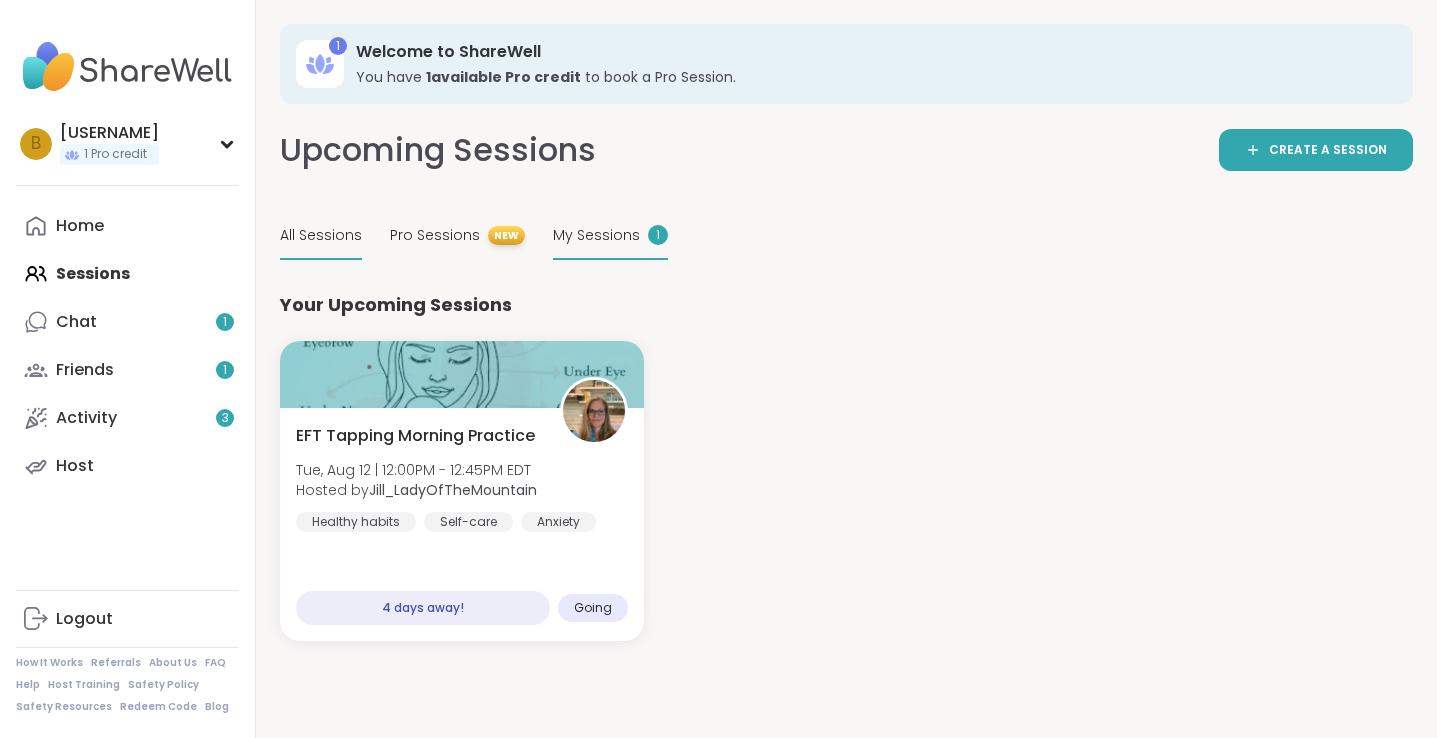 click on "All Sessions" at bounding box center (321, 235) 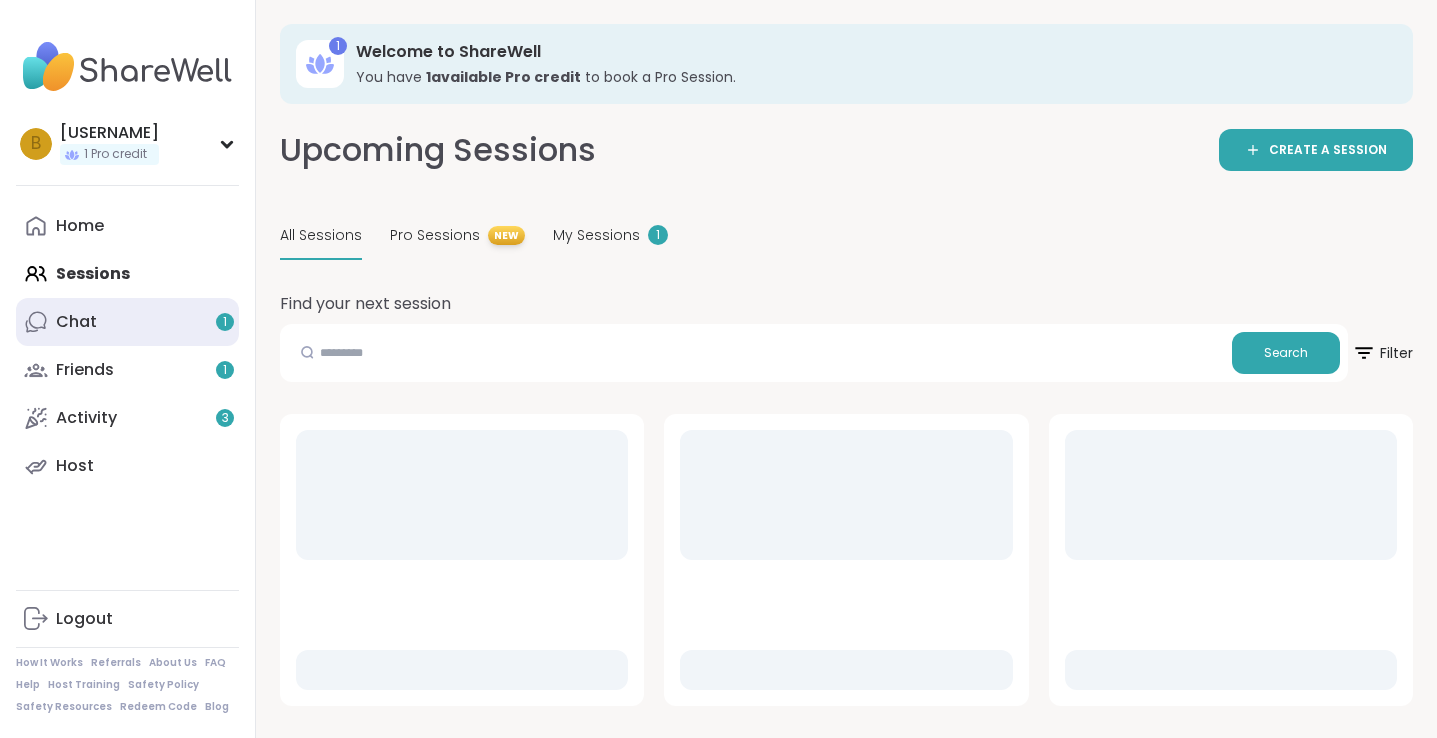click on "1" at bounding box center (225, 322) 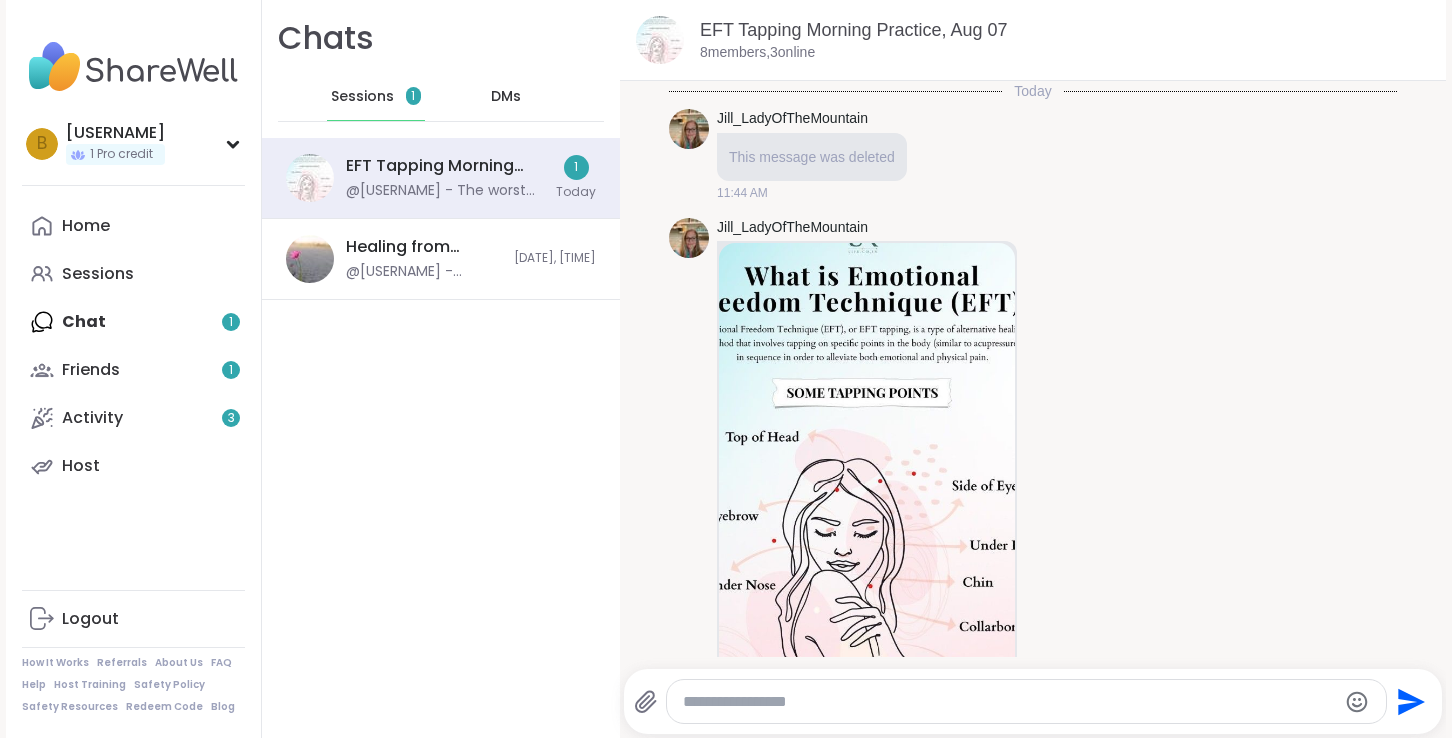 scroll, scrollTop: 4345, scrollLeft: 0, axis: vertical 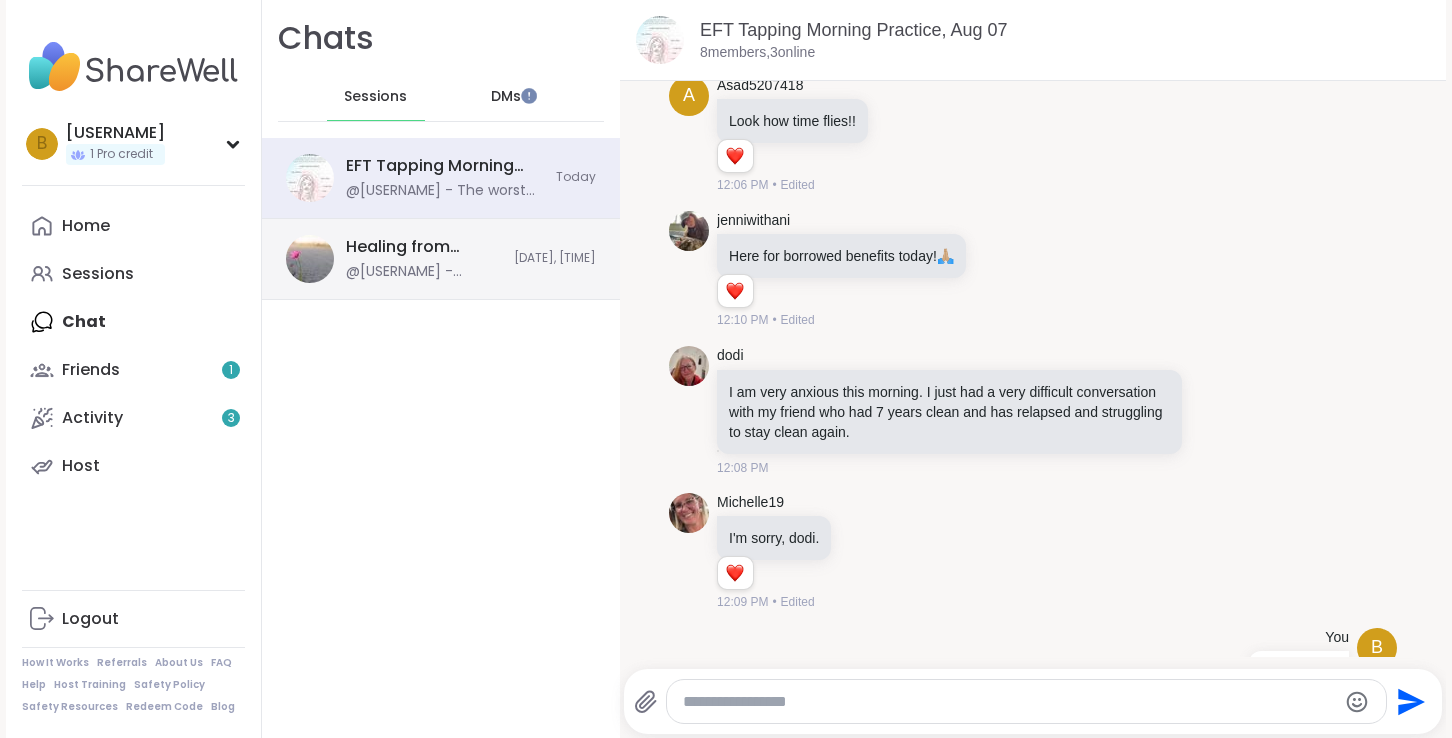 click on "@parisistack - Healing from Hidden Abuse" at bounding box center (424, 272) 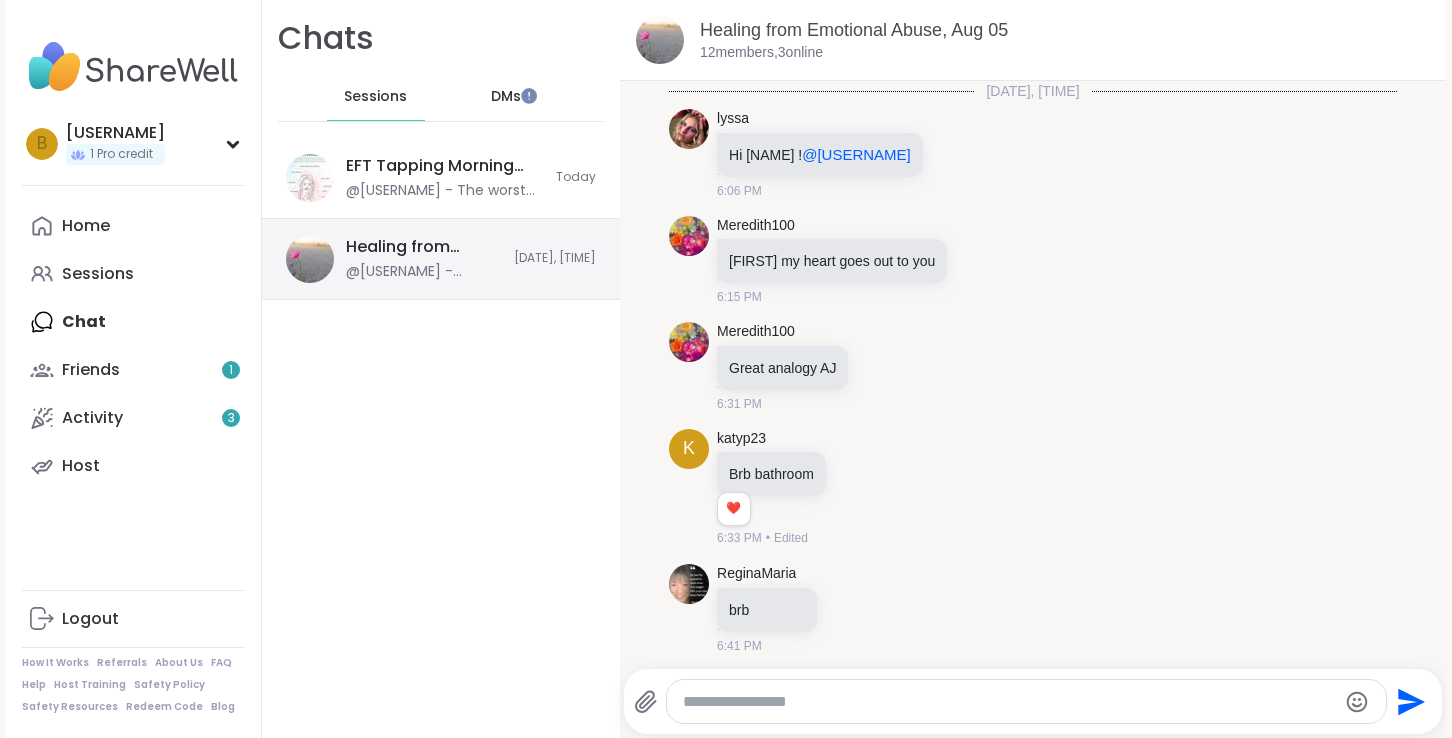 scroll, scrollTop: 886, scrollLeft: 0, axis: vertical 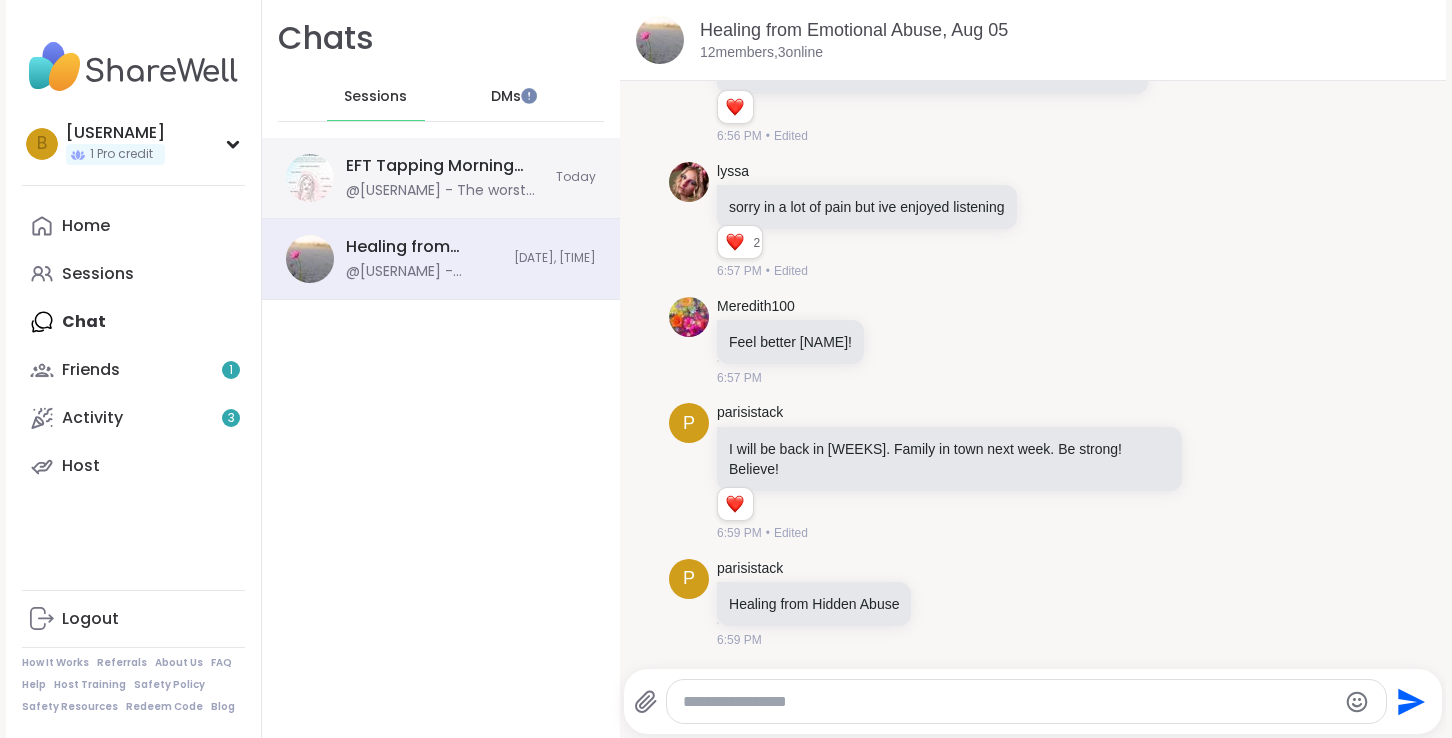 click on "@Jill_LadyOfTheMountain - The worst things I ever lived through never happened." at bounding box center [445, 191] 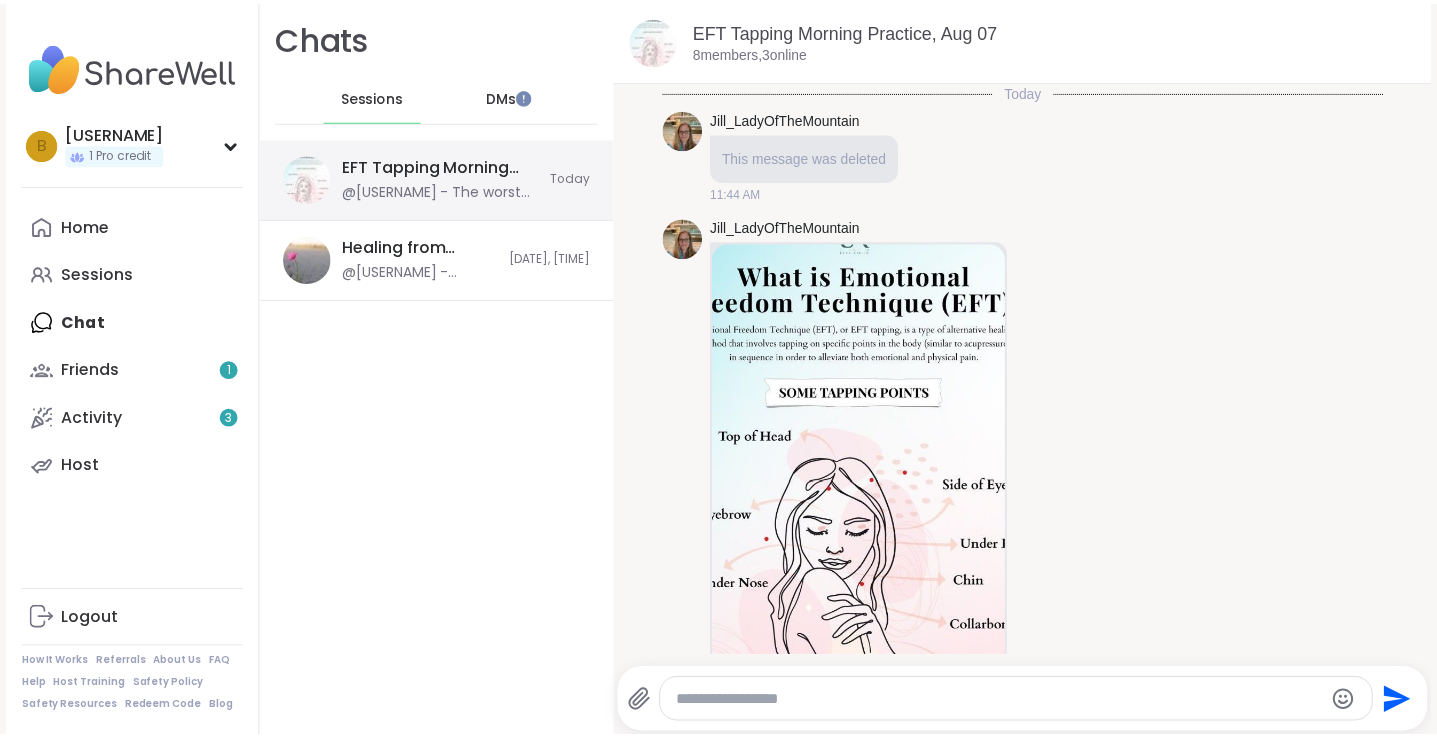 scroll, scrollTop: 4277, scrollLeft: 0, axis: vertical 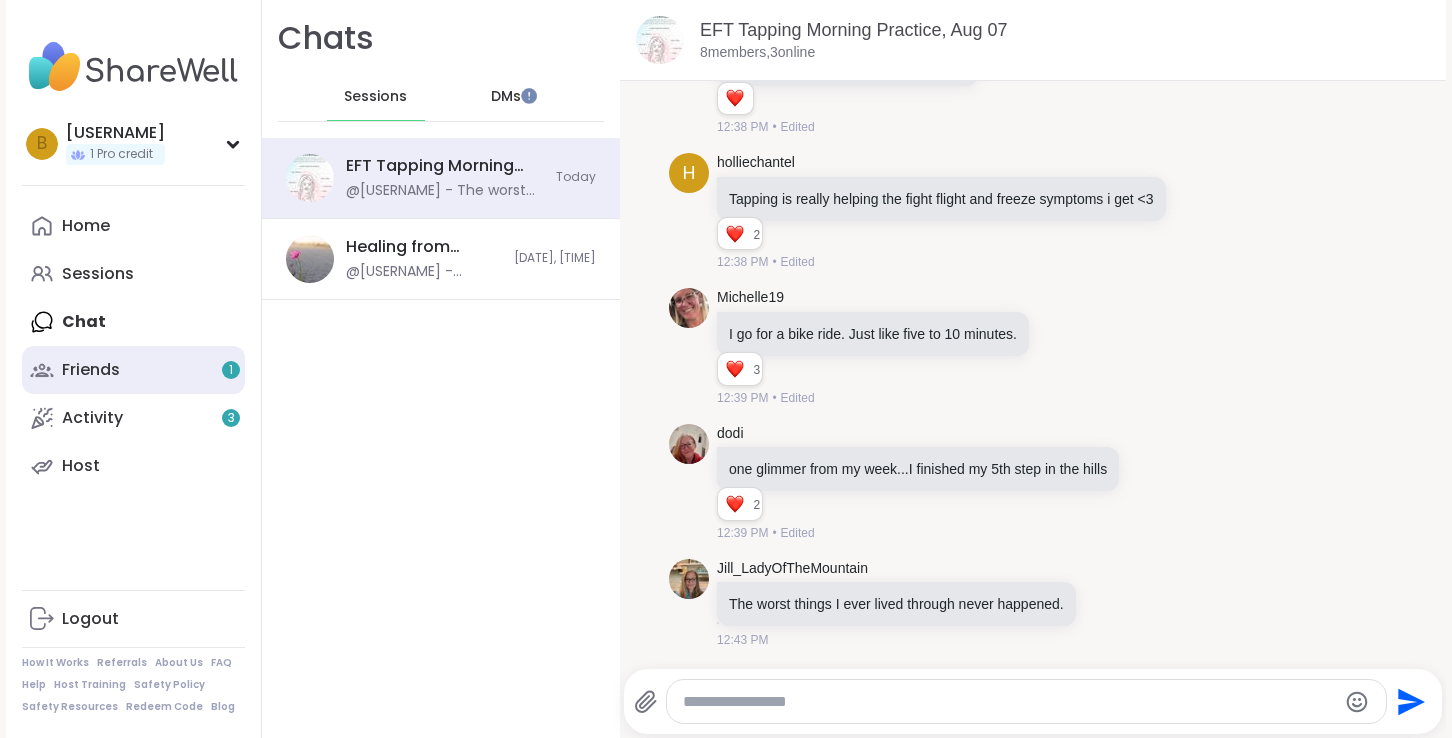 click on "Friends 1" at bounding box center [133, 370] 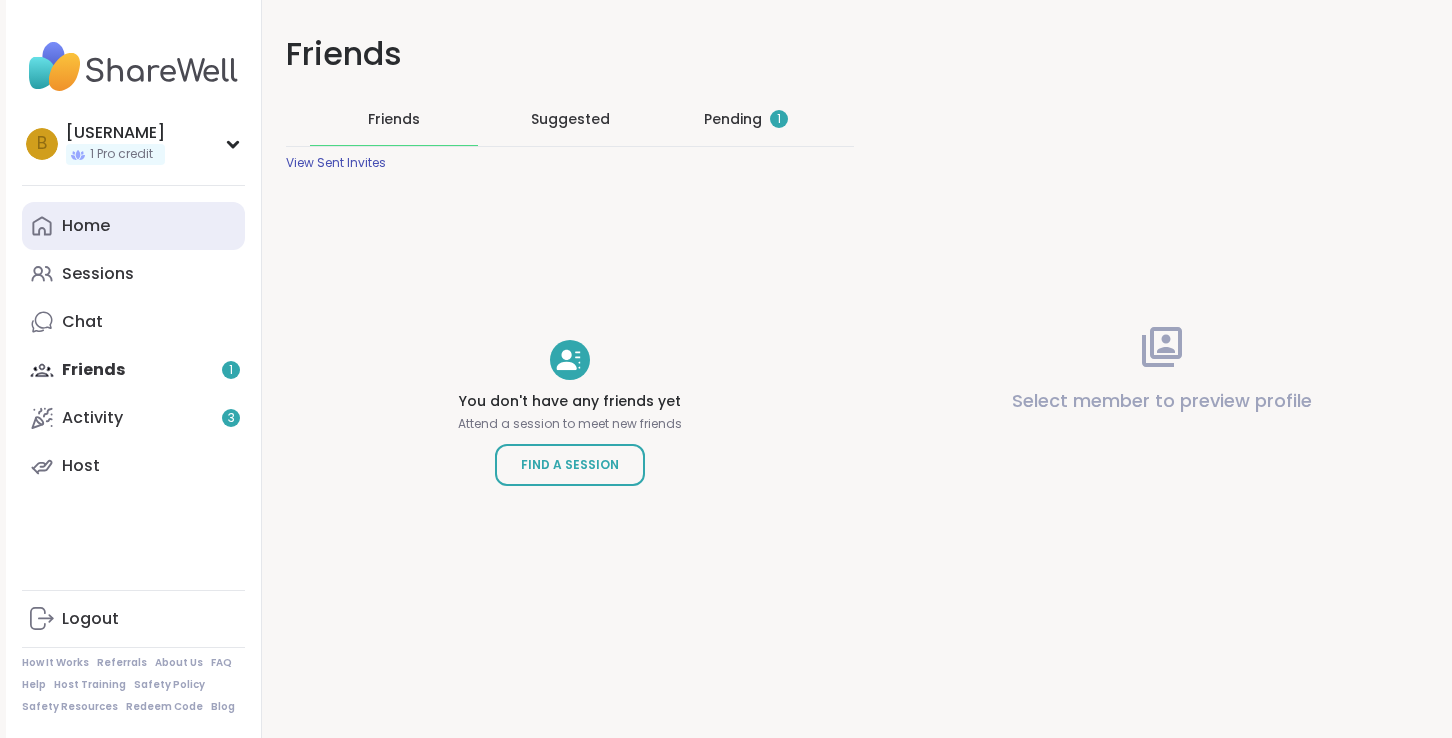 click on "Home" at bounding box center (86, 226) 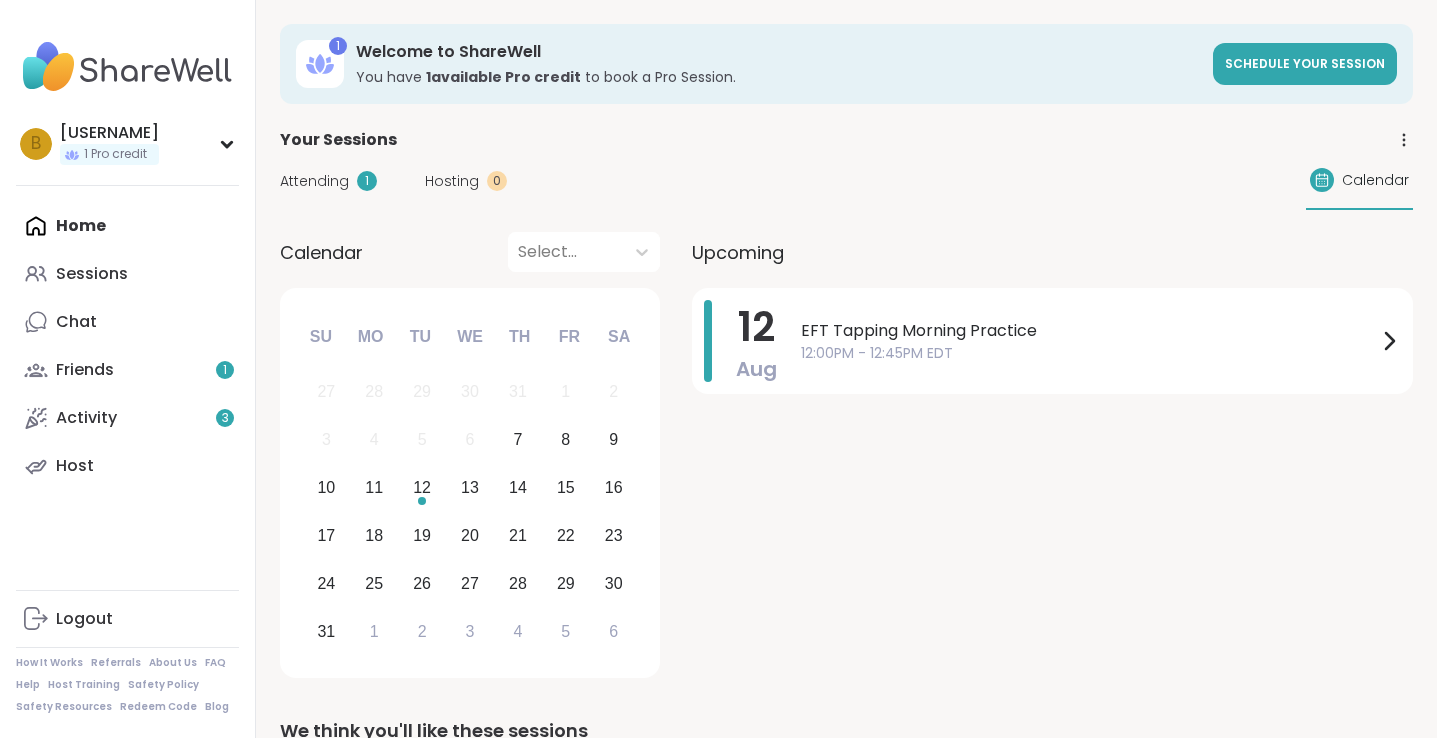 click on "Home Sessions Chat Friends 1 Activity 3 Host" at bounding box center (127, 346) 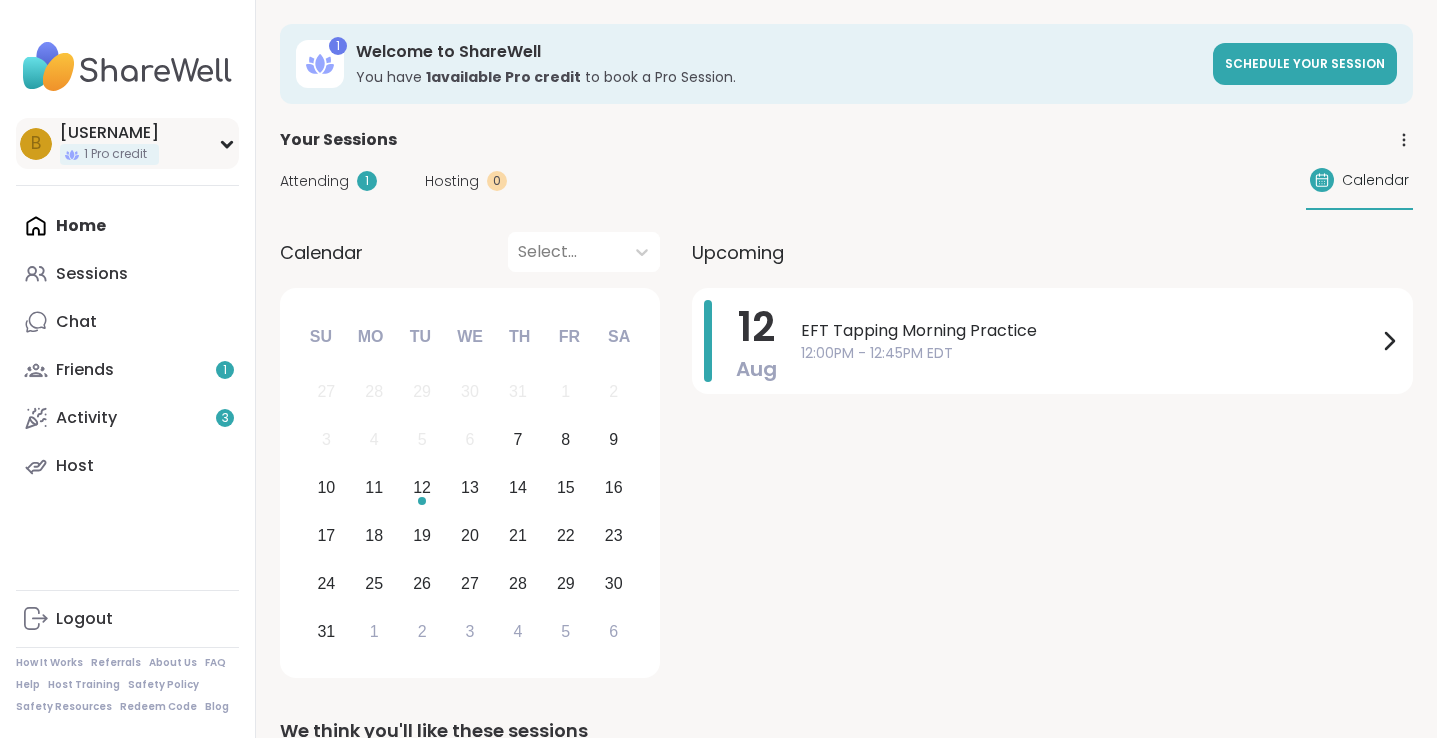click on "[FIRST][NUMBER]" at bounding box center [109, 133] 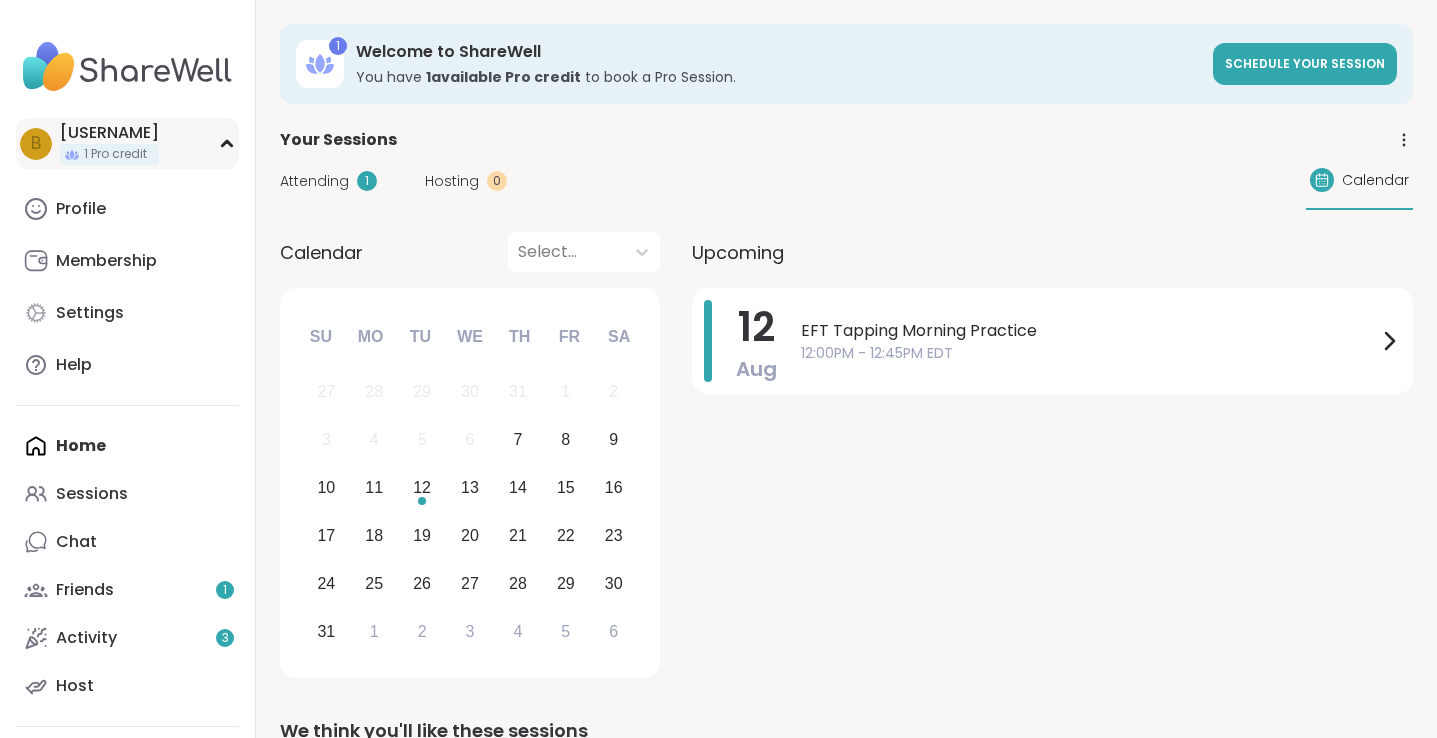 click on "[FIRST][NUMBER]" at bounding box center (109, 133) 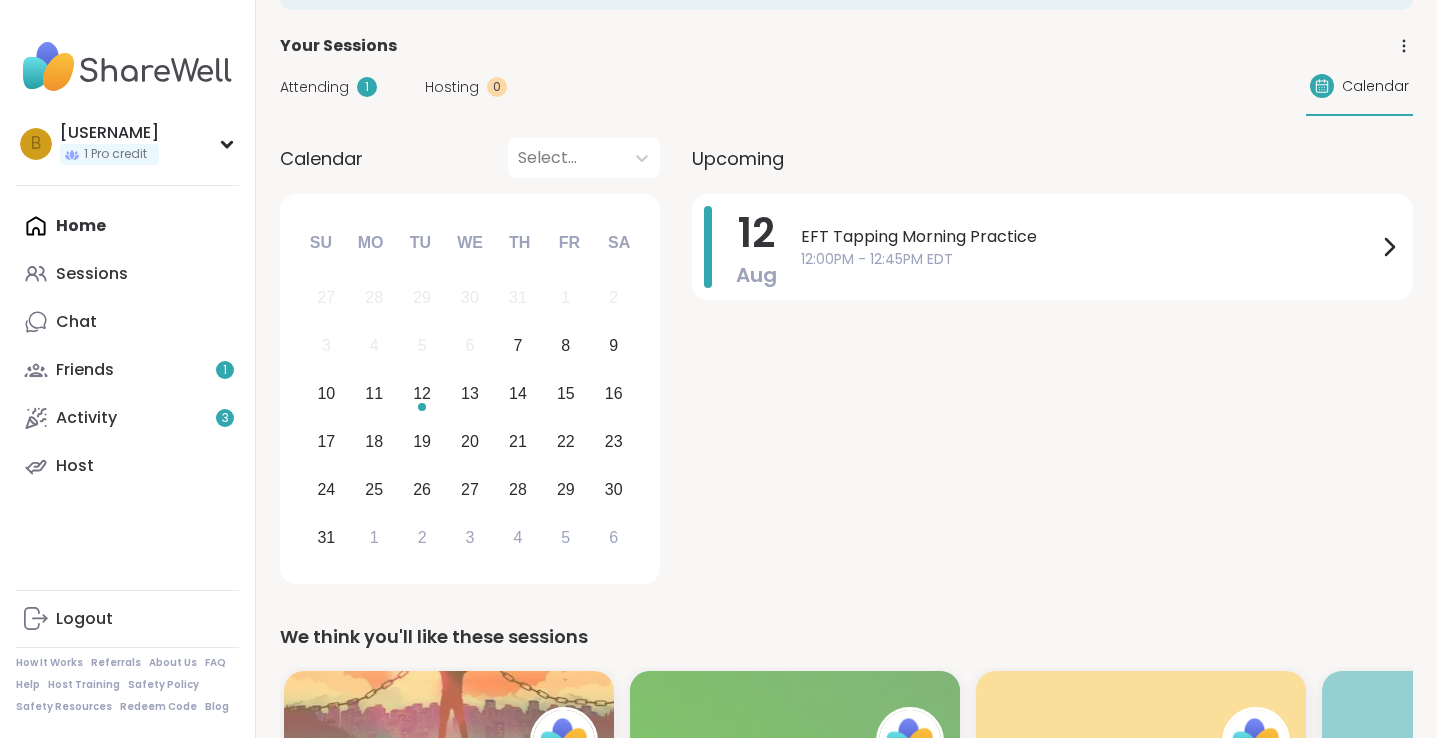 scroll, scrollTop: 0, scrollLeft: 0, axis: both 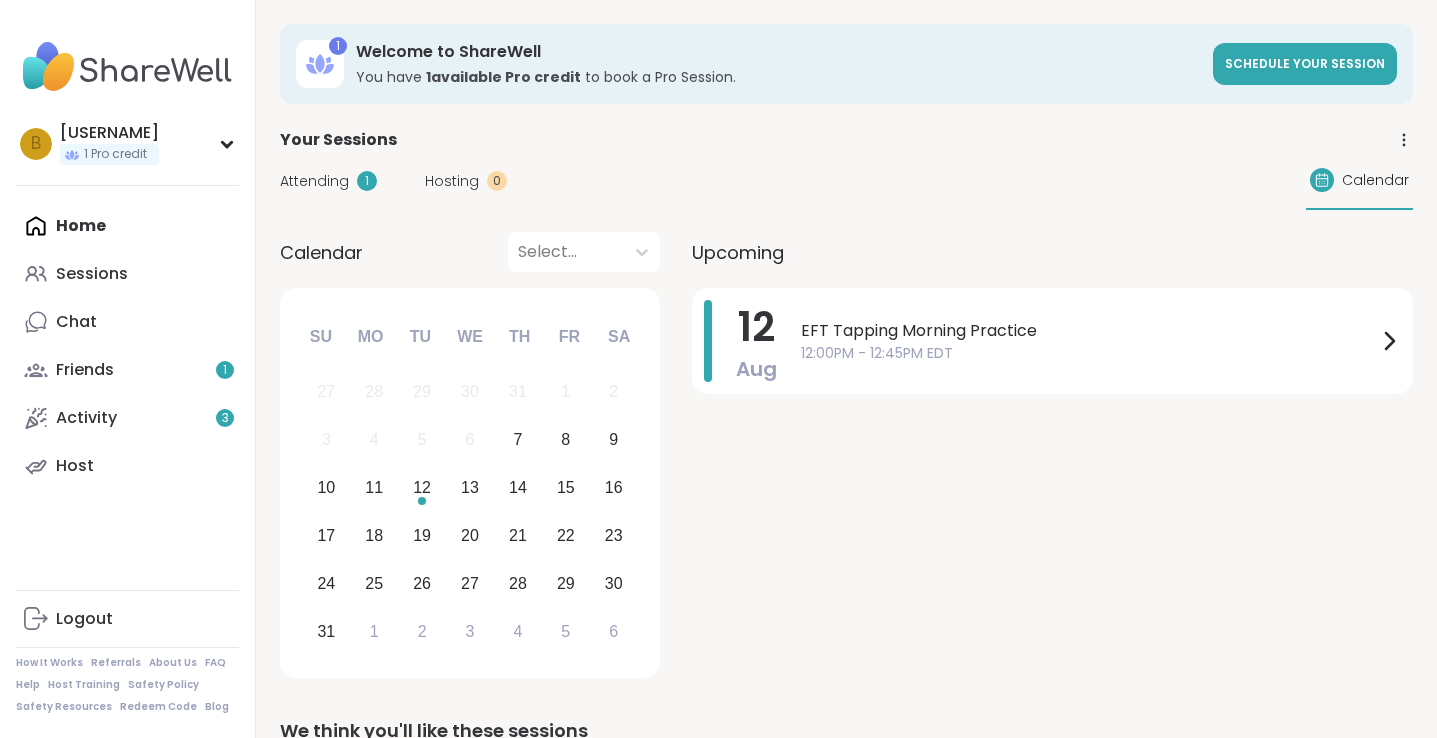drag, startPoint x: 593, startPoint y: 1, endPoint x: 1157, endPoint y: 415, distance: 699.637 